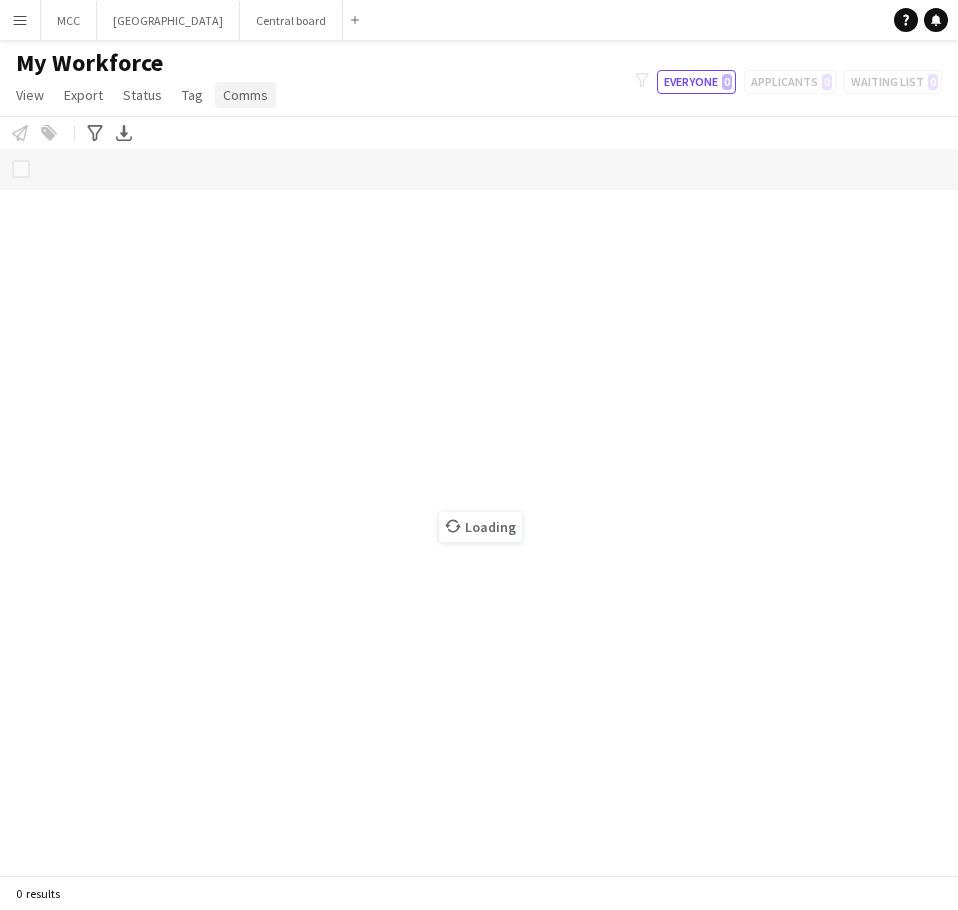 scroll, scrollTop: 0, scrollLeft: 0, axis: both 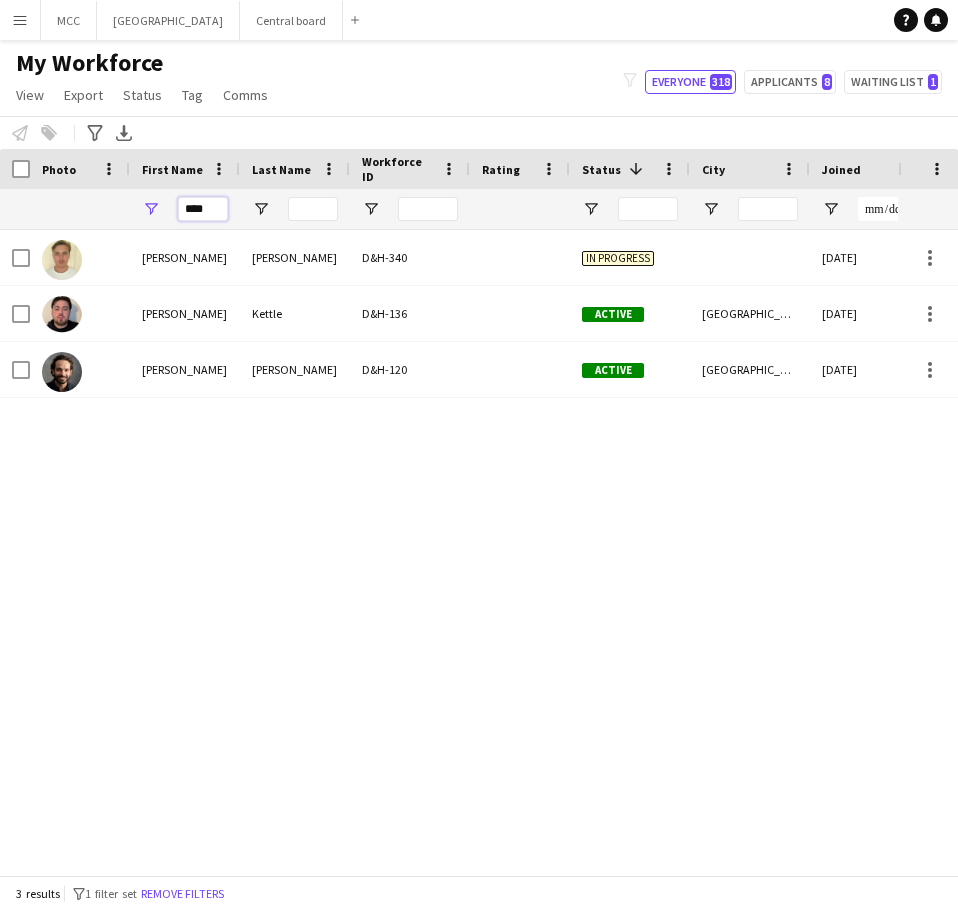 click on "****" at bounding box center [185, 209] 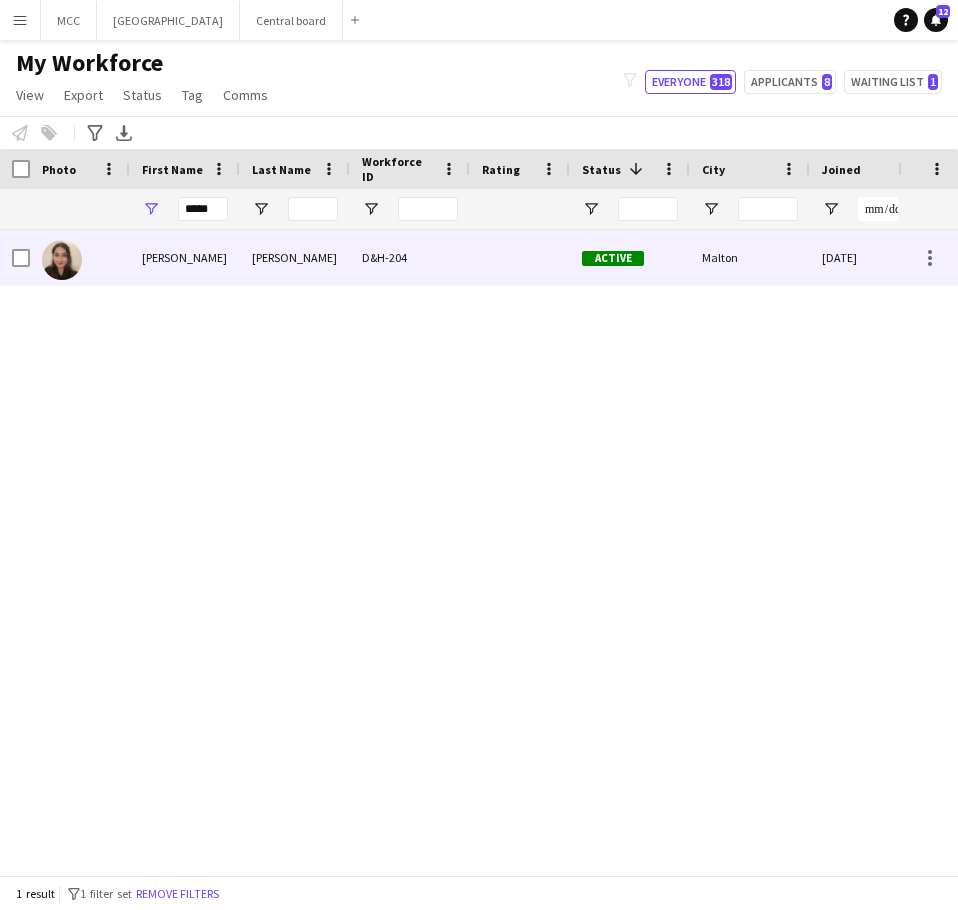 click on "[PERSON_NAME]" at bounding box center (295, 257) 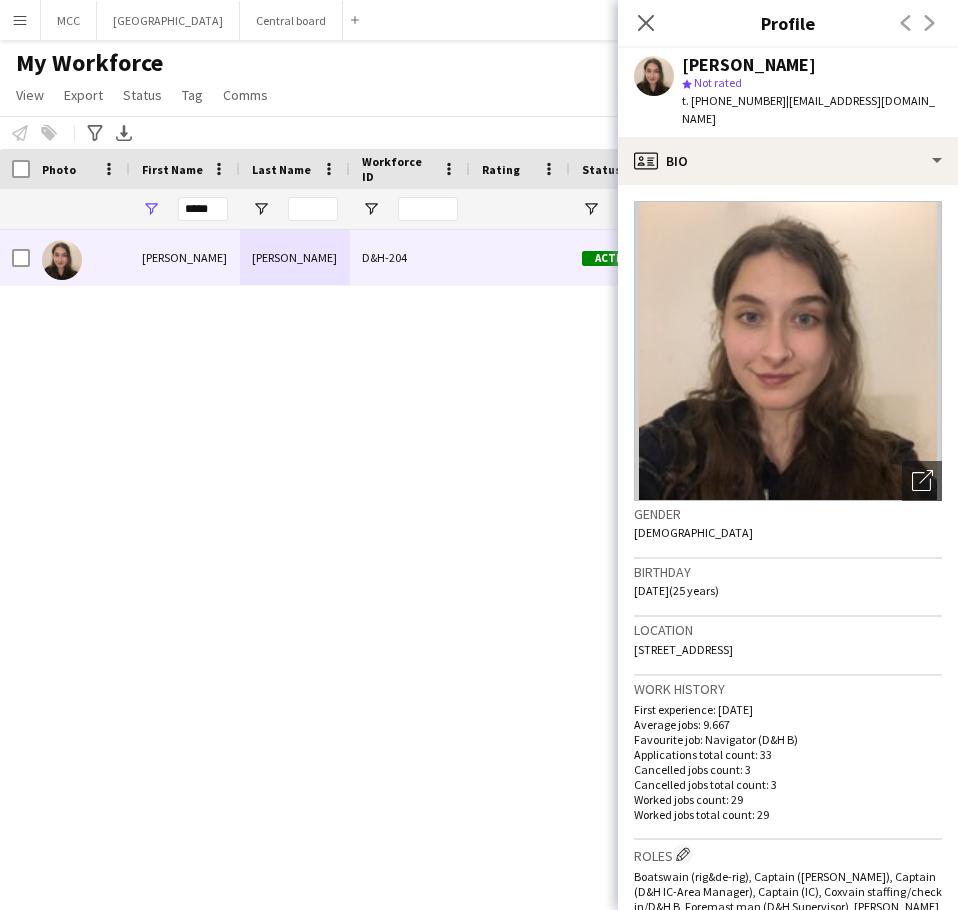 drag, startPoint x: 689, startPoint y: 576, endPoint x: 627, endPoint y: 576, distance: 62 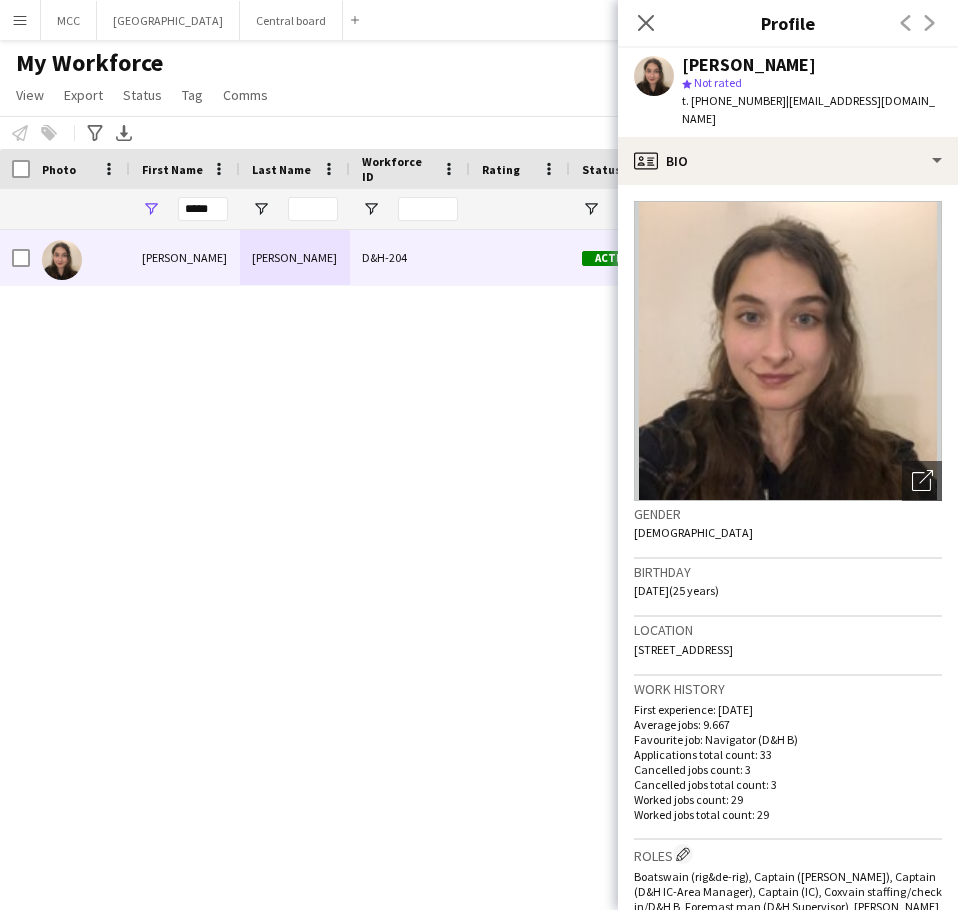 drag, startPoint x: 816, startPoint y: 630, endPoint x: 636, endPoint y: 639, distance: 180.22485 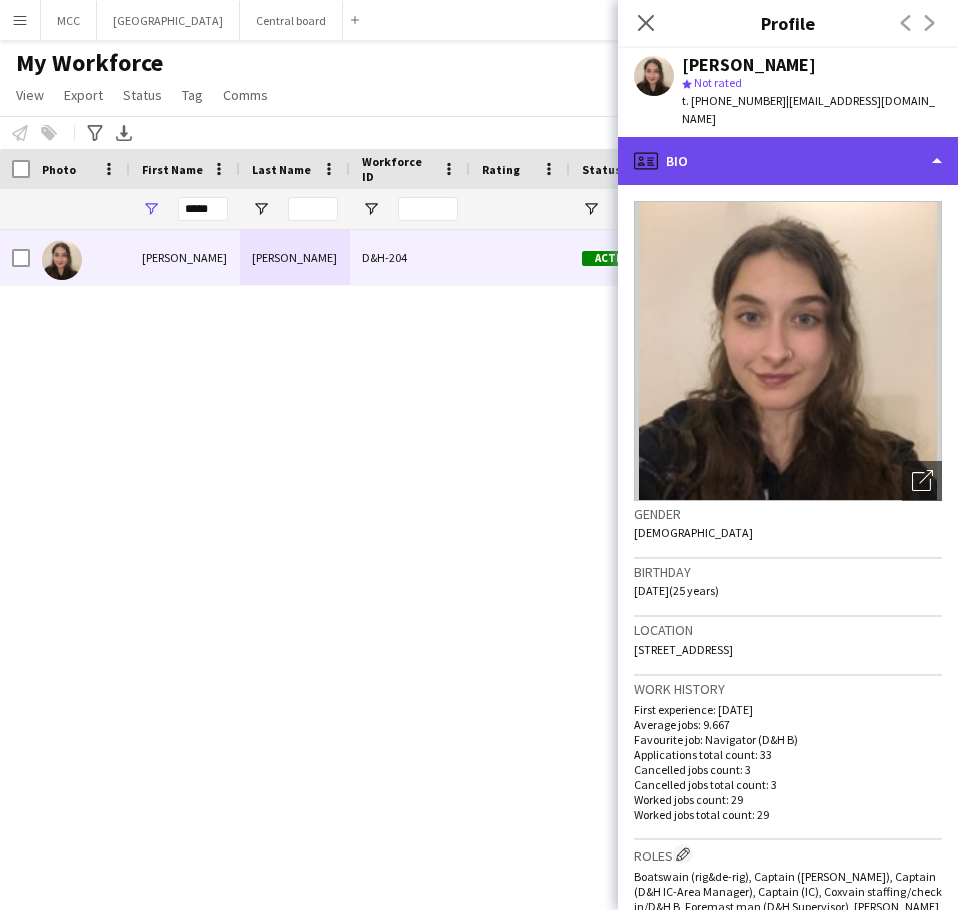 click on "profile
Bio" 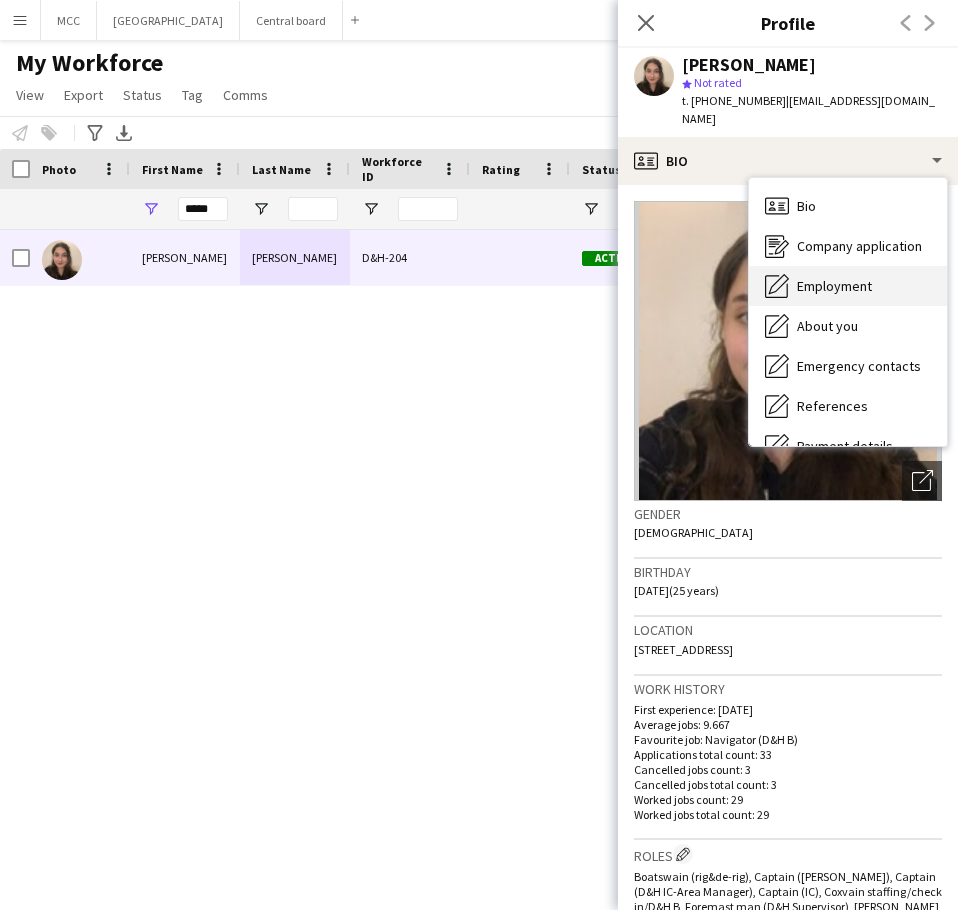 click on "Employment" at bounding box center [834, 286] 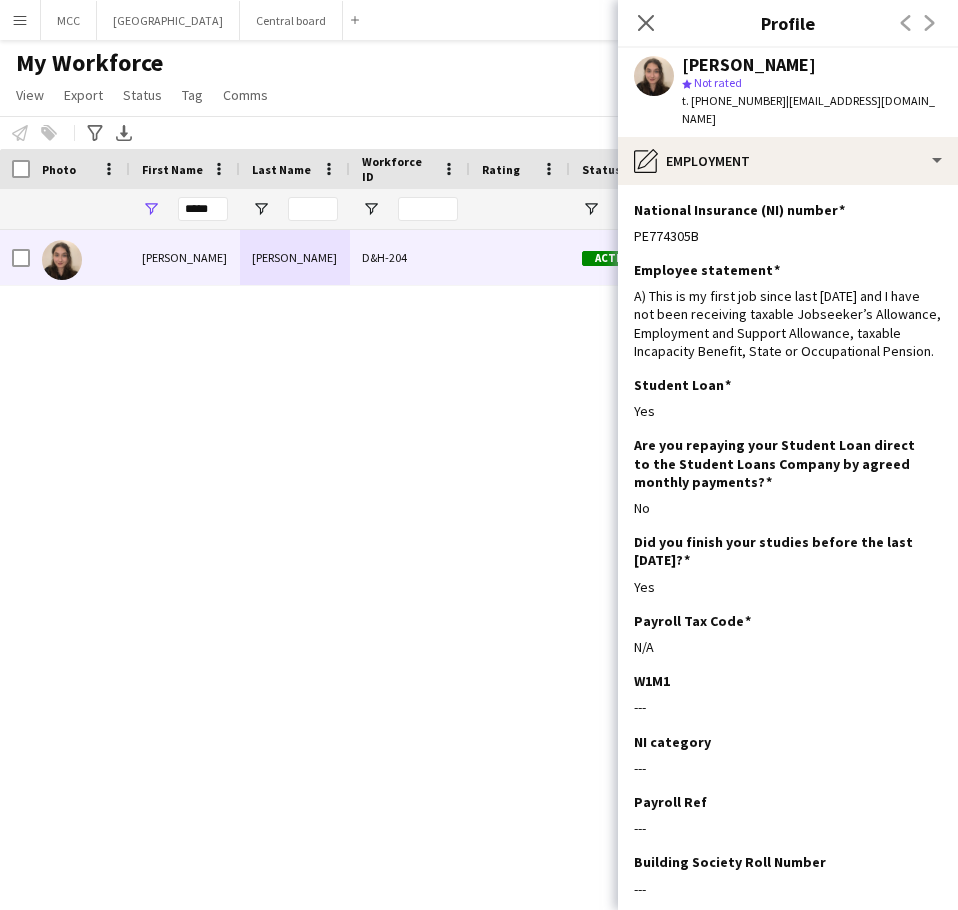 drag, startPoint x: 712, startPoint y: 218, endPoint x: 612, endPoint y: 219, distance: 100.005 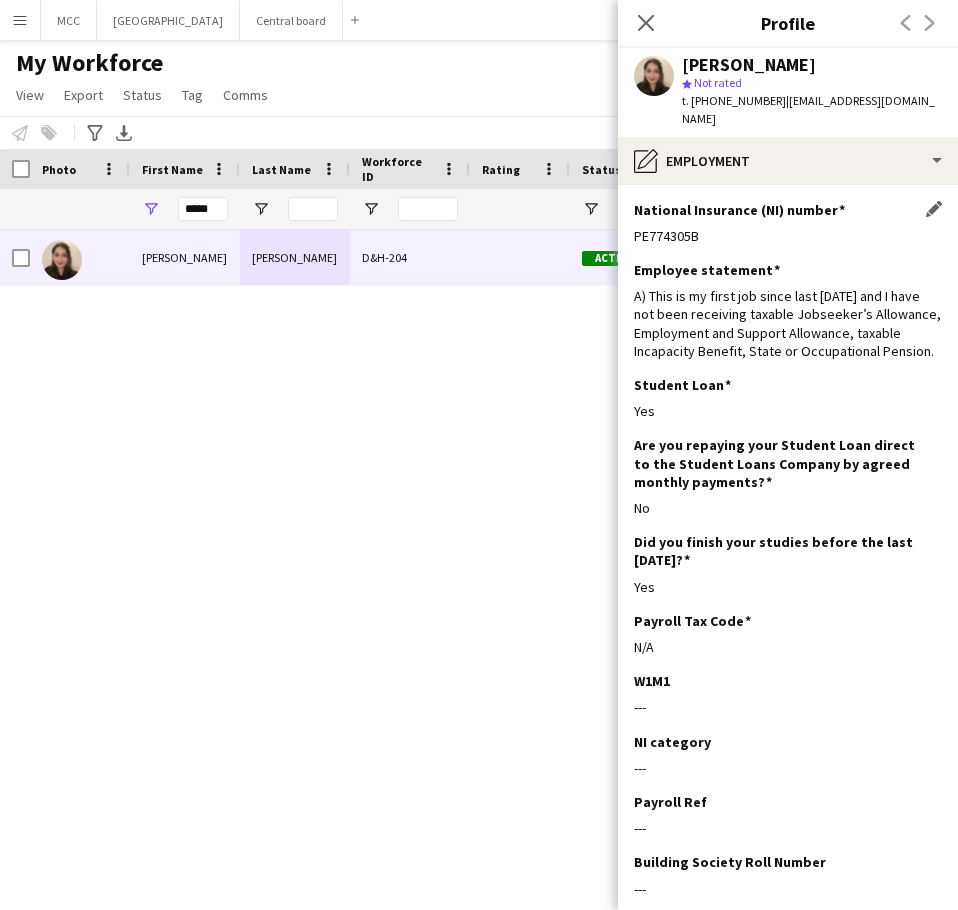 click on "PE774305B" 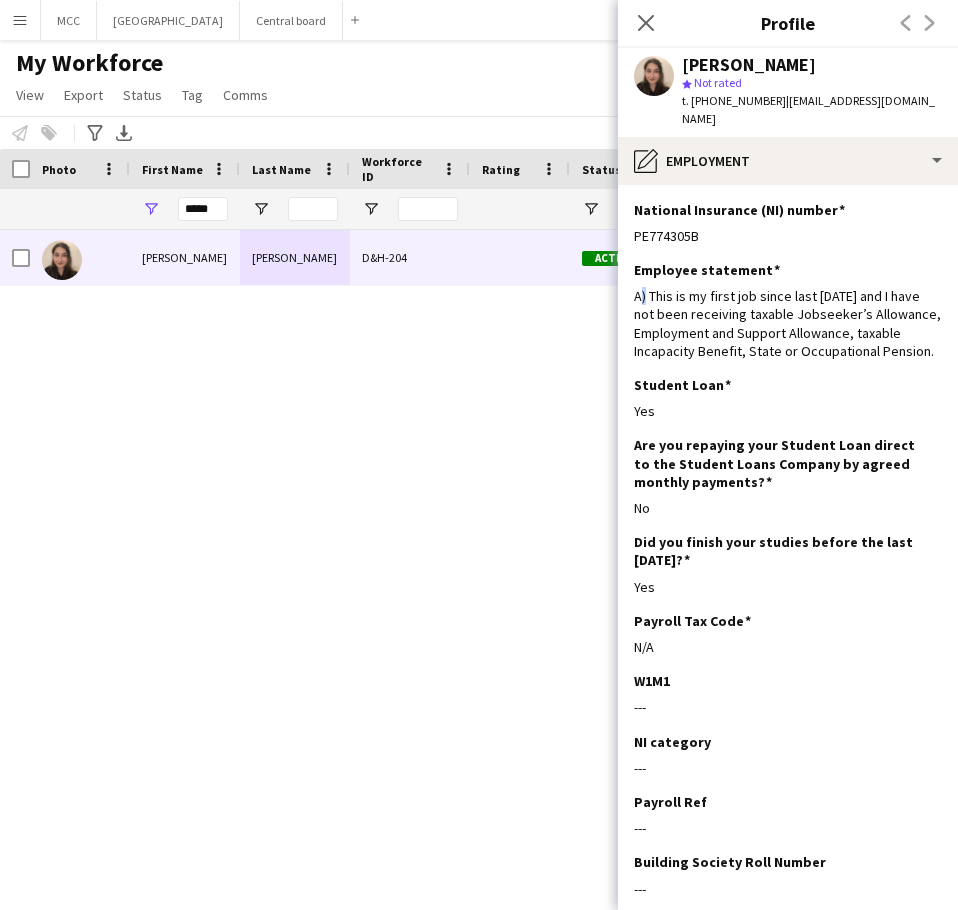drag, startPoint x: 642, startPoint y: 279, endPoint x: 624, endPoint y: 279, distance: 18 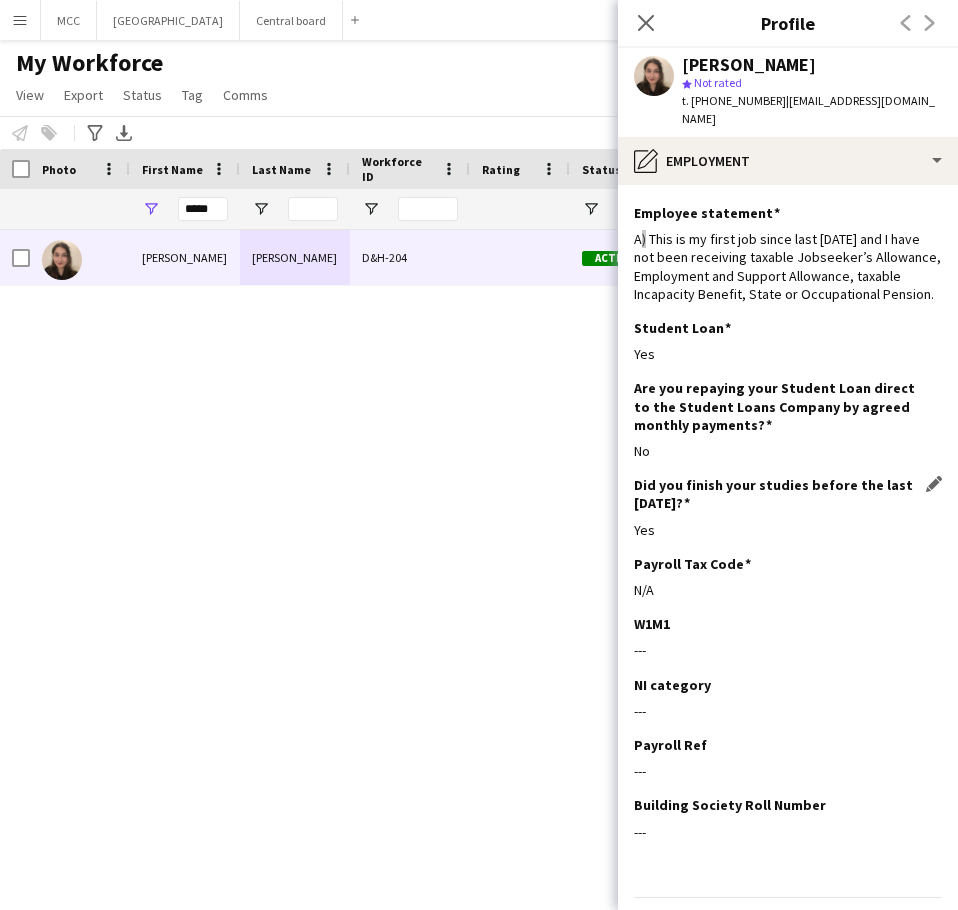 scroll, scrollTop: 58, scrollLeft: 0, axis: vertical 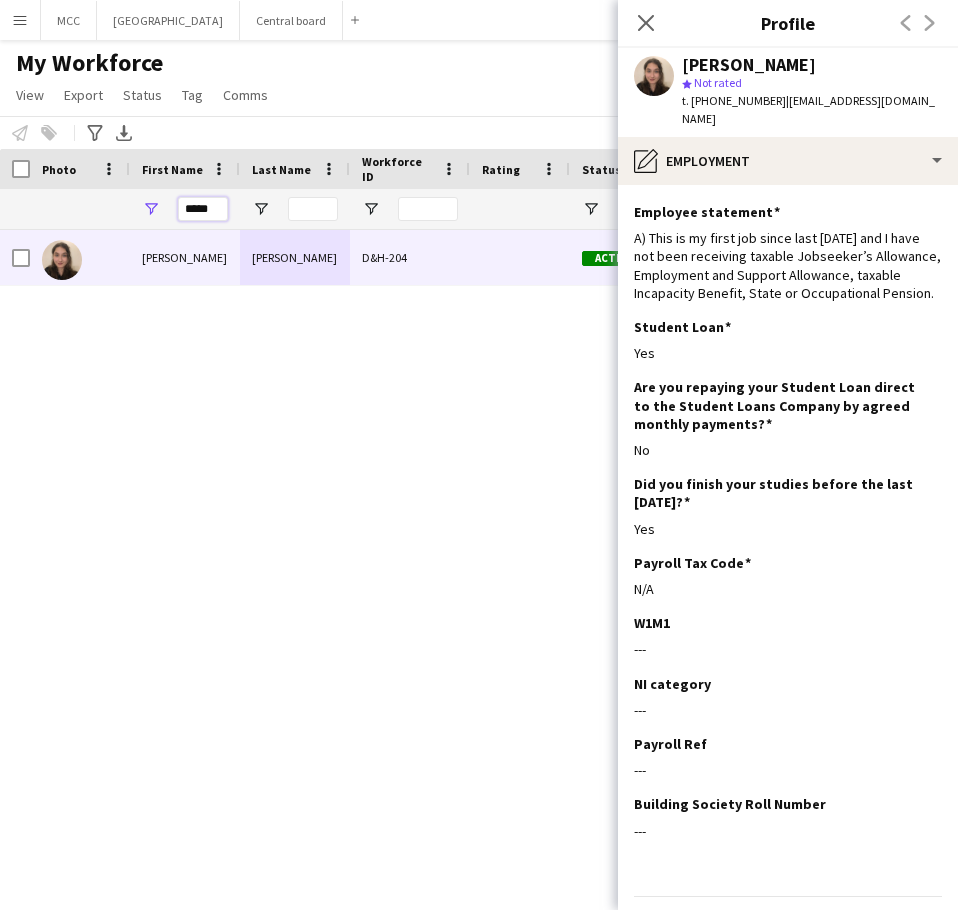 drag, startPoint x: 217, startPoint y: 206, endPoint x: 149, endPoint y: 206, distance: 68 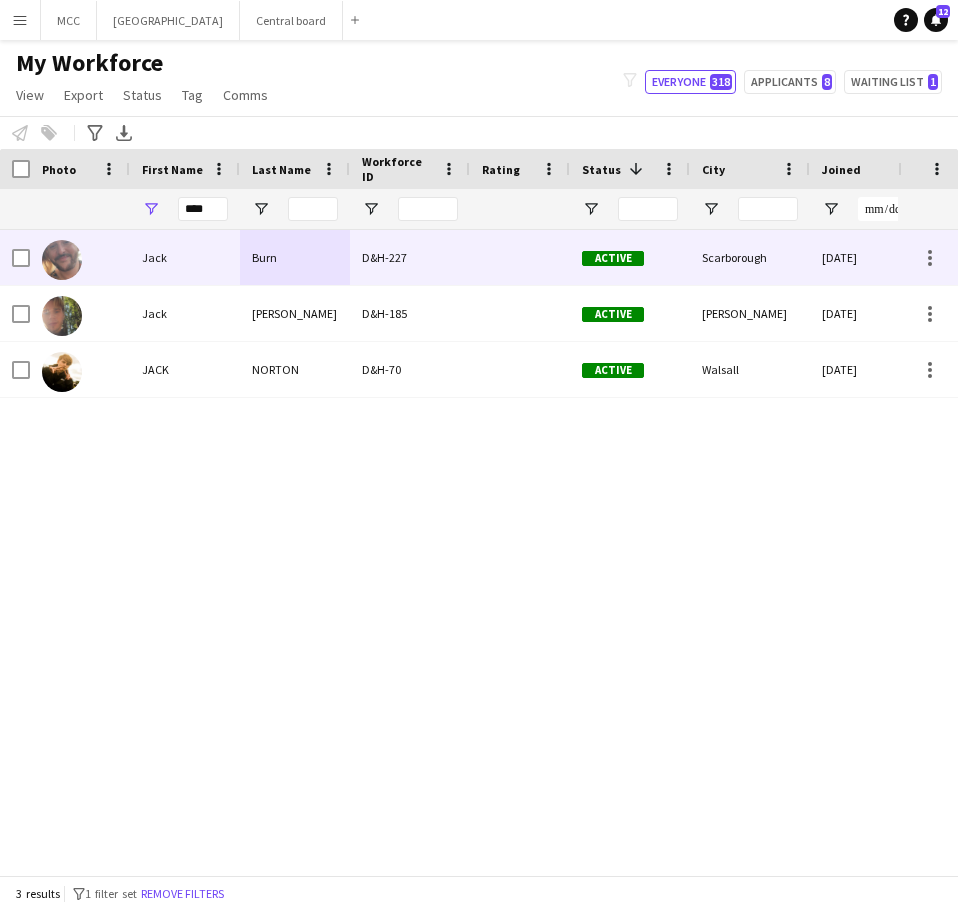 click on "Burn" at bounding box center [295, 257] 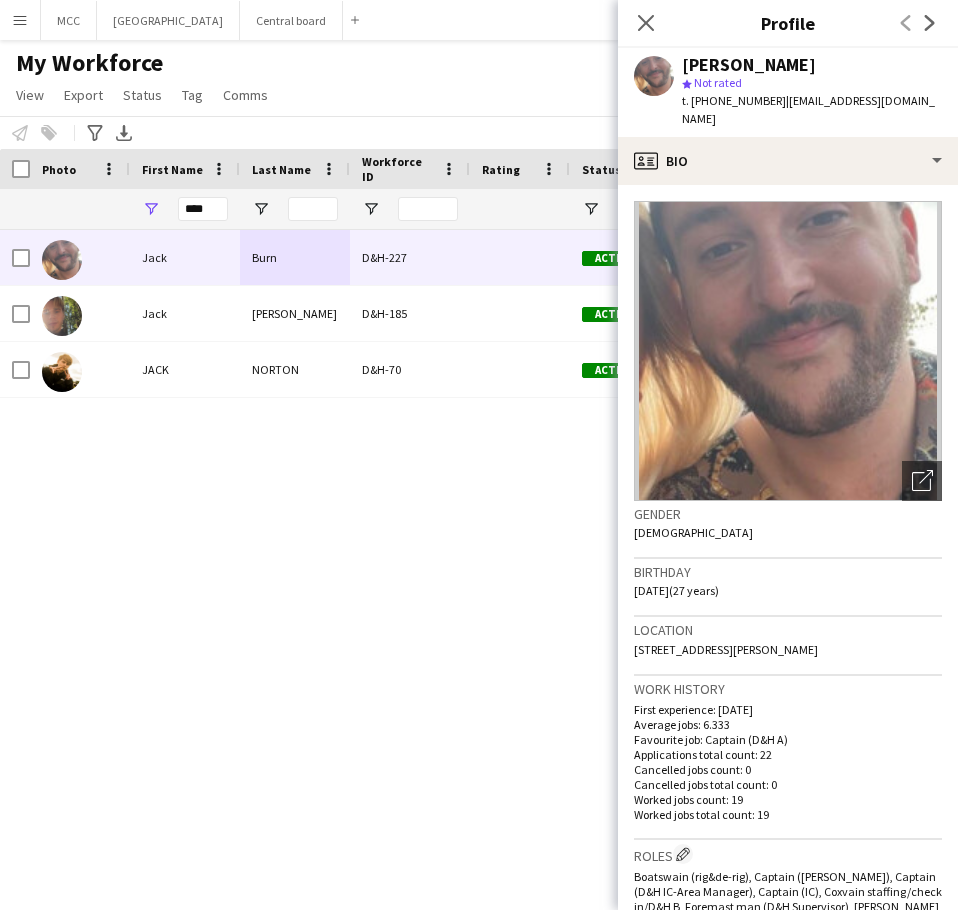 drag, startPoint x: 688, startPoint y: 573, endPoint x: 604, endPoint y: 570, distance: 84.05355 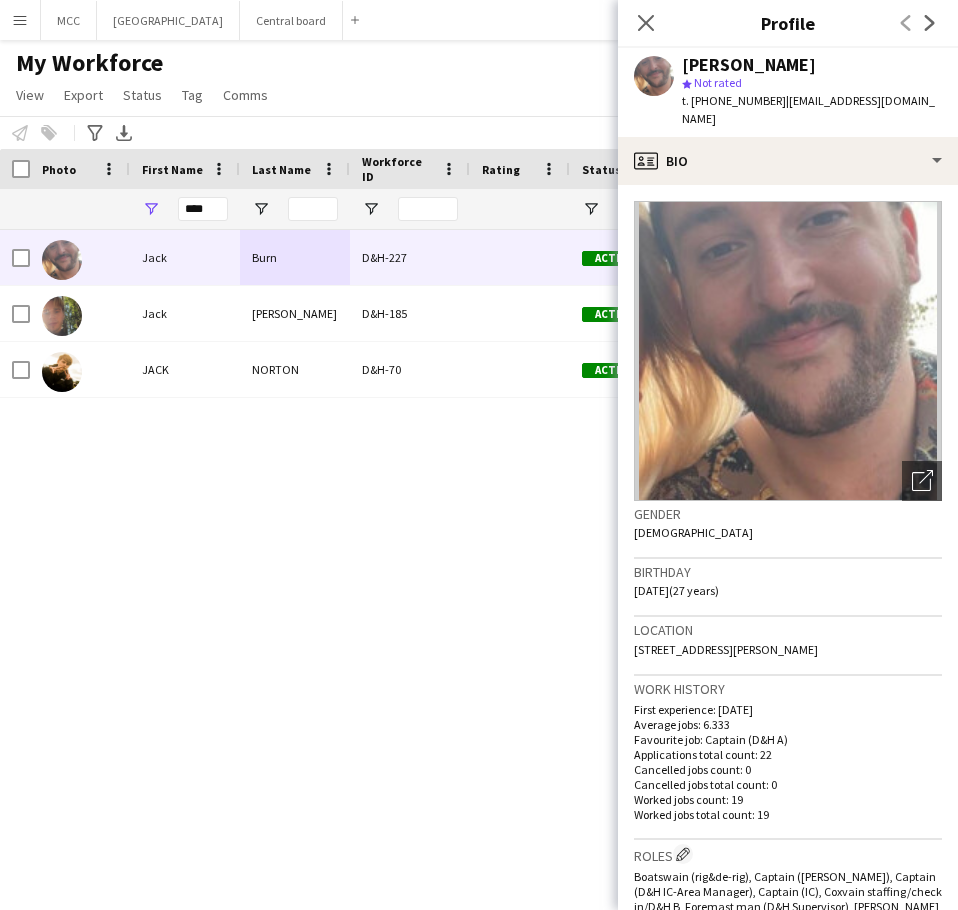 drag, startPoint x: 691, startPoint y: 575, endPoint x: 632, endPoint y: 575, distance: 59 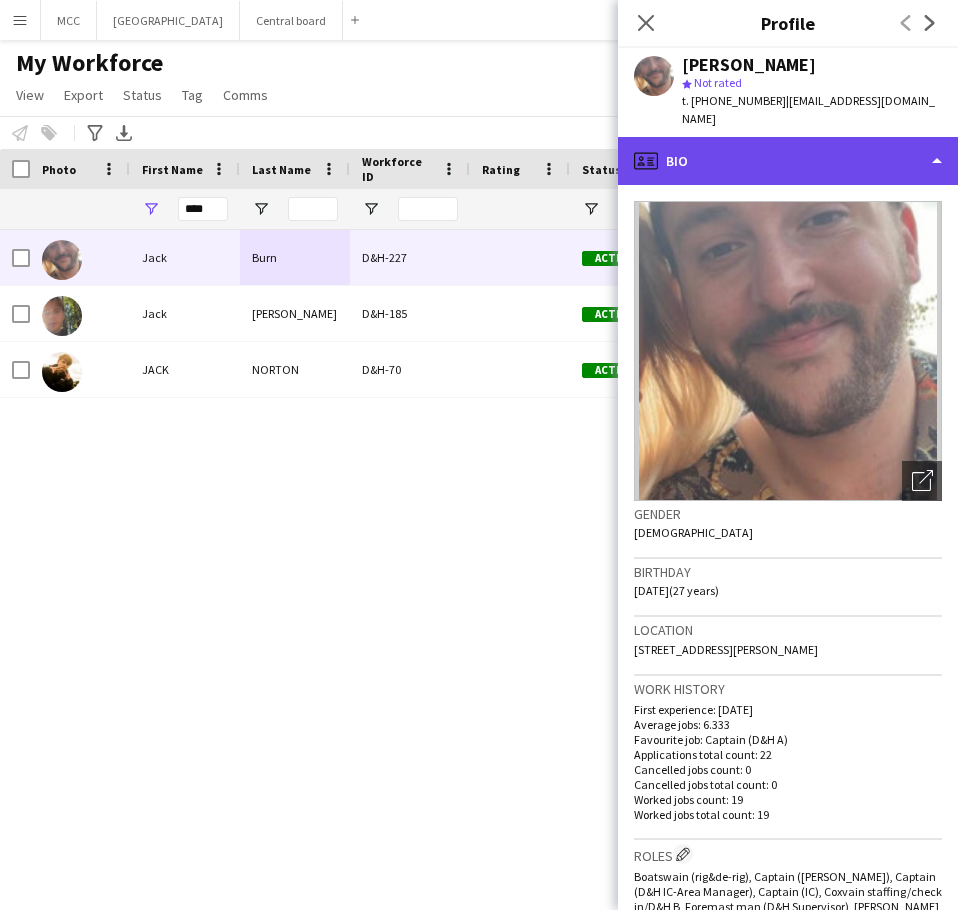 click on "profile
Bio" 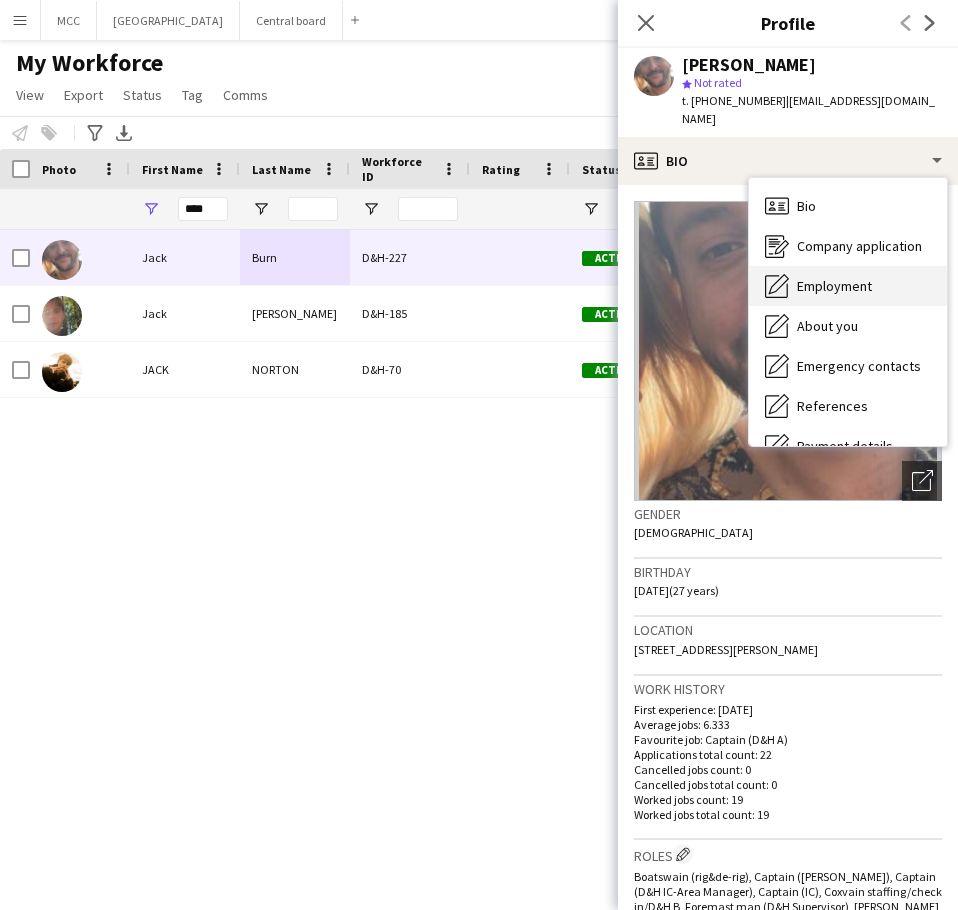 click on "Employment
Employment" at bounding box center [848, 286] 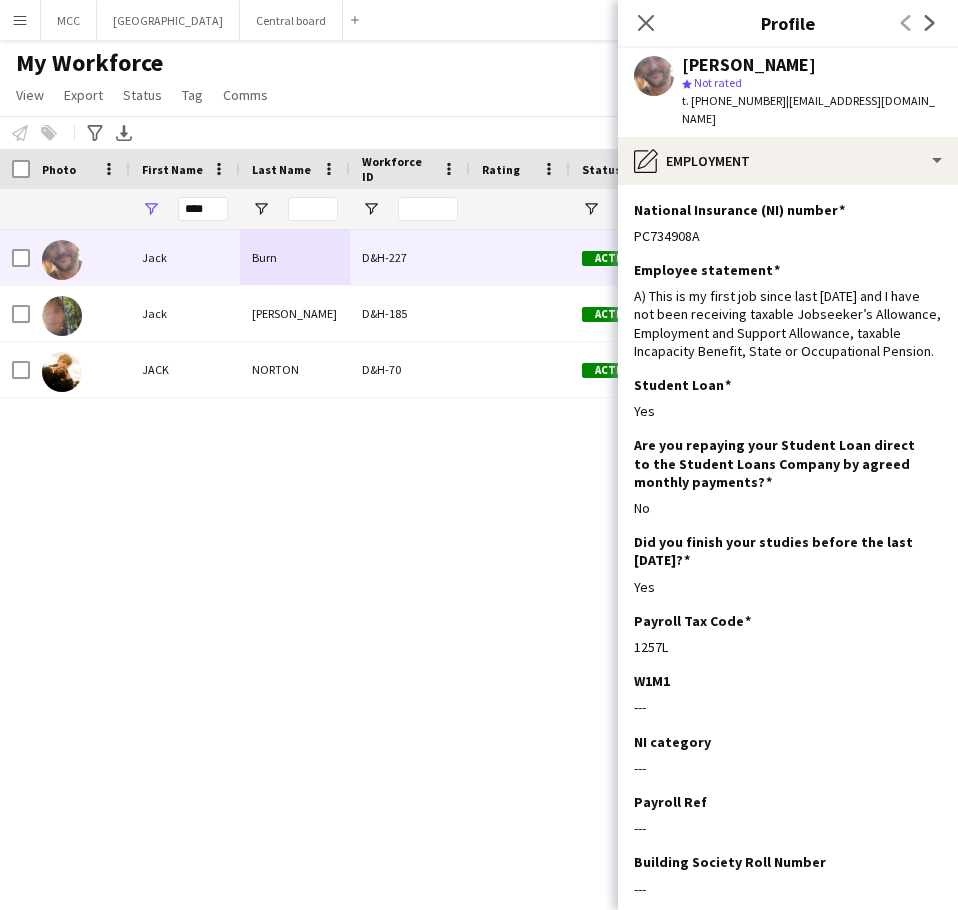 drag, startPoint x: 705, startPoint y: 223, endPoint x: 613, endPoint y: 224, distance: 92.00543 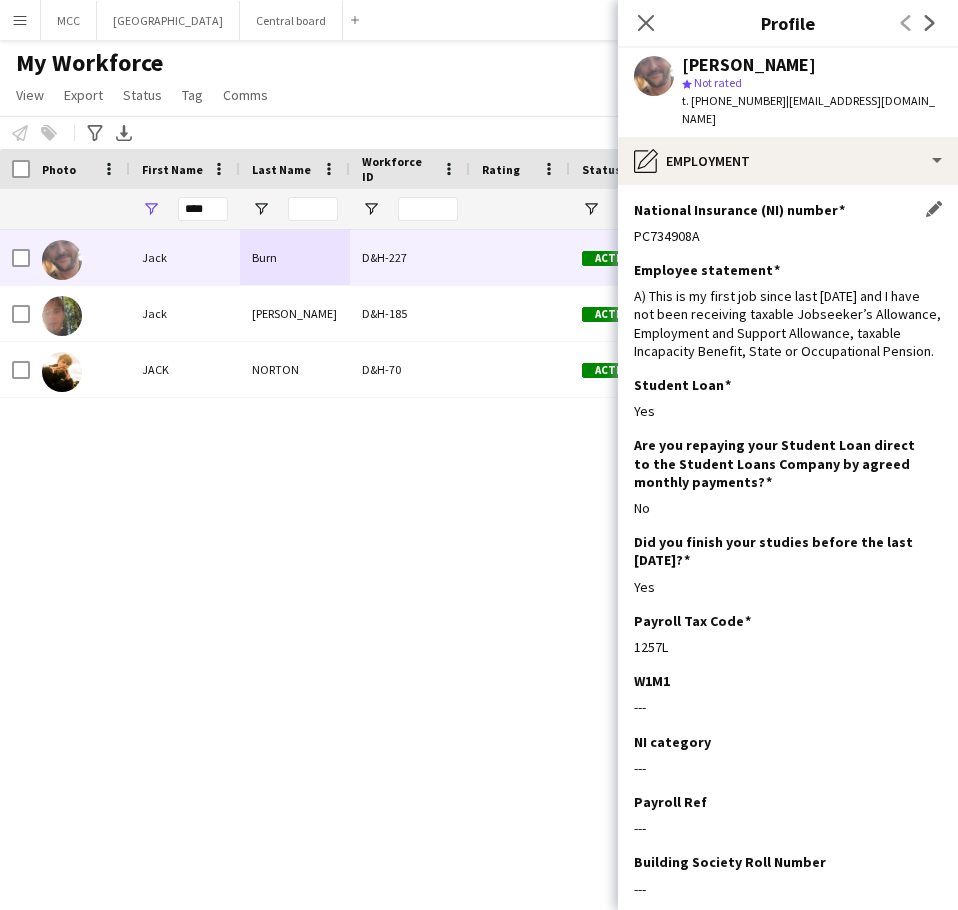 click on "PC734908A" 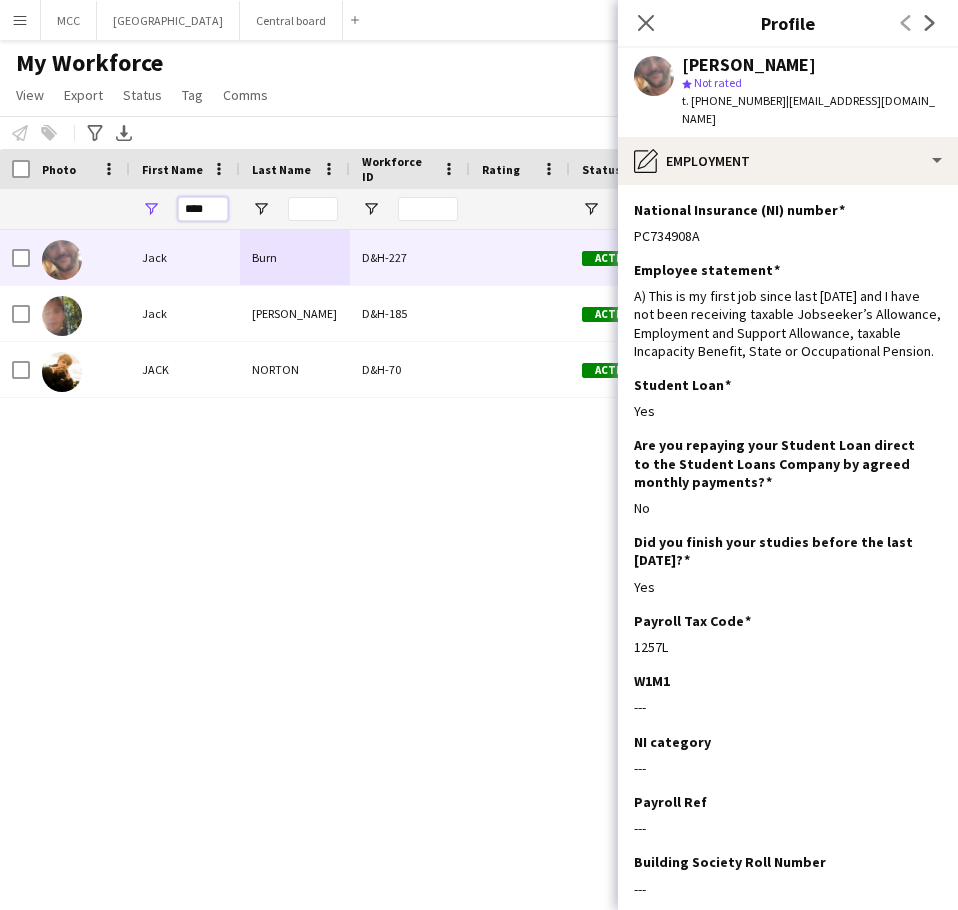 drag, startPoint x: 209, startPoint y: 209, endPoint x: 161, endPoint y: 210, distance: 48.010414 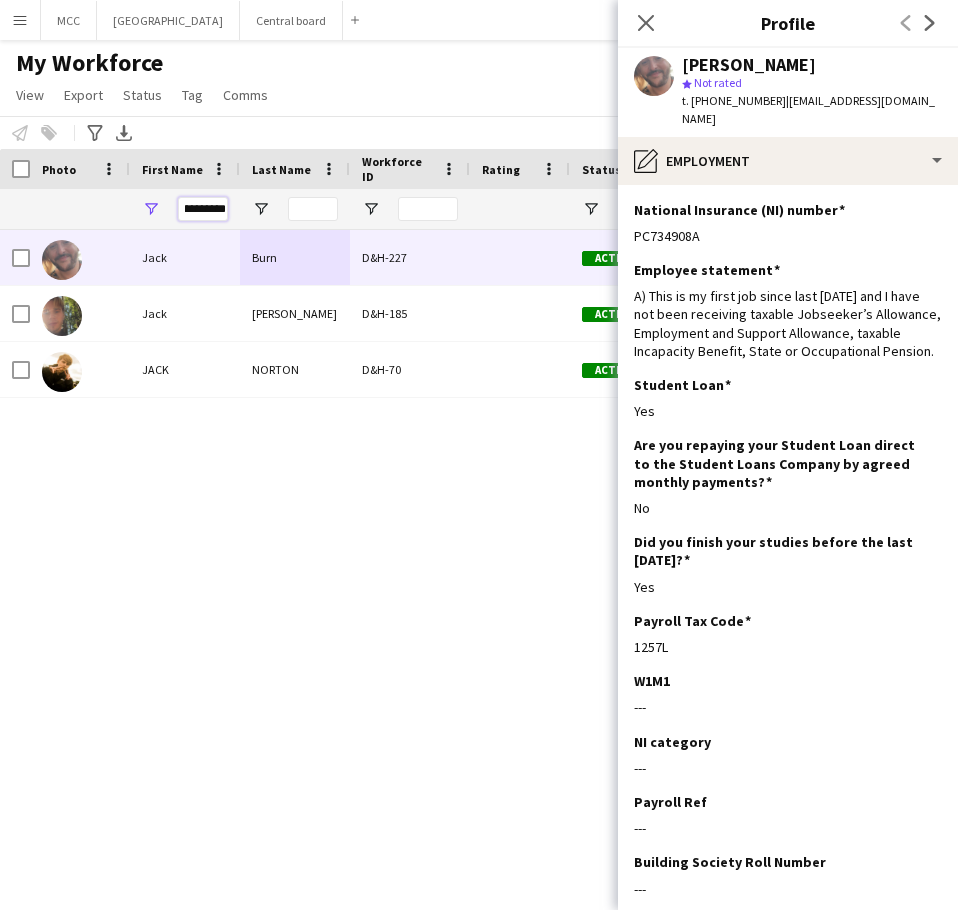 scroll, scrollTop: 0, scrollLeft: 20, axis: horizontal 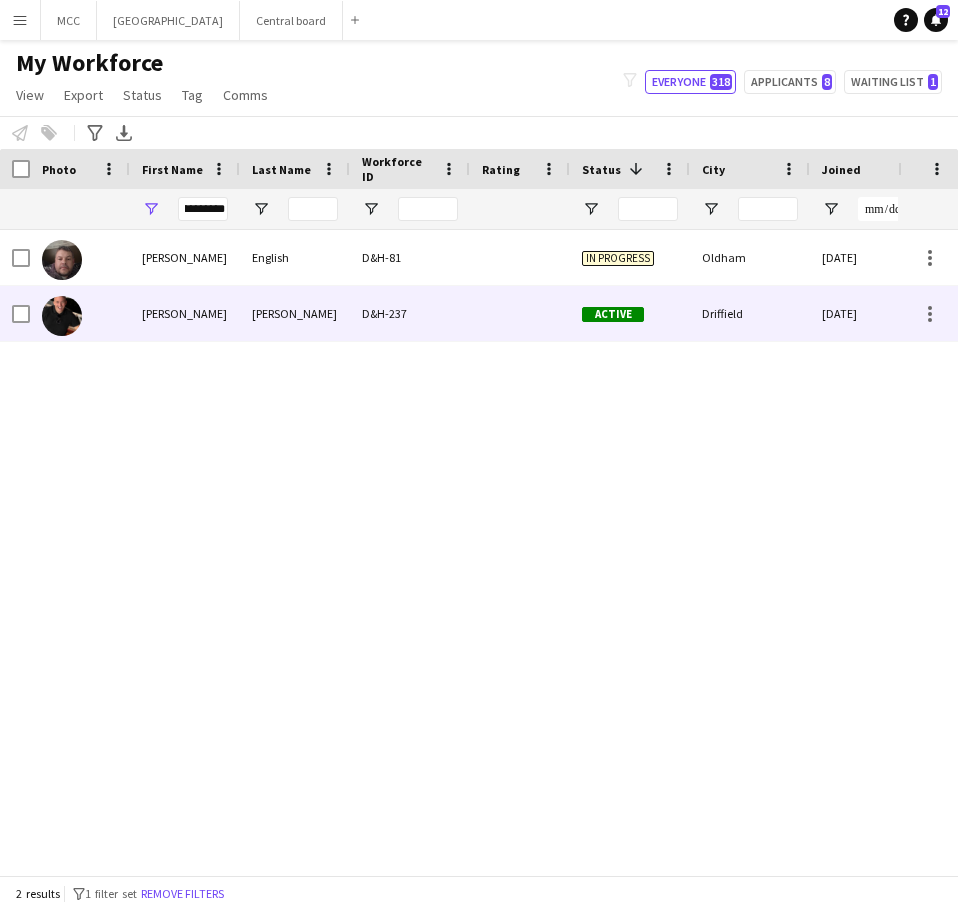 click on "[PERSON_NAME]" at bounding box center (185, 313) 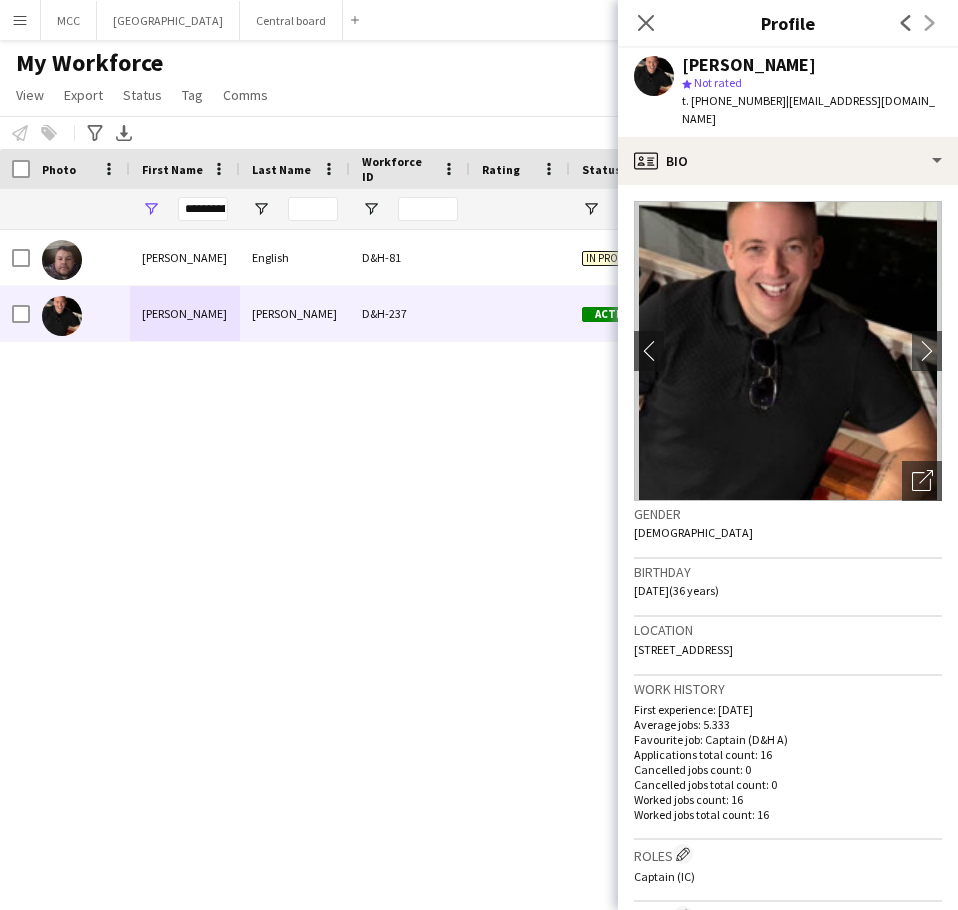 drag, startPoint x: 687, startPoint y: 576, endPoint x: 621, endPoint y: 576, distance: 66 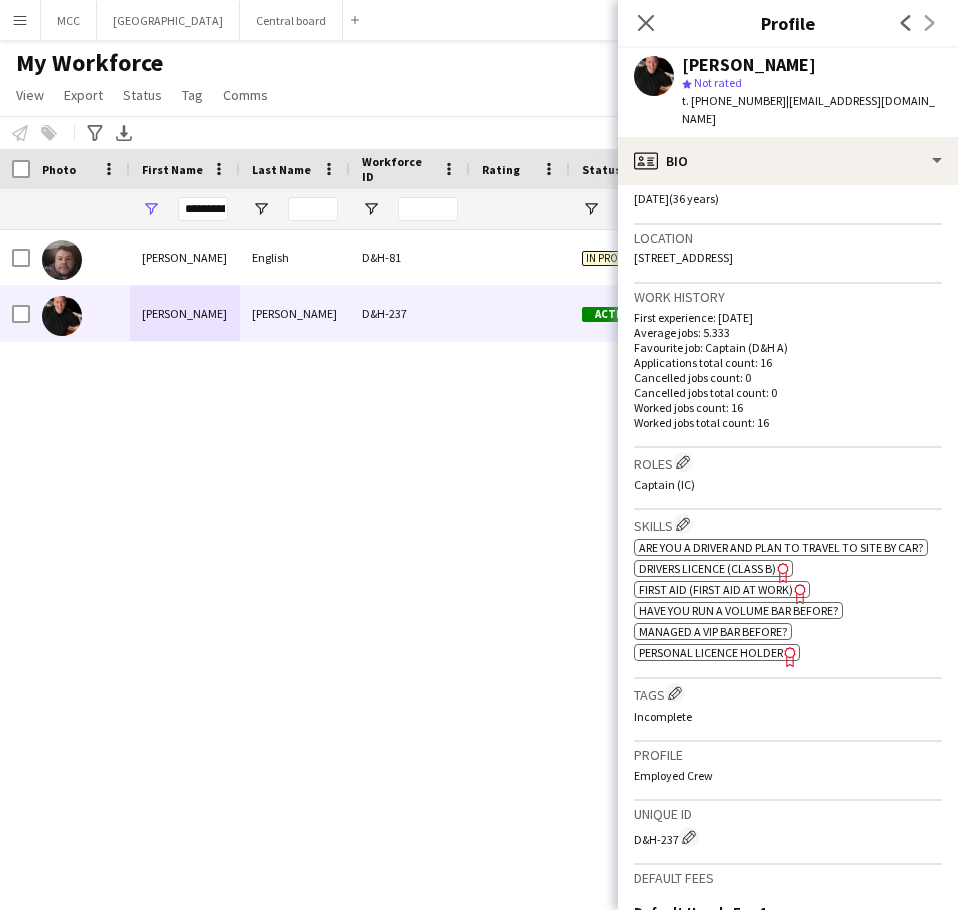 scroll, scrollTop: 0, scrollLeft: 0, axis: both 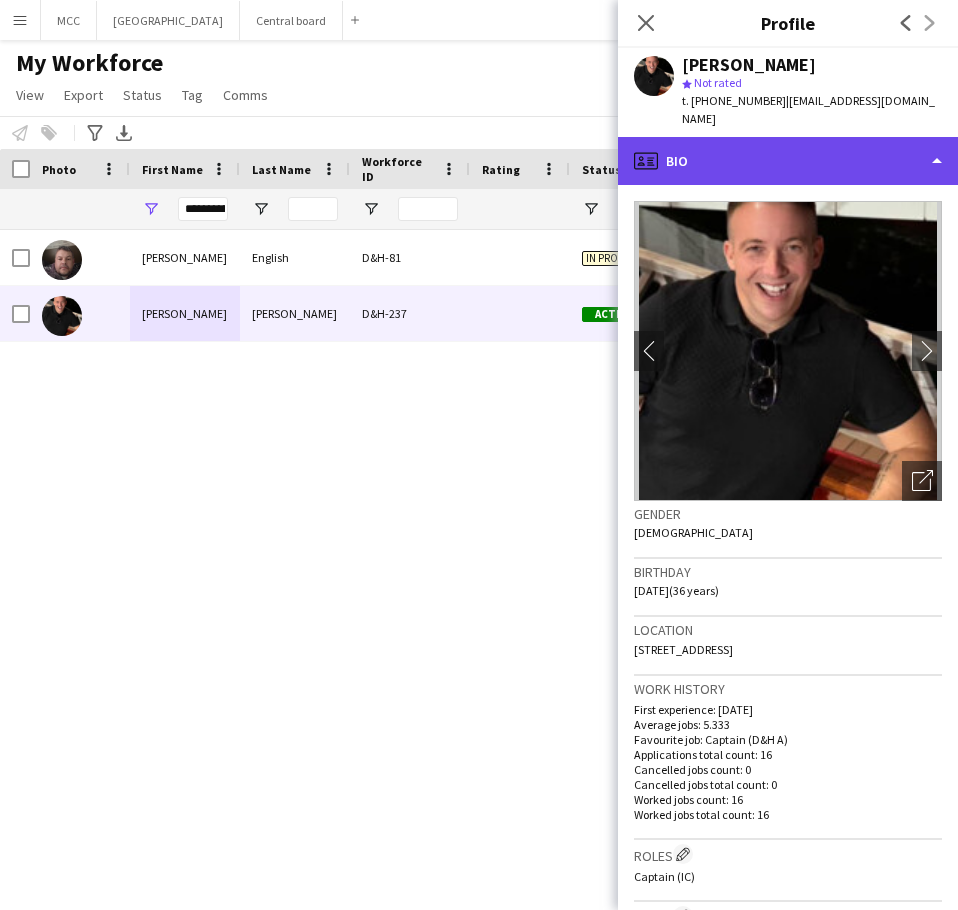 click on "profile
Bio" 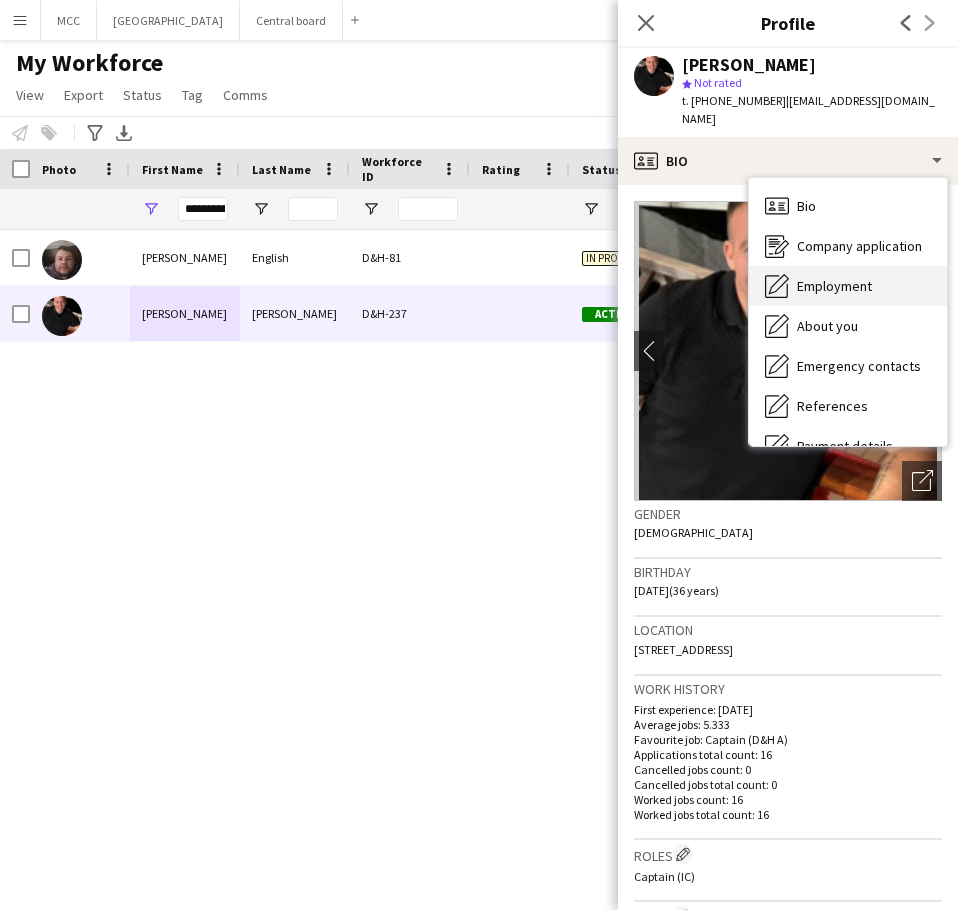 click on "Employment" at bounding box center (834, 286) 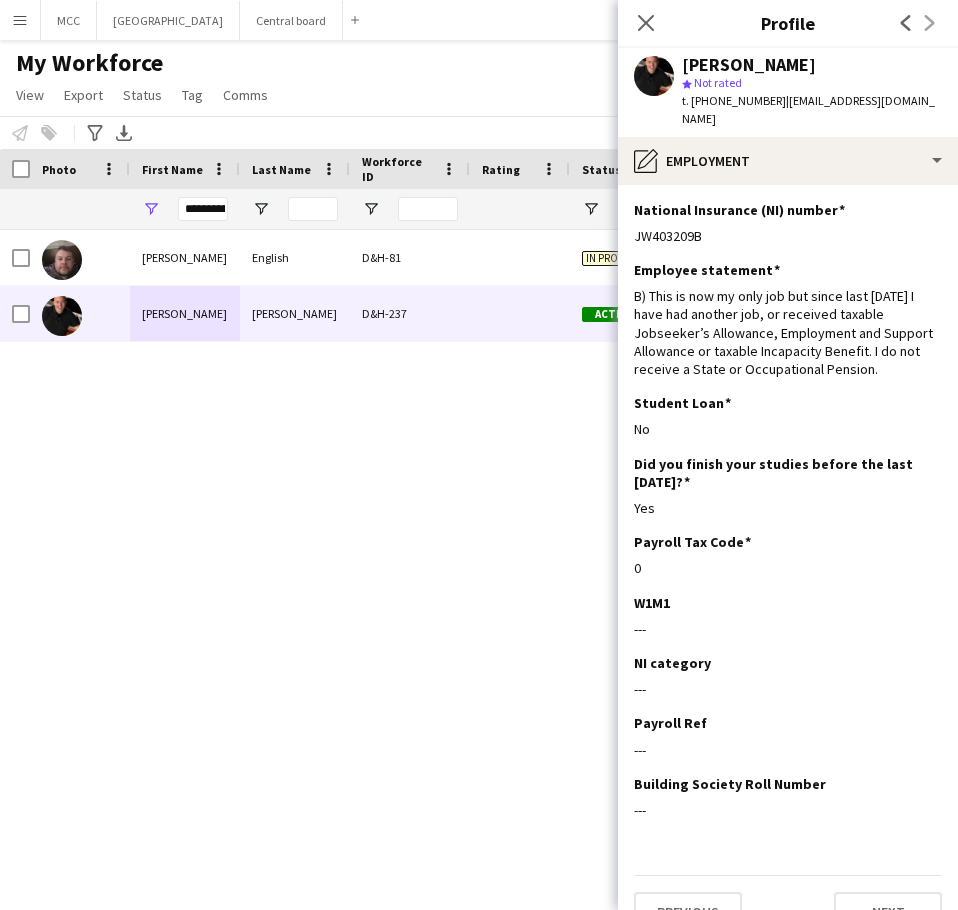 drag, startPoint x: 717, startPoint y: 224, endPoint x: 617, endPoint y: 227, distance: 100.04499 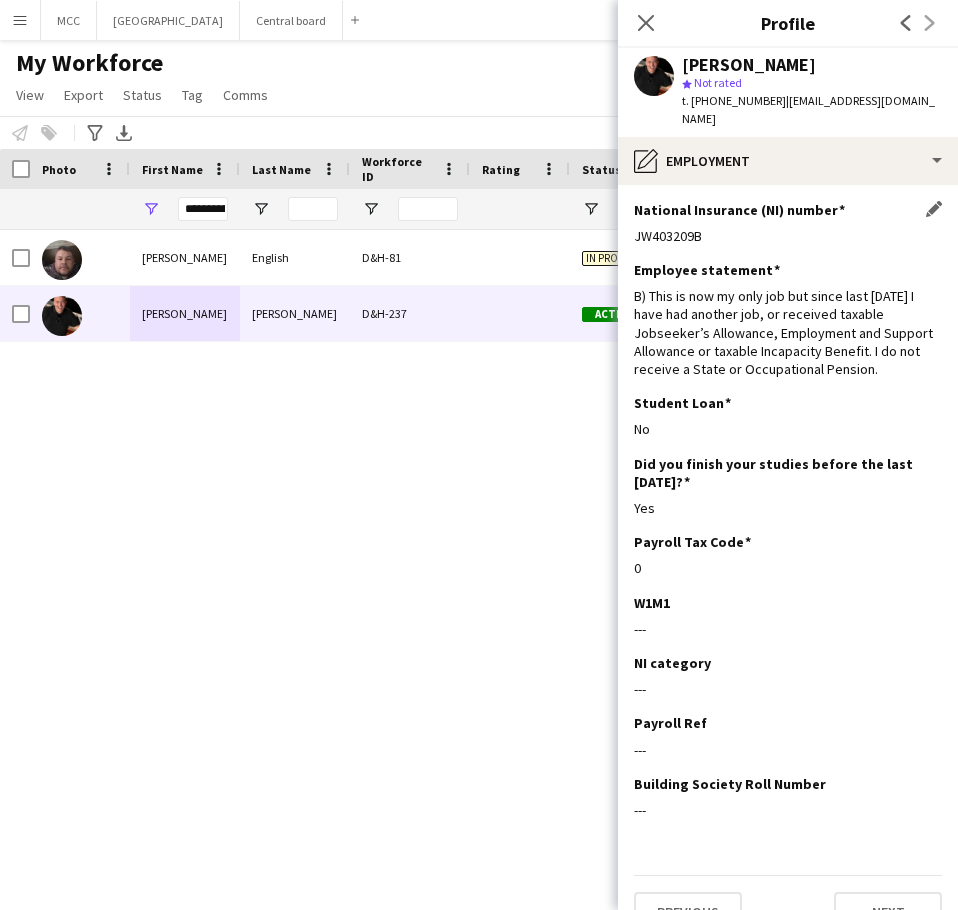 click on "JW403209B" 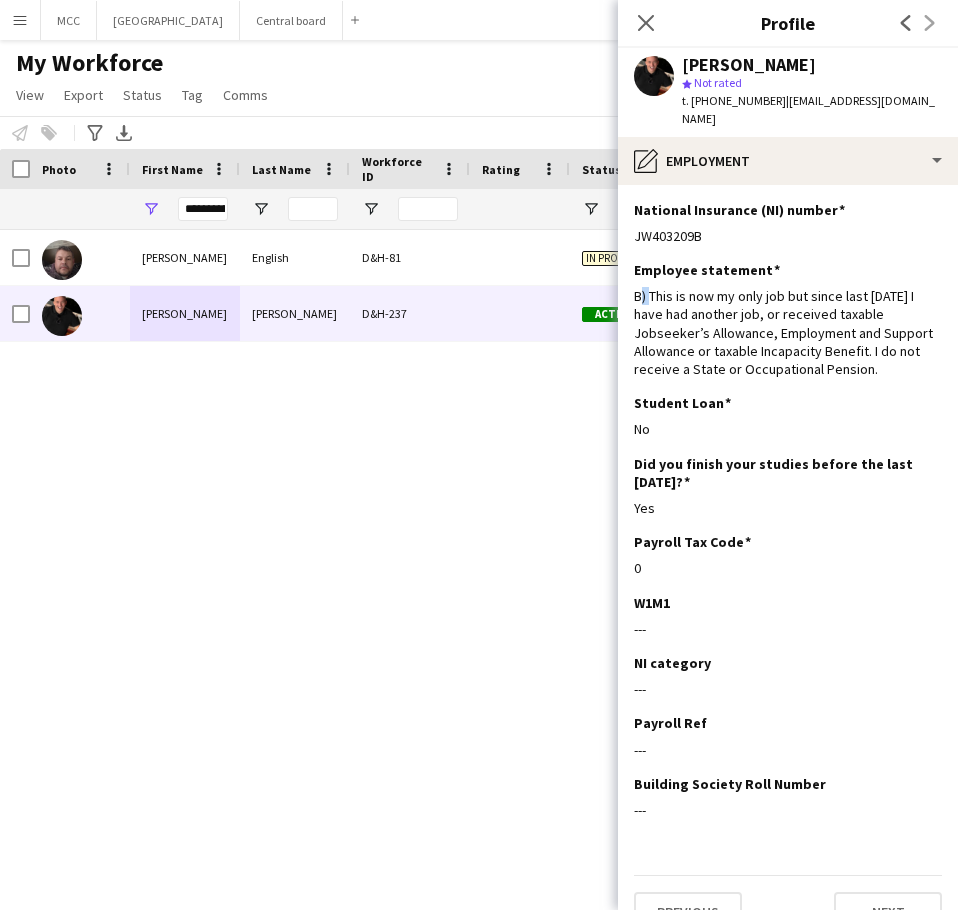 drag, startPoint x: 645, startPoint y: 283, endPoint x: 624, endPoint y: 284, distance: 21.023796 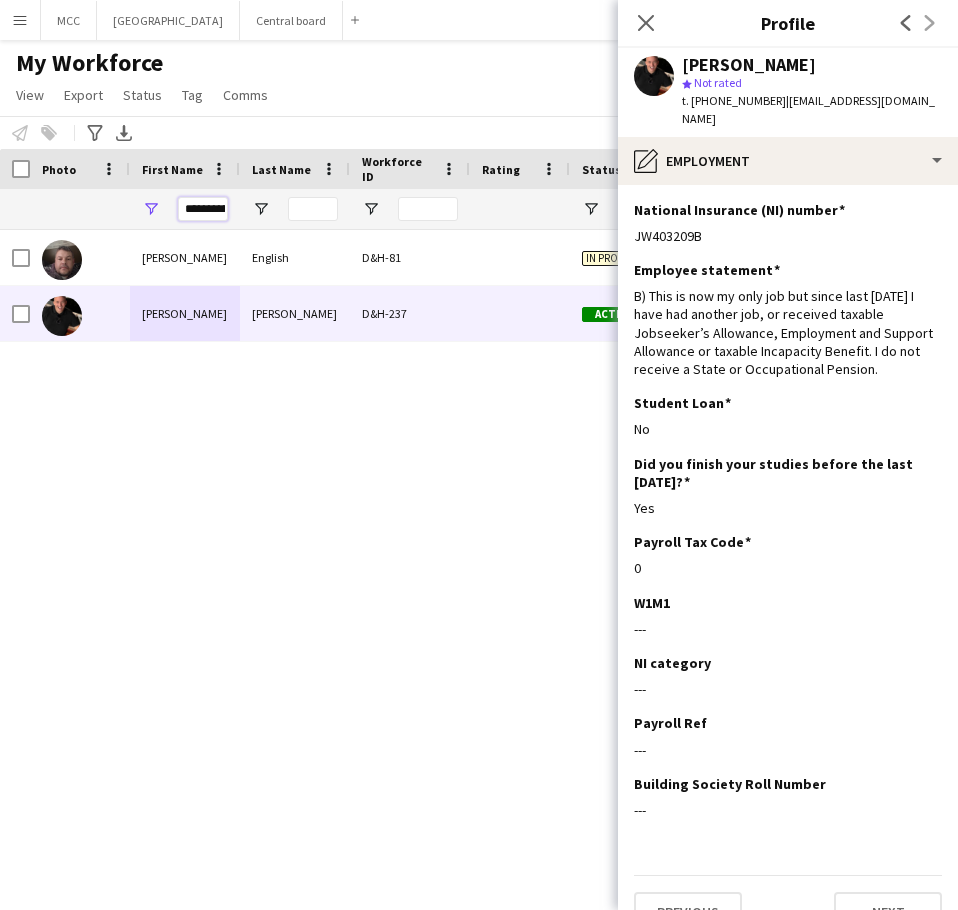 scroll, scrollTop: 0, scrollLeft: 0, axis: both 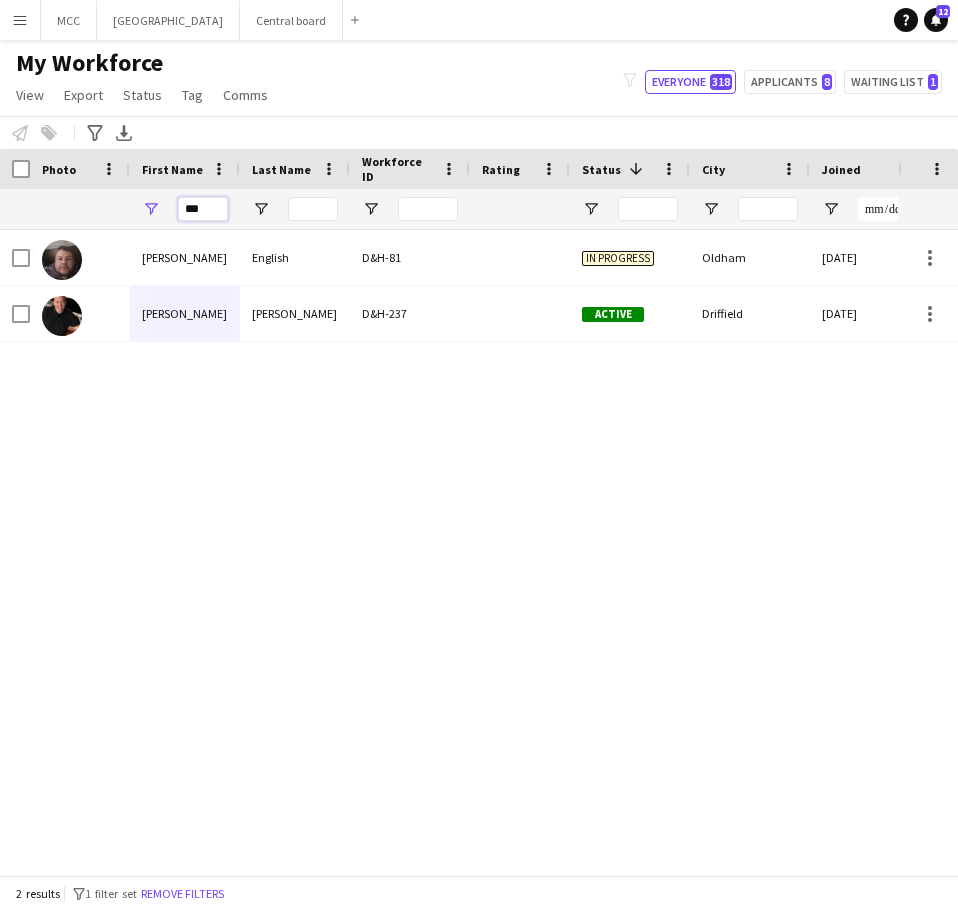 type on "*" 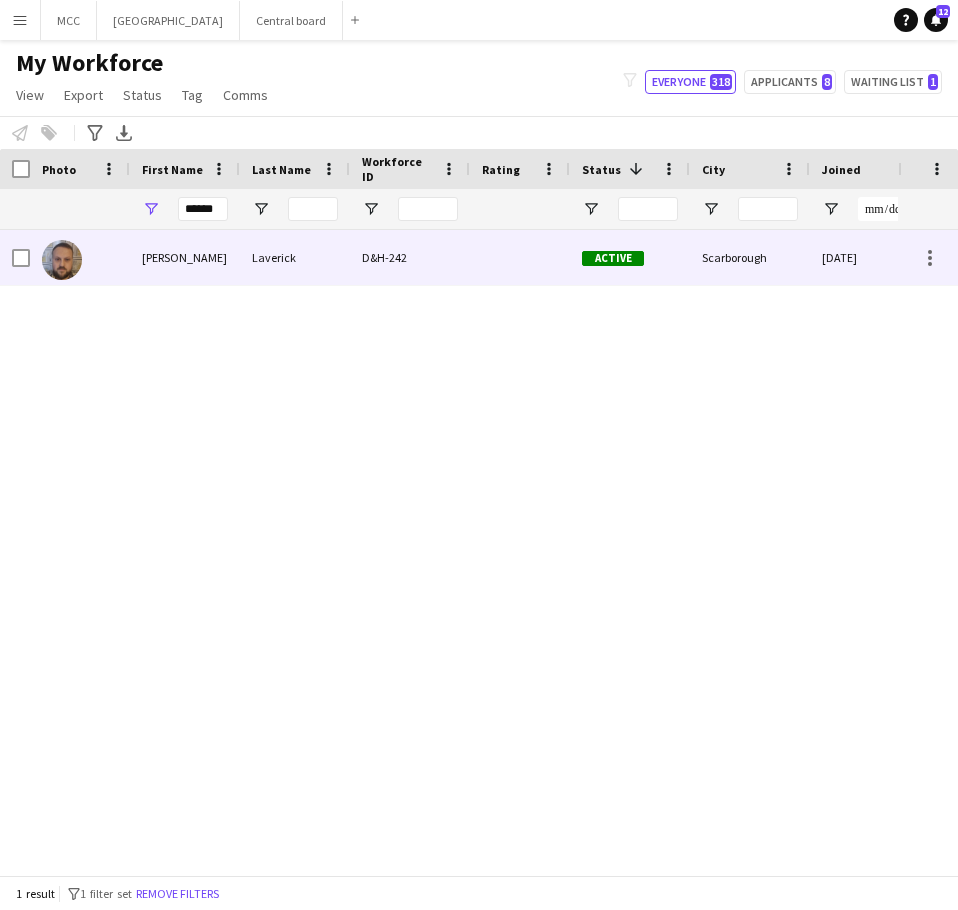click at bounding box center [520, 257] 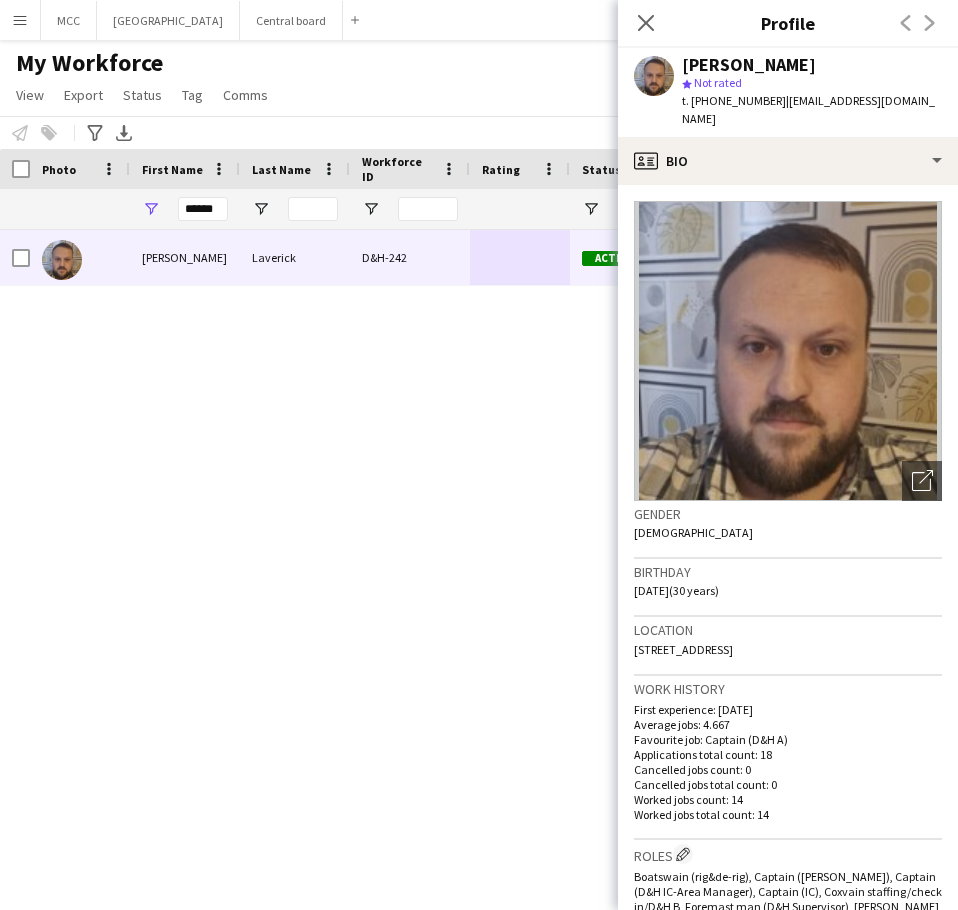 drag, startPoint x: 693, startPoint y: 573, endPoint x: 614, endPoint y: 573, distance: 79 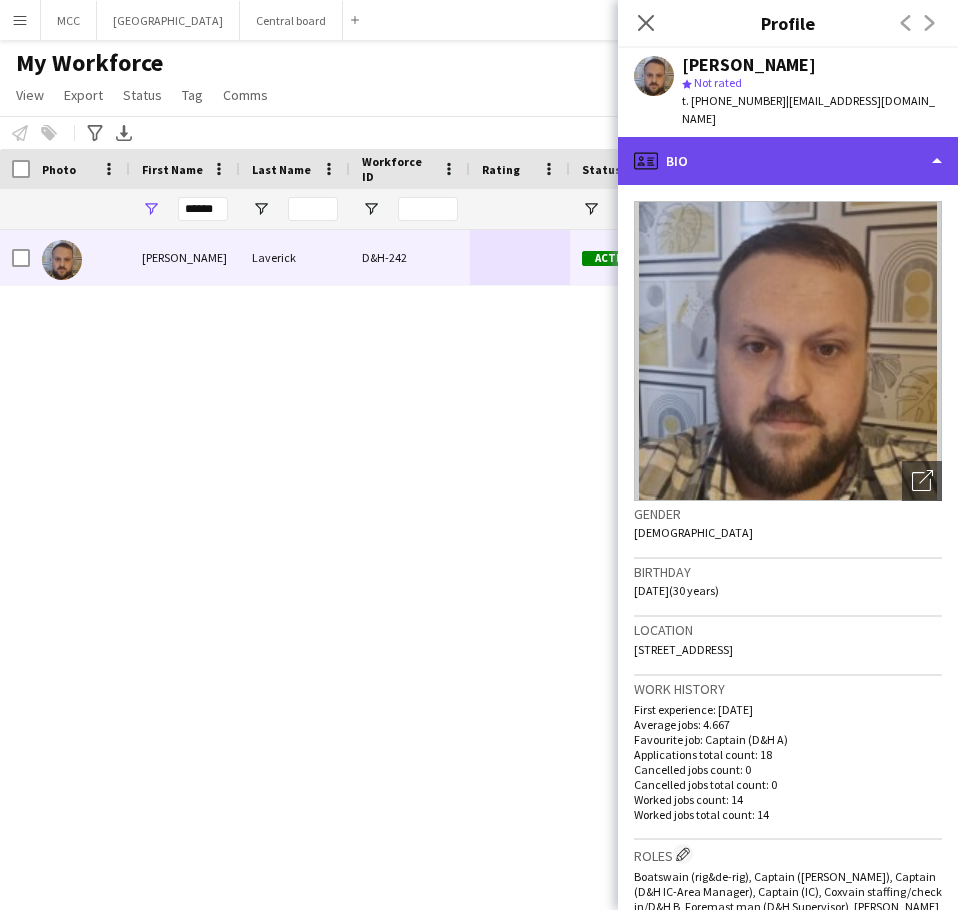 click on "profile
Bio" 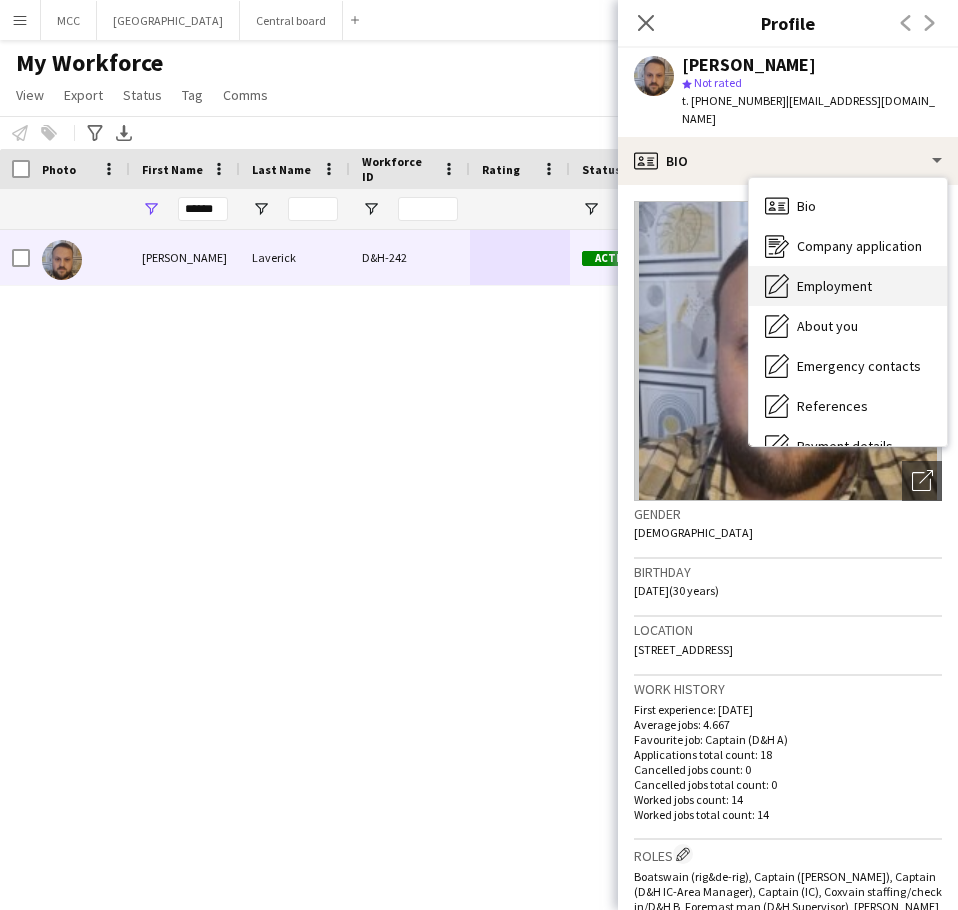 click on "Employment" at bounding box center [834, 286] 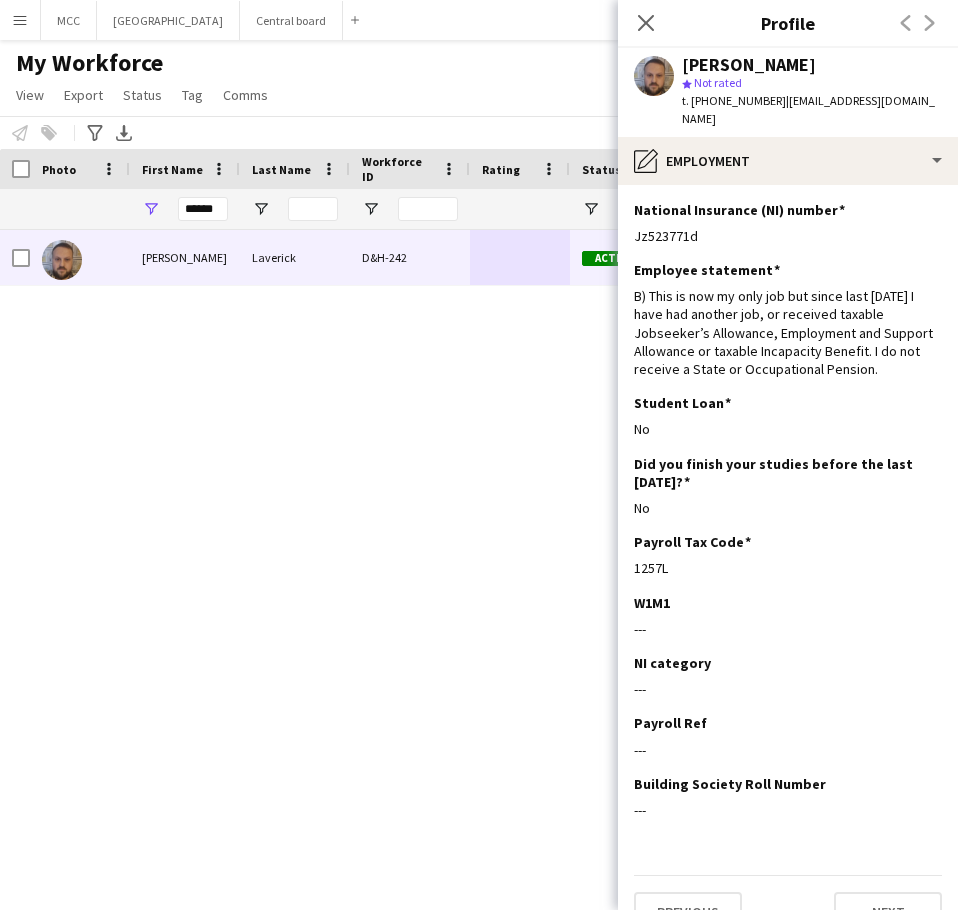 drag, startPoint x: 701, startPoint y: 223, endPoint x: 627, endPoint y: 225, distance: 74.02702 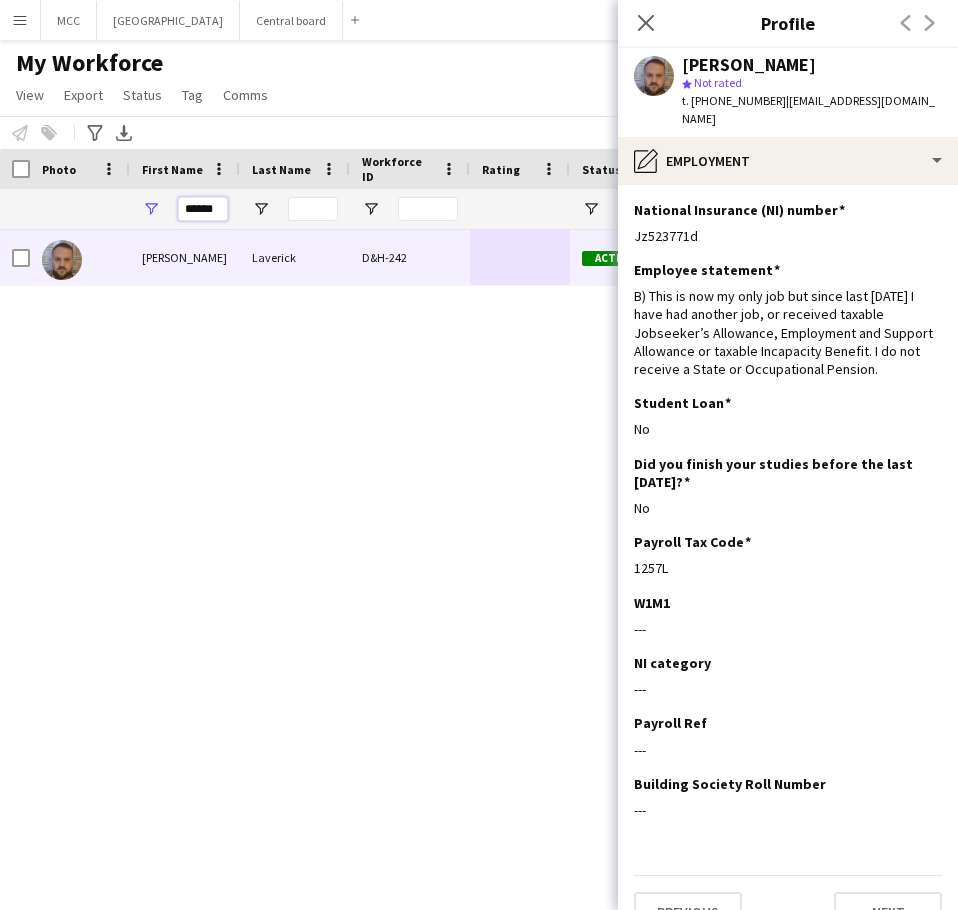 drag, startPoint x: 225, startPoint y: 209, endPoint x: 138, endPoint y: 230, distance: 89.498604 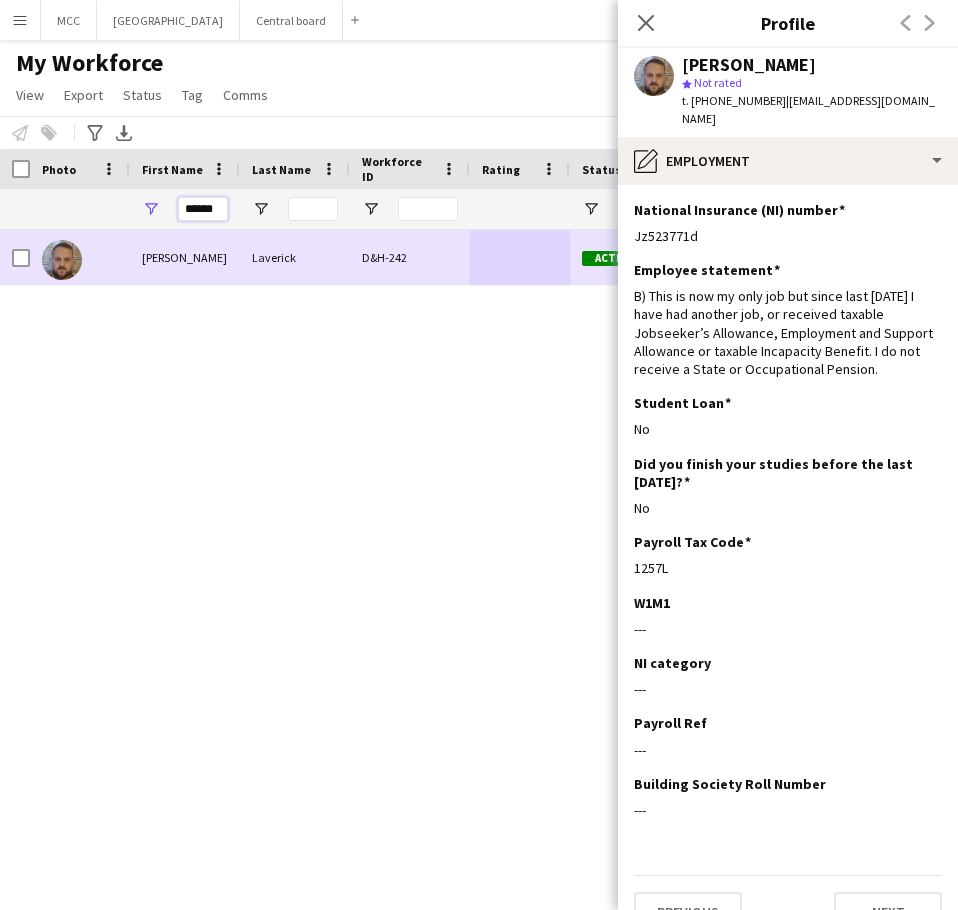 type on "*" 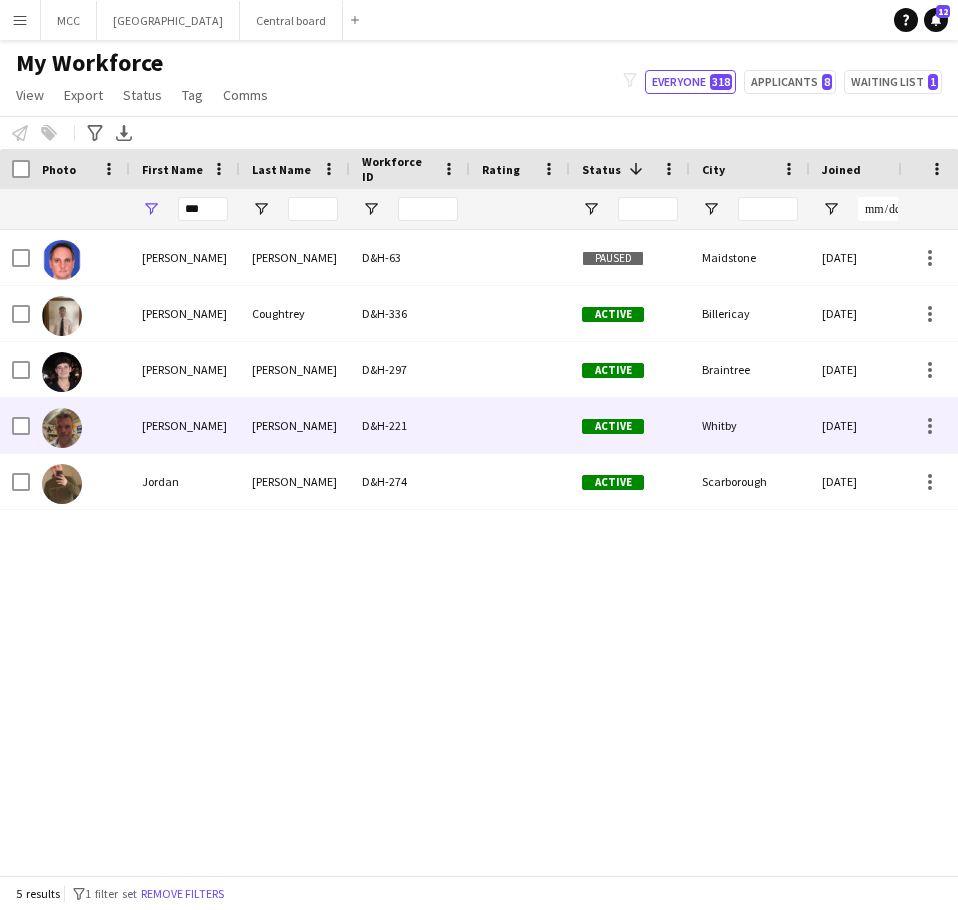 click on "[PERSON_NAME]" at bounding box center [185, 425] 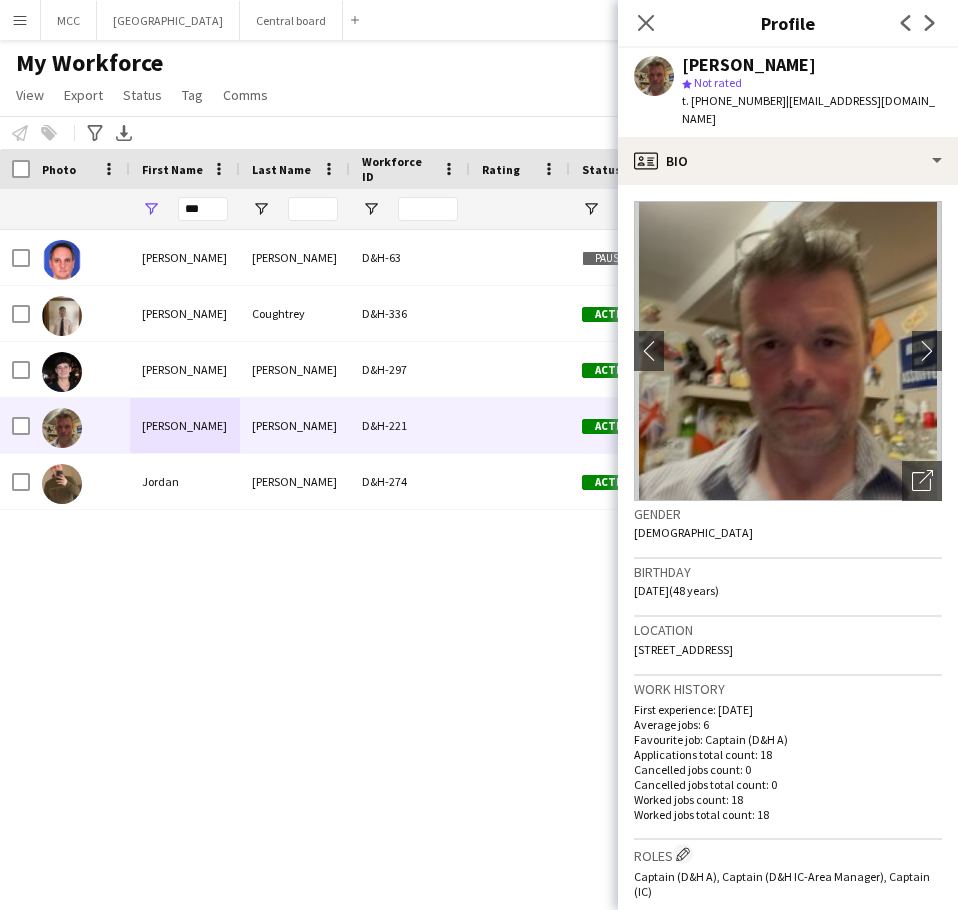 drag, startPoint x: 688, startPoint y: 574, endPoint x: 622, endPoint y: 584, distance: 66.75328 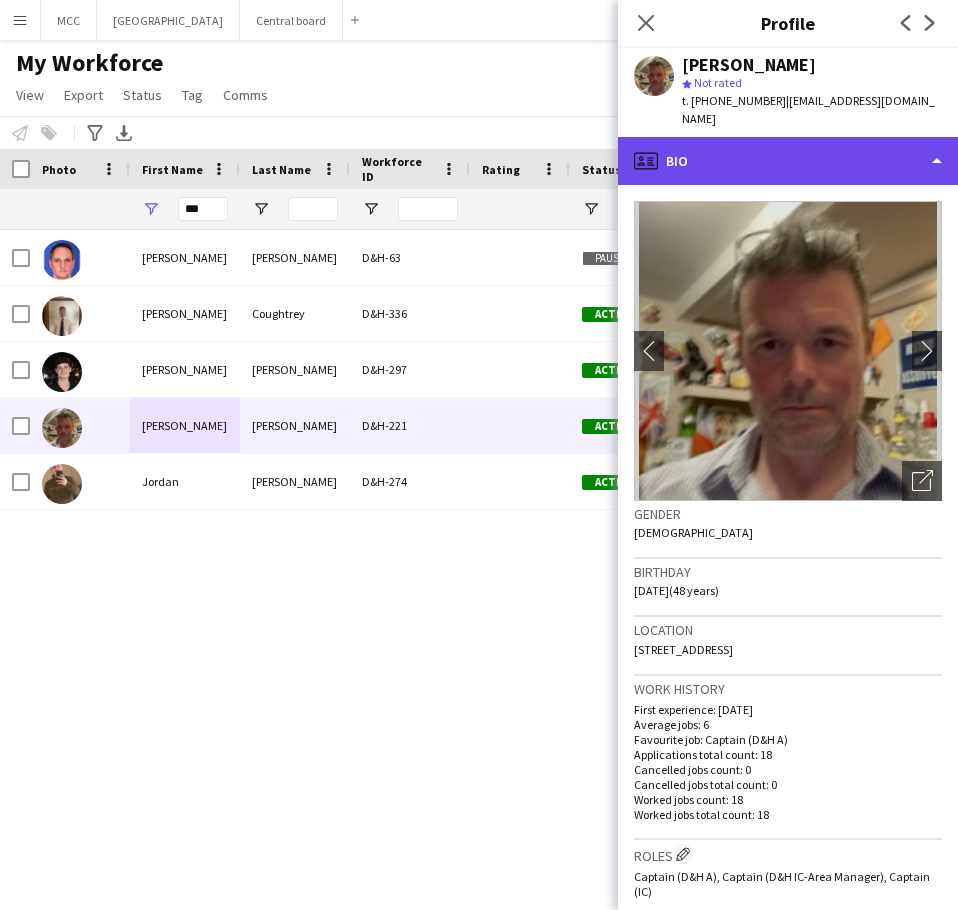 click on "profile
Bio" 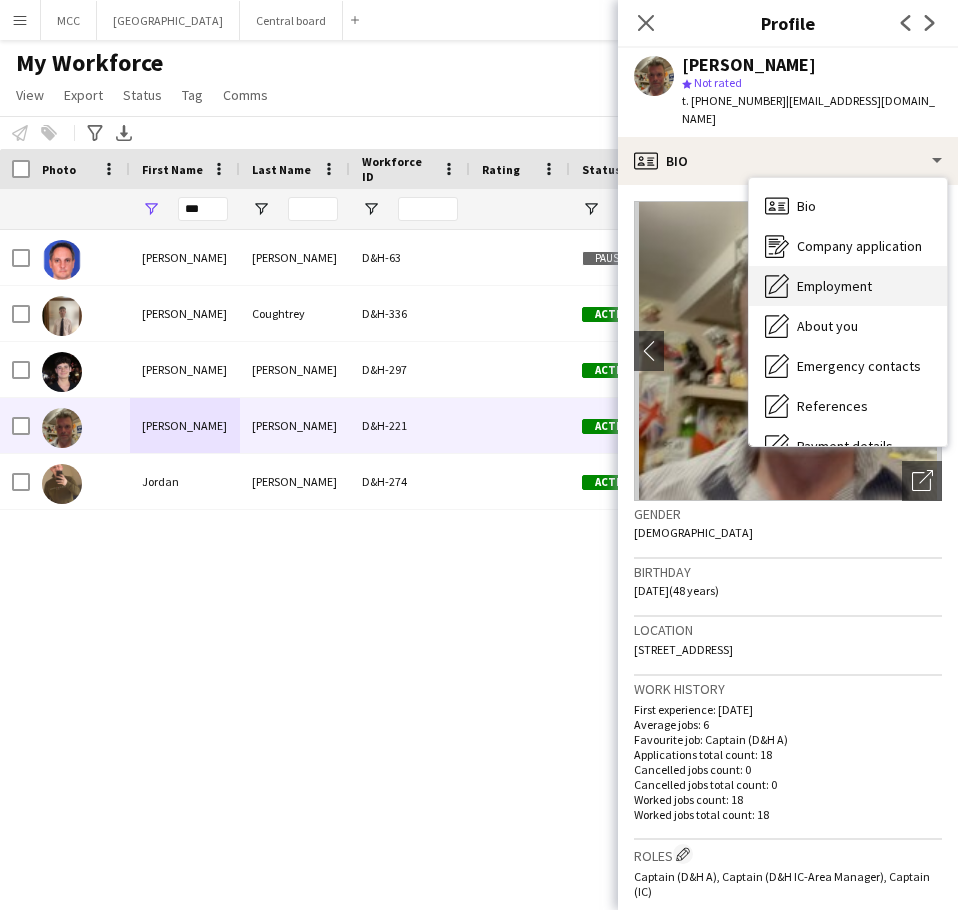 click on "Employment" at bounding box center [834, 286] 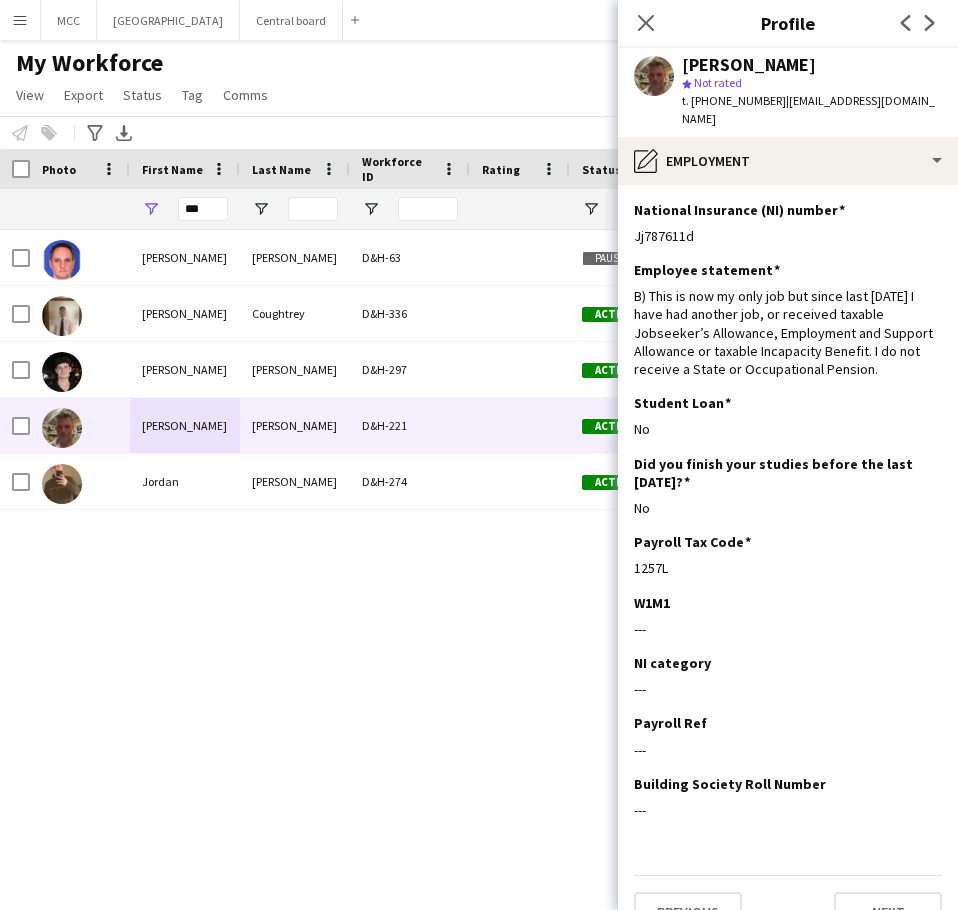 drag, startPoint x: 705, startPoint y: 214, endPoint x: 604, endPoint y: 229, distance: 102.10779 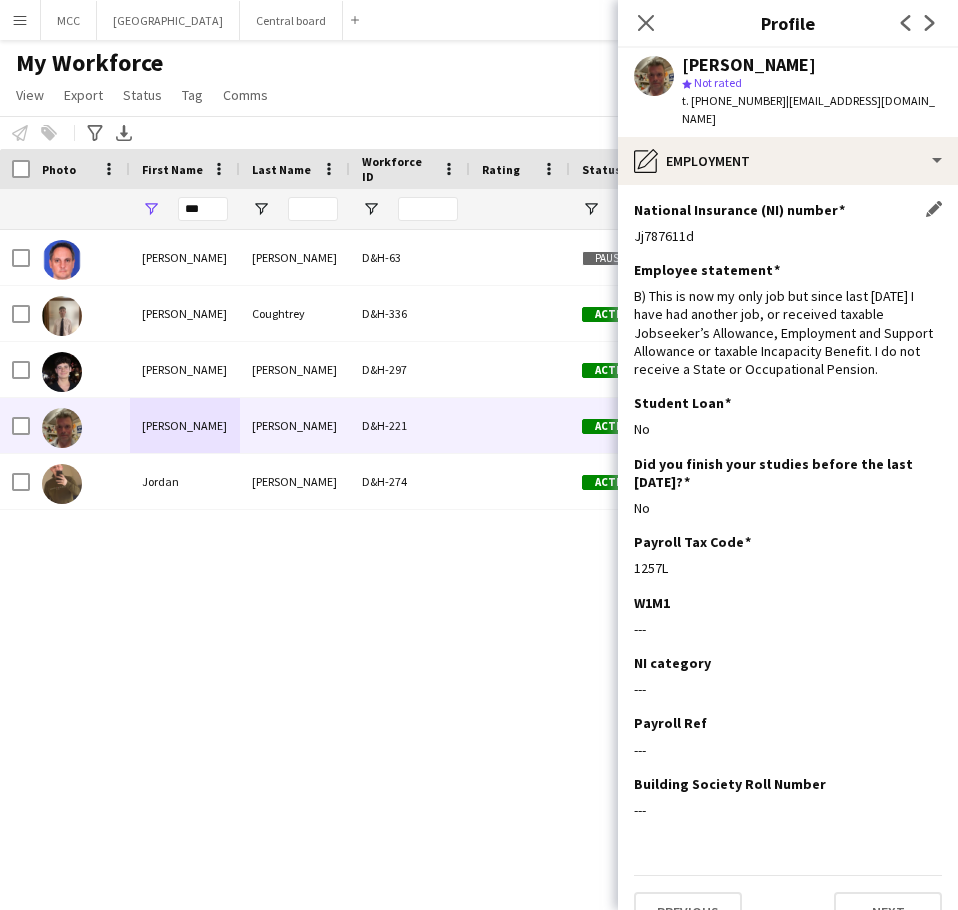 click on "Jj787611d" 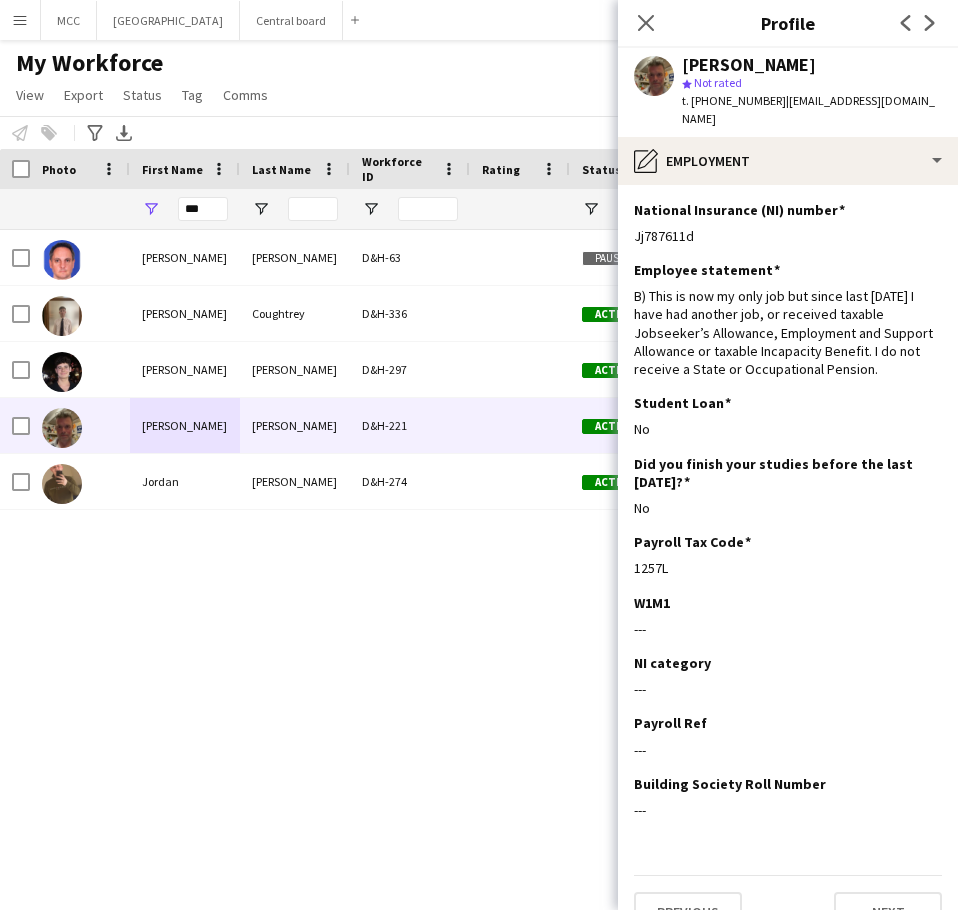 drag, startPoint x: 710, startPoint y: 217, endPoint x: 631, endPoint y: 230, distance: 80.06248 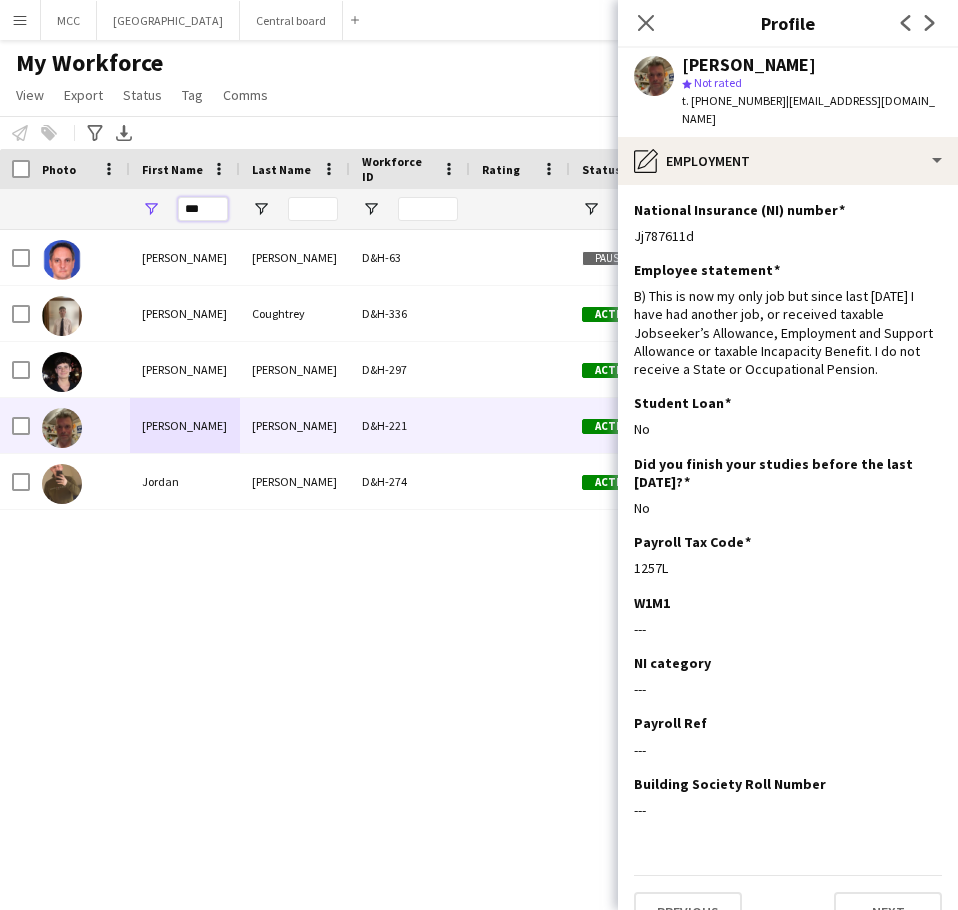 drag, startPoint x: 218, startPoint y: 207, endPoint x: 131, endPoint y: 213, distance: 87.20665 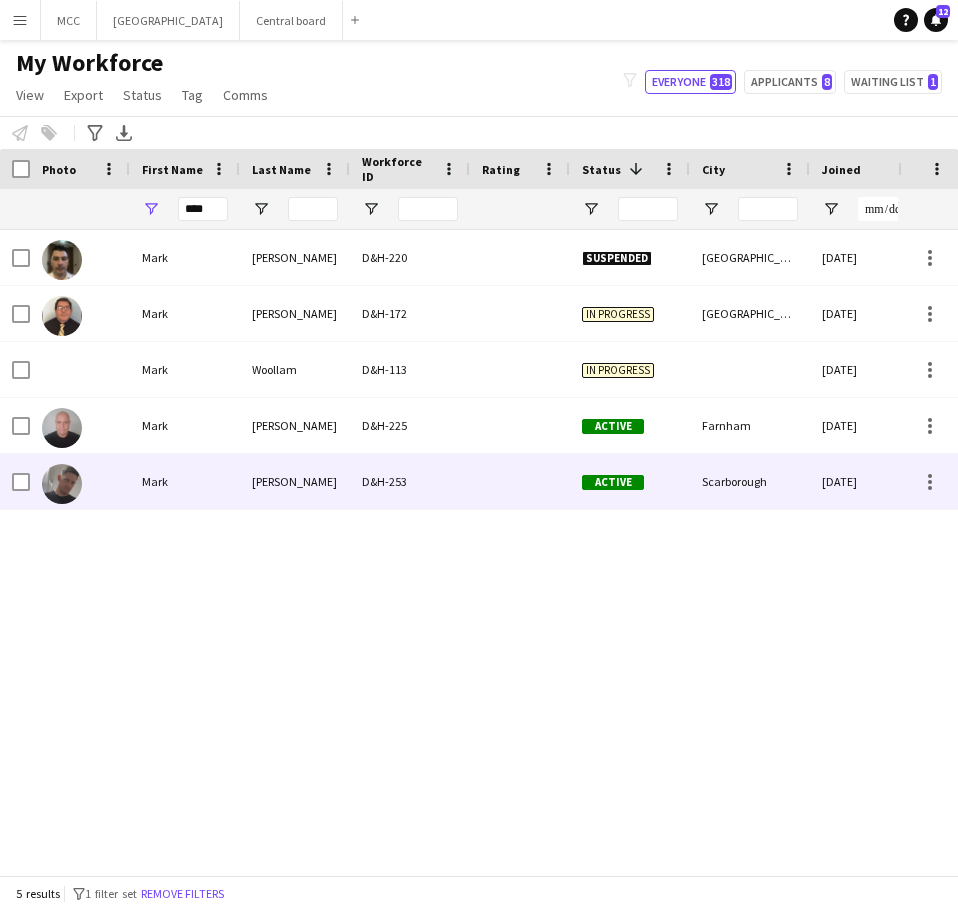 click on "[PERSON_NAME]" at bounding box center [295, 481] 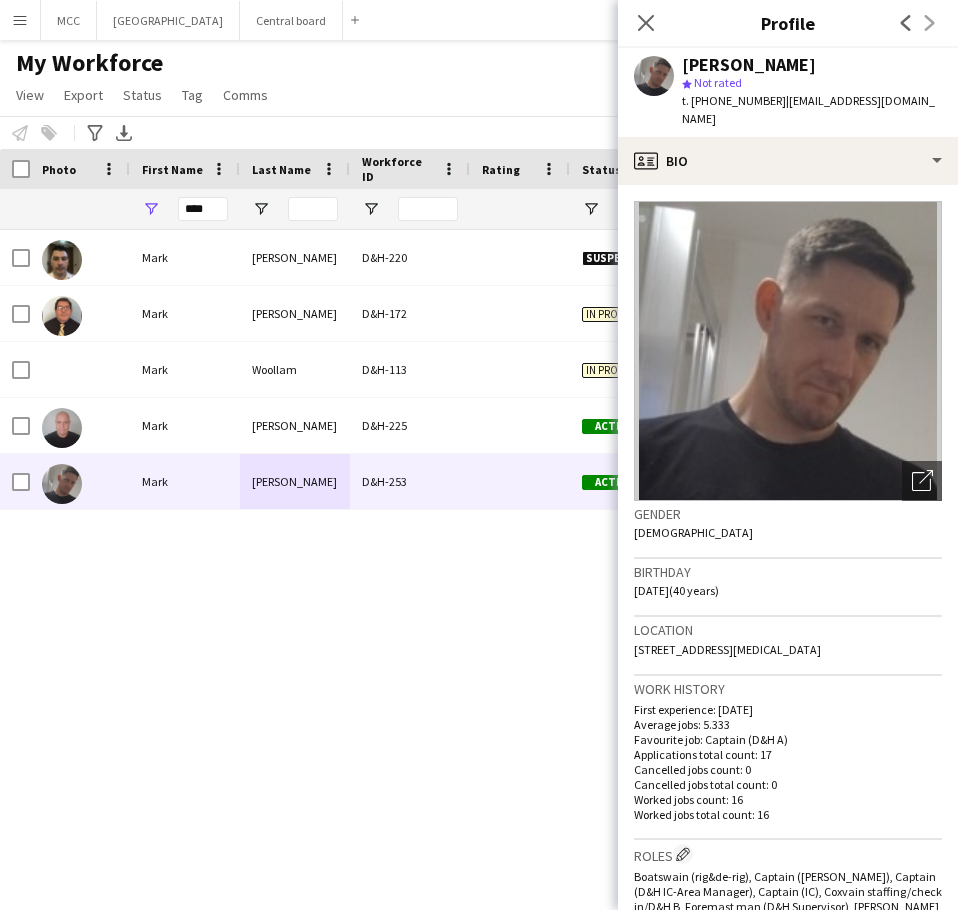 drag, startPoint x: 691, startPoint y: 576, endPoint x: 632, endPoint y: 576, distance: 59 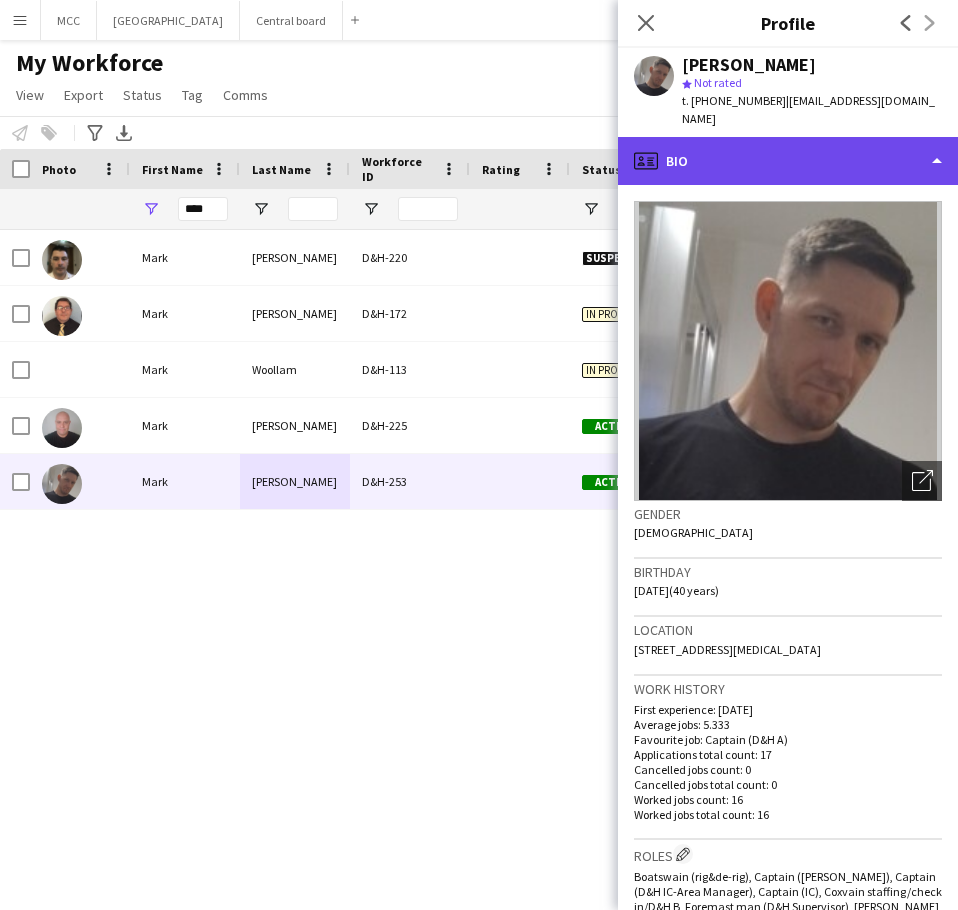 click on "profile
Bio" 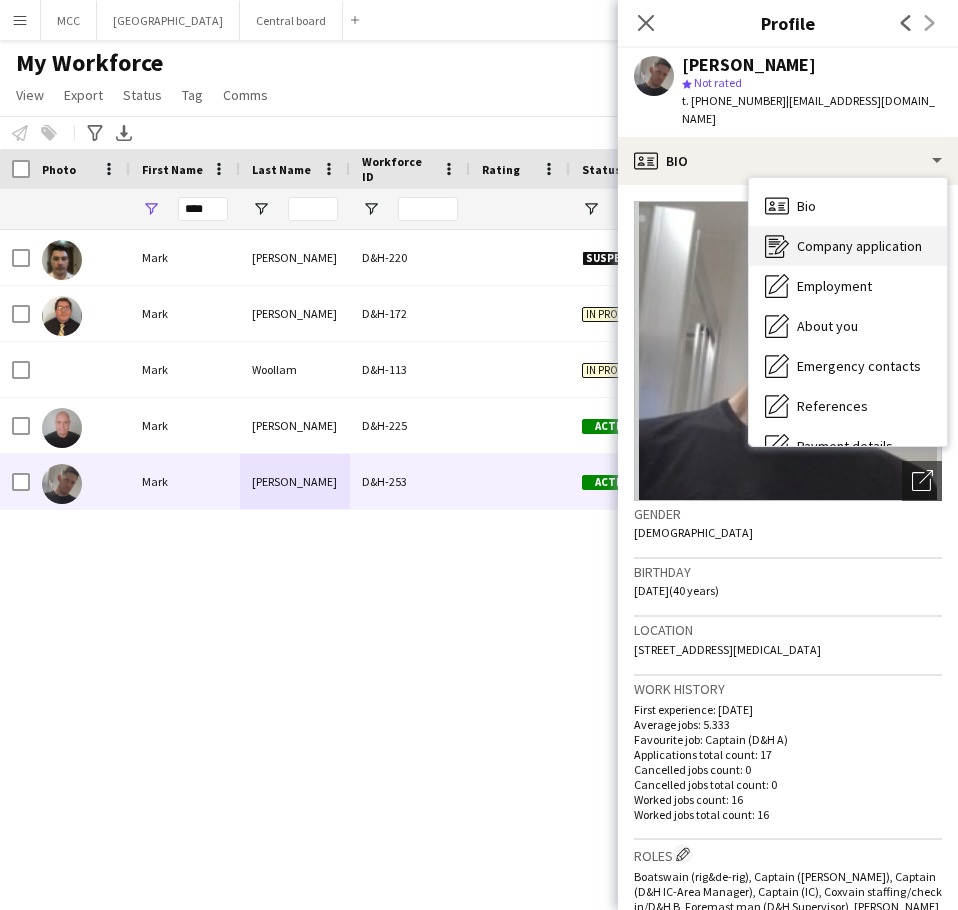 click on "Company application" at bounding box center [859, 246] 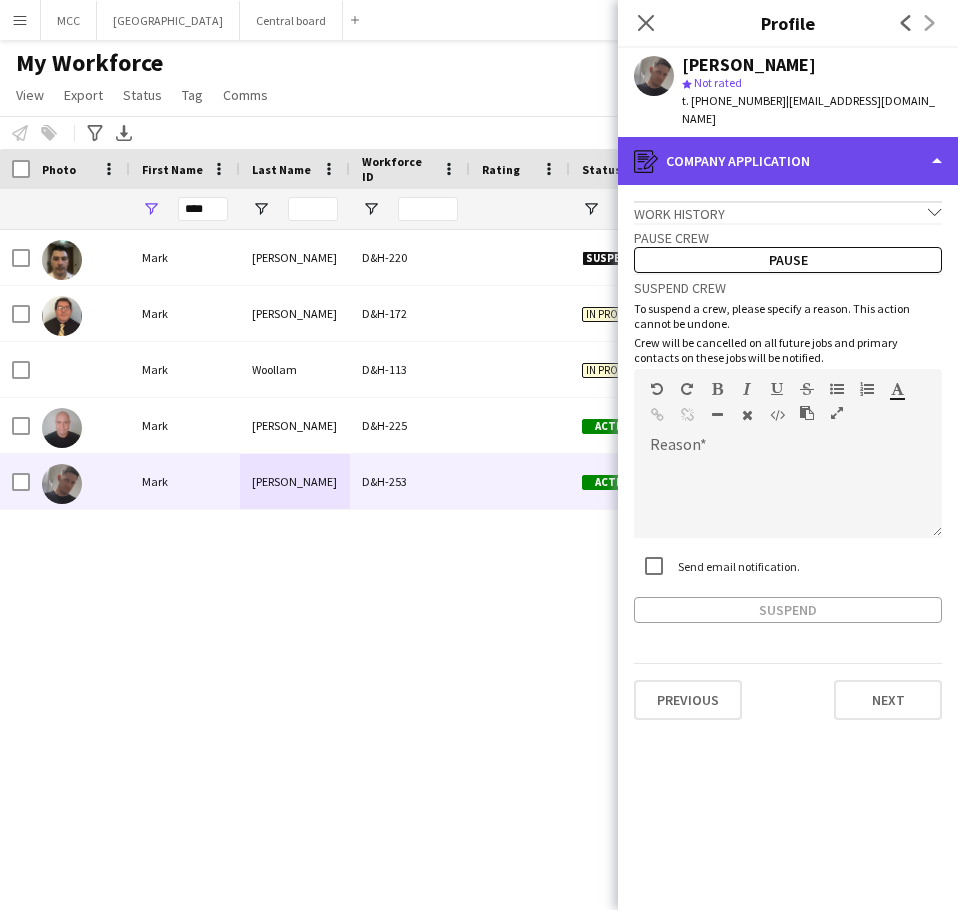 click on "register
Company application" 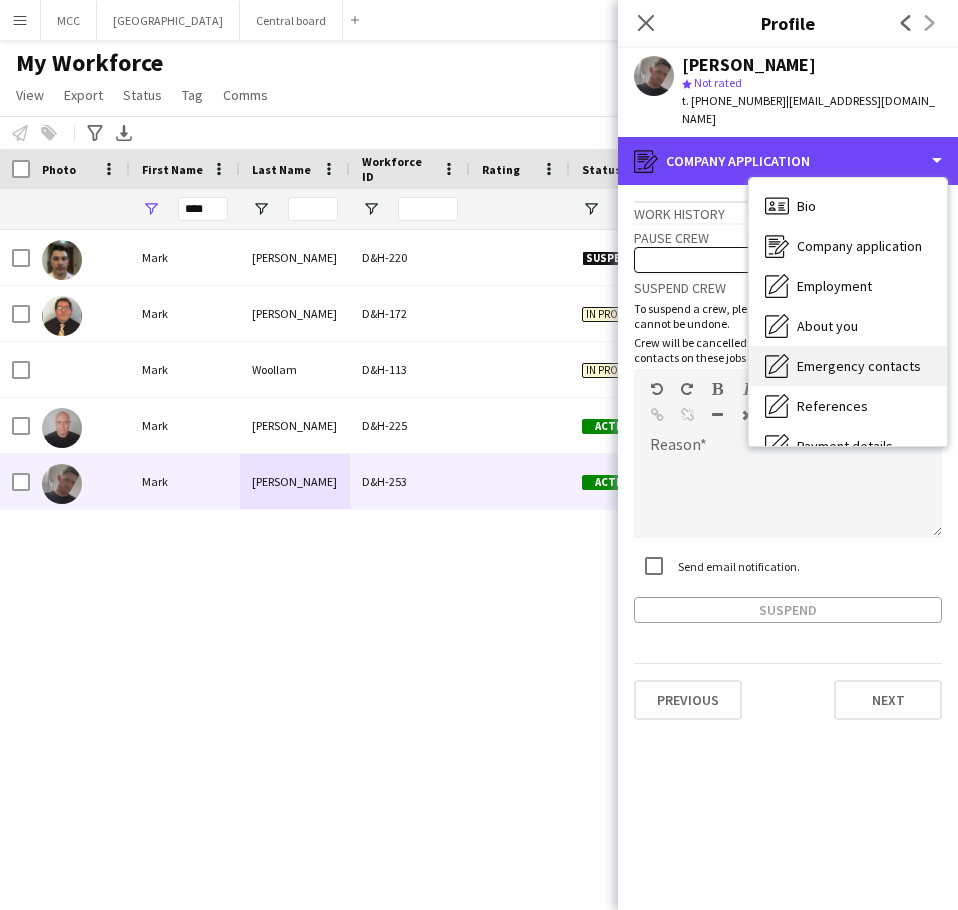 scroll, scrollTop: 80, scrollLeft: 0, axis: vertical 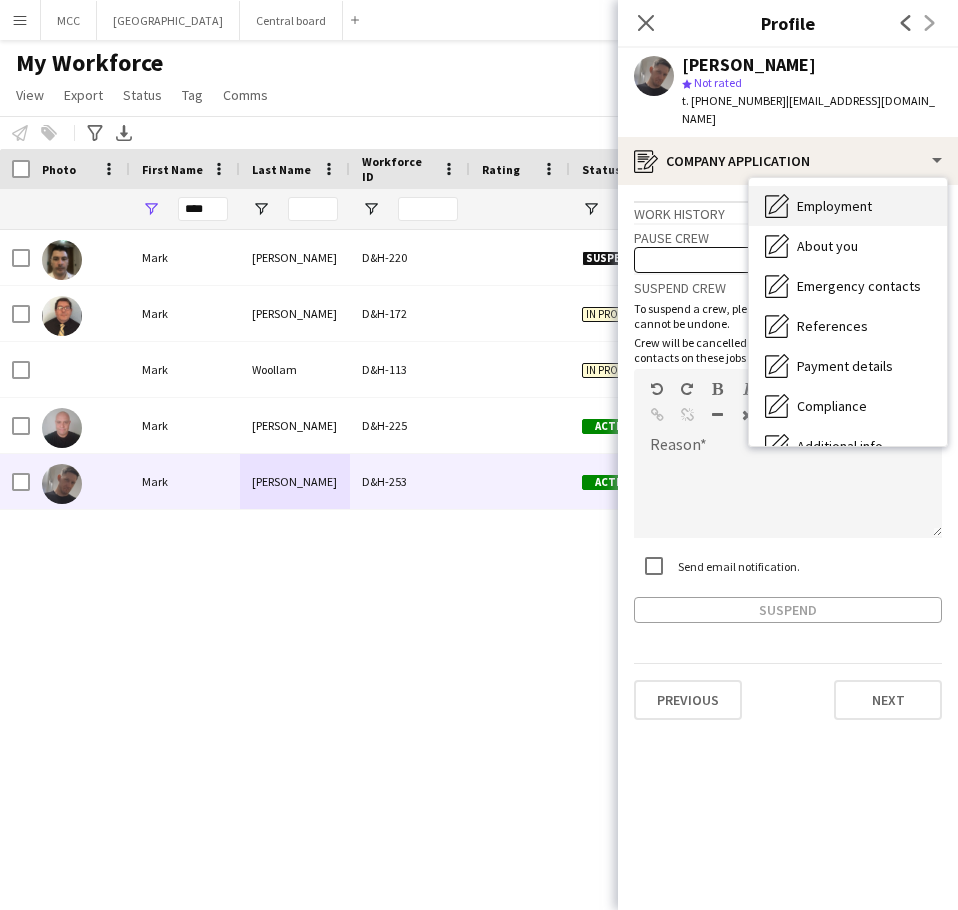click on "Employment" at bounding box center [834, 206] 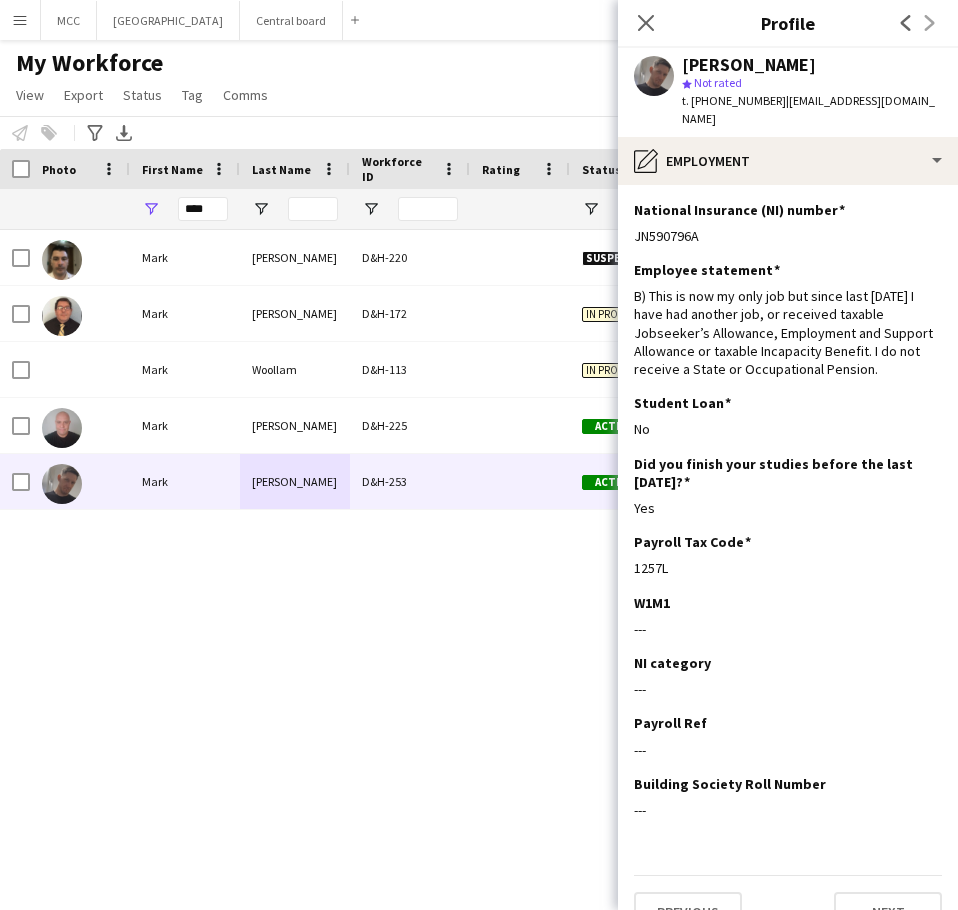 drag, startPoint x: 706, startPoint y: 219, endPoint x: 627, endPoint y: 223, distance: 79.101204 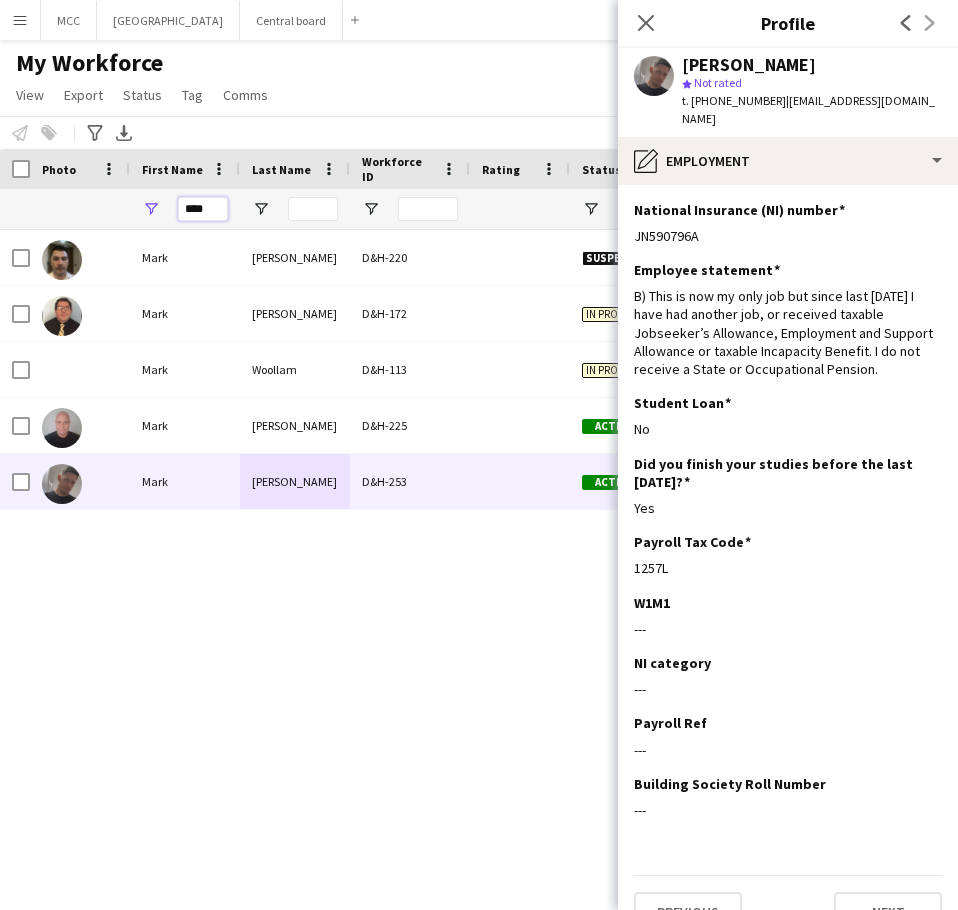 drag, startPoint x: 216, startPoint y: 209, endPoint x: 167, endPoint y: 219, distance: 50.01 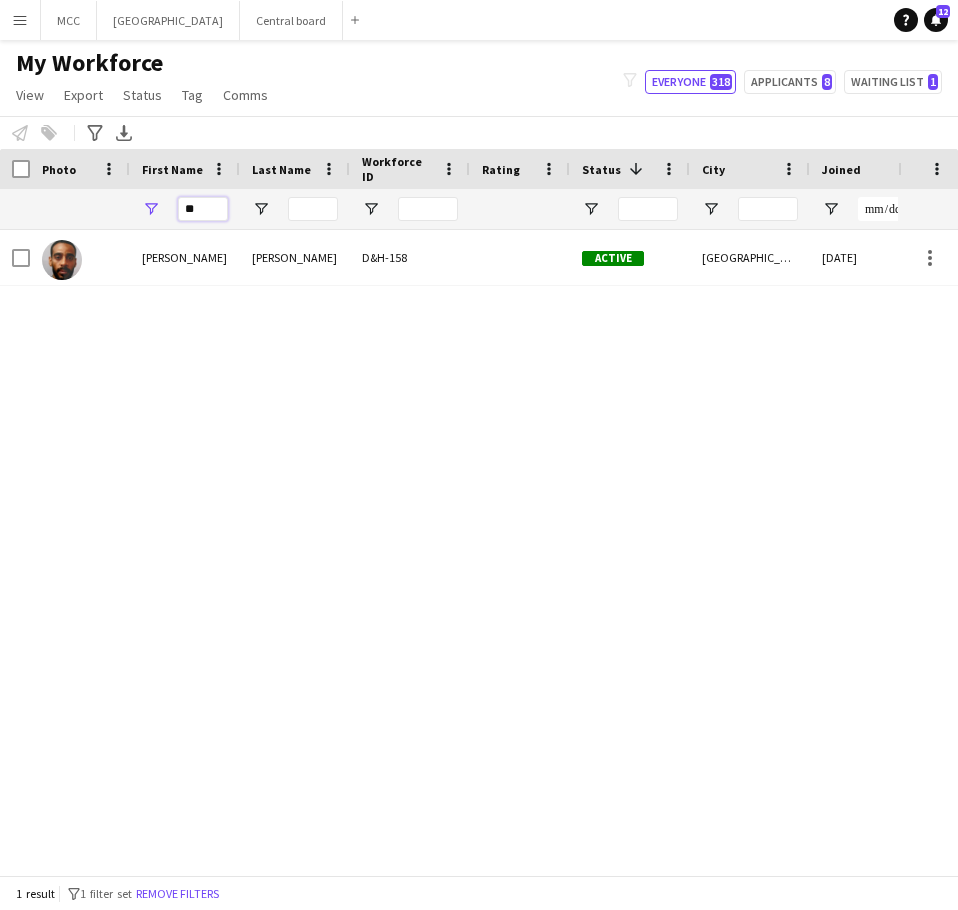 type on "*" 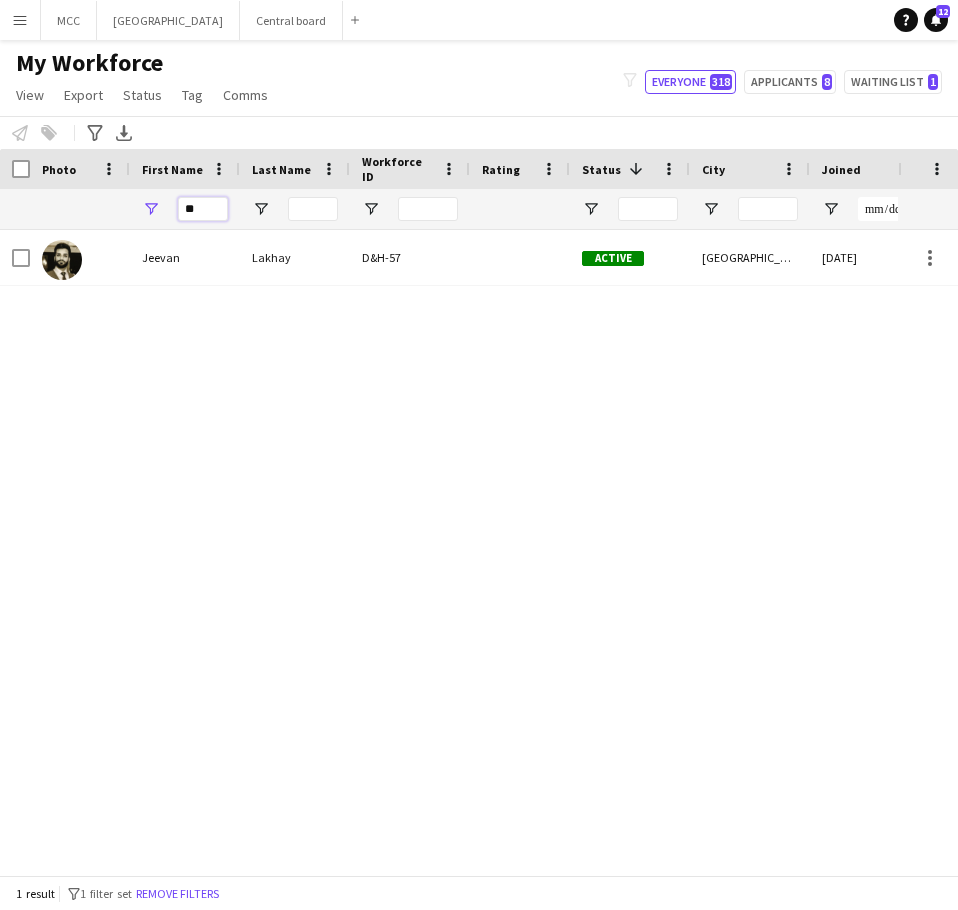 type on "*" 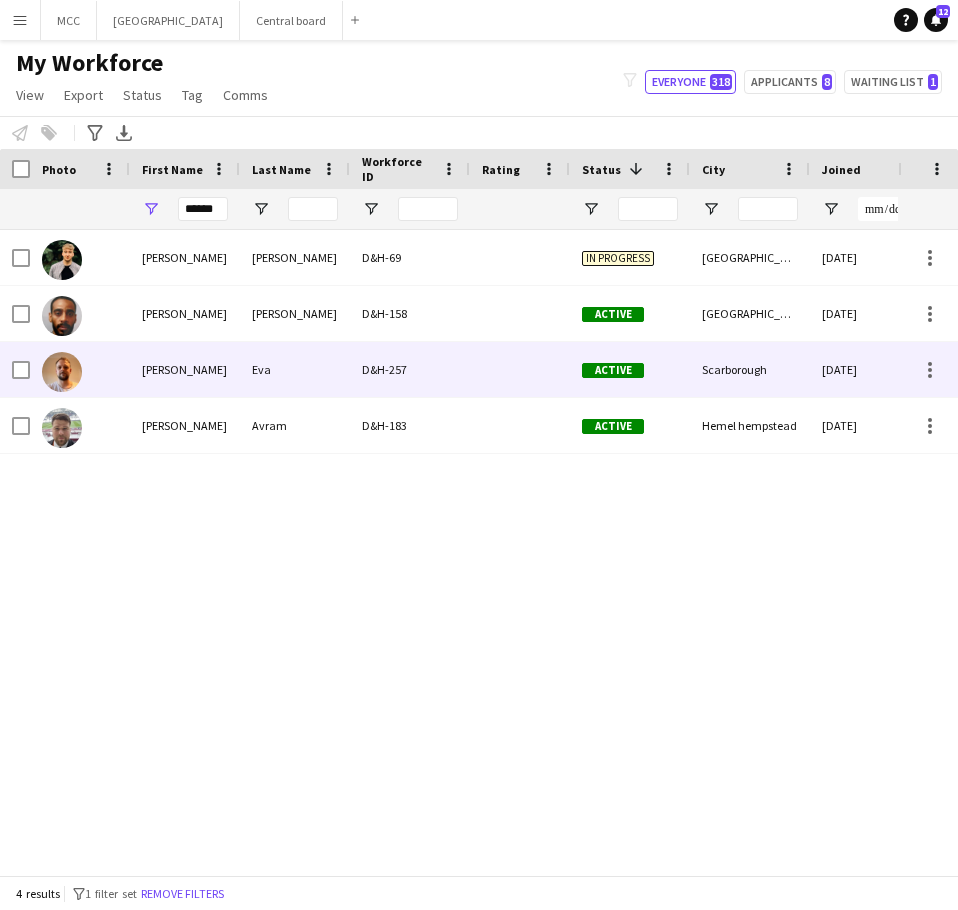 click on "Eva" at bounding box center (295, 369) 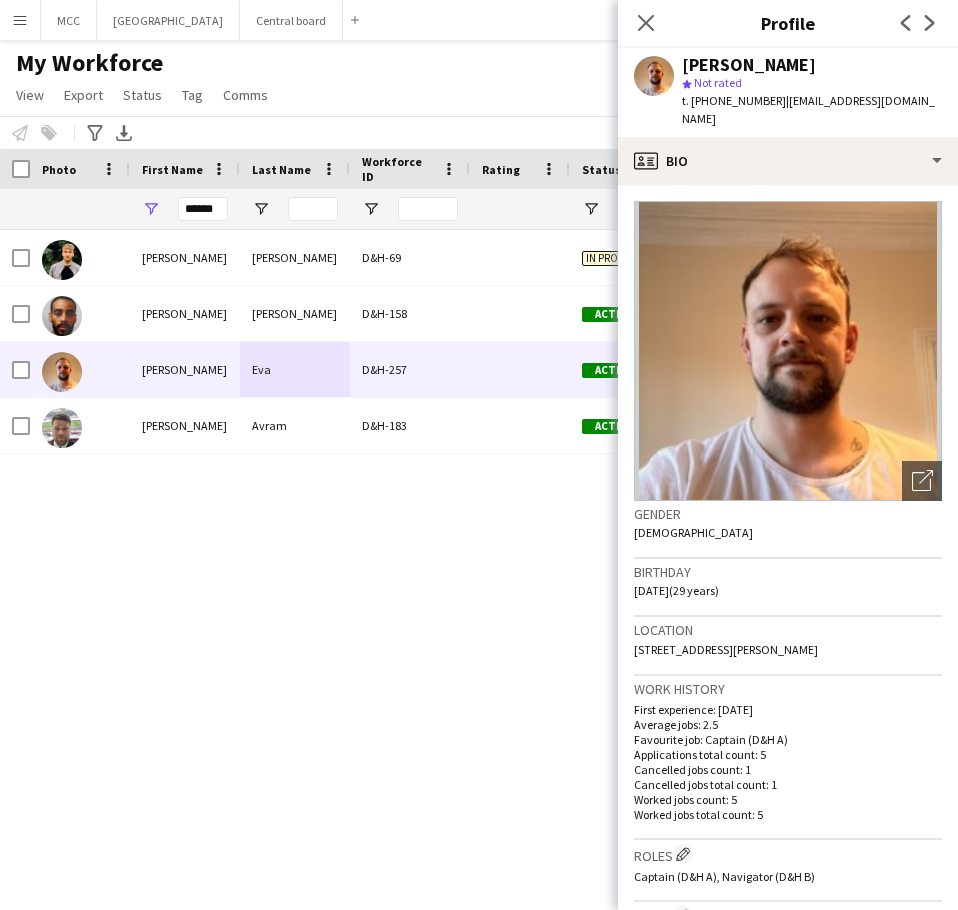 drag, startPoint x: 689, startPoint y: 572, endPoint x: 633, endPoint y: 572, distance: 56 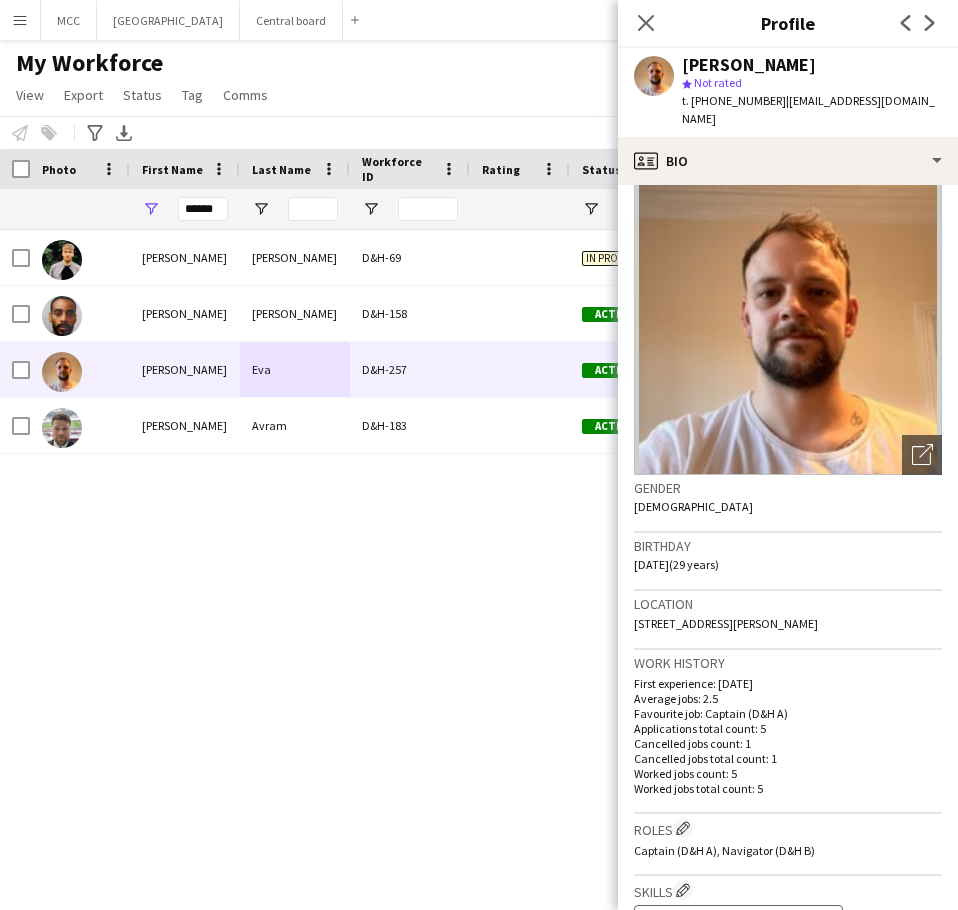 scroll, scrollTop: 0, scrollLeft: 0, axis: both 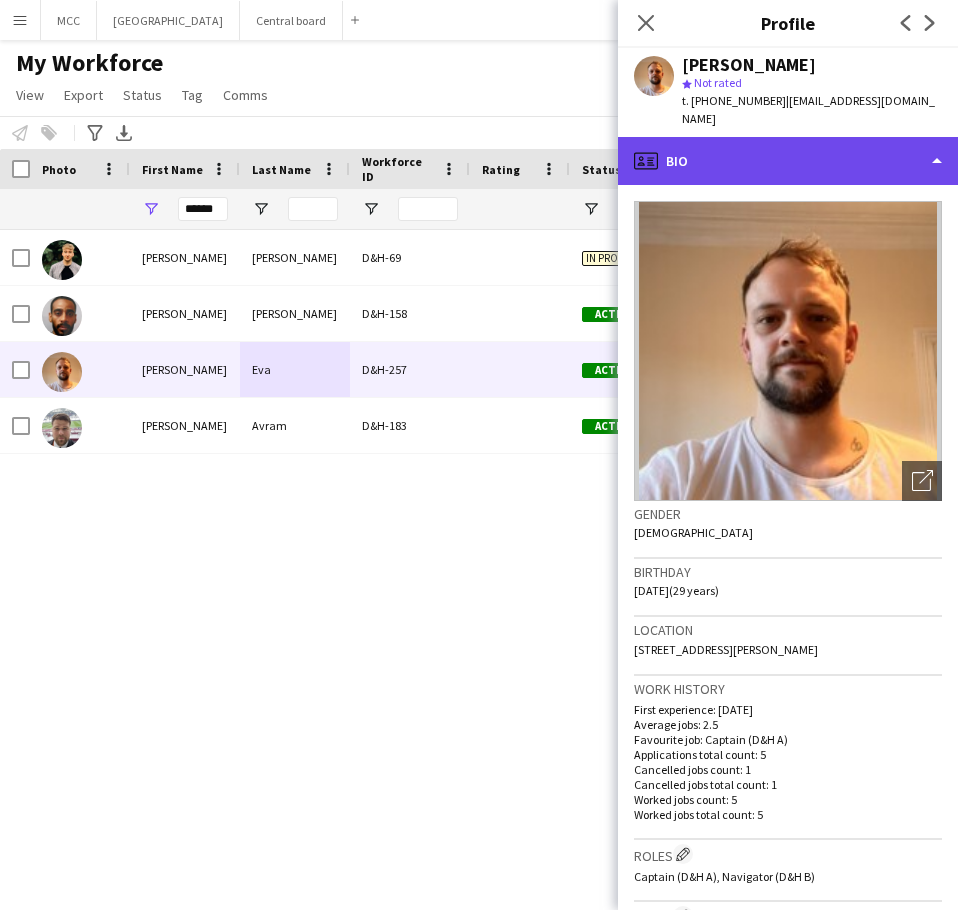 click on "profile
Bio" 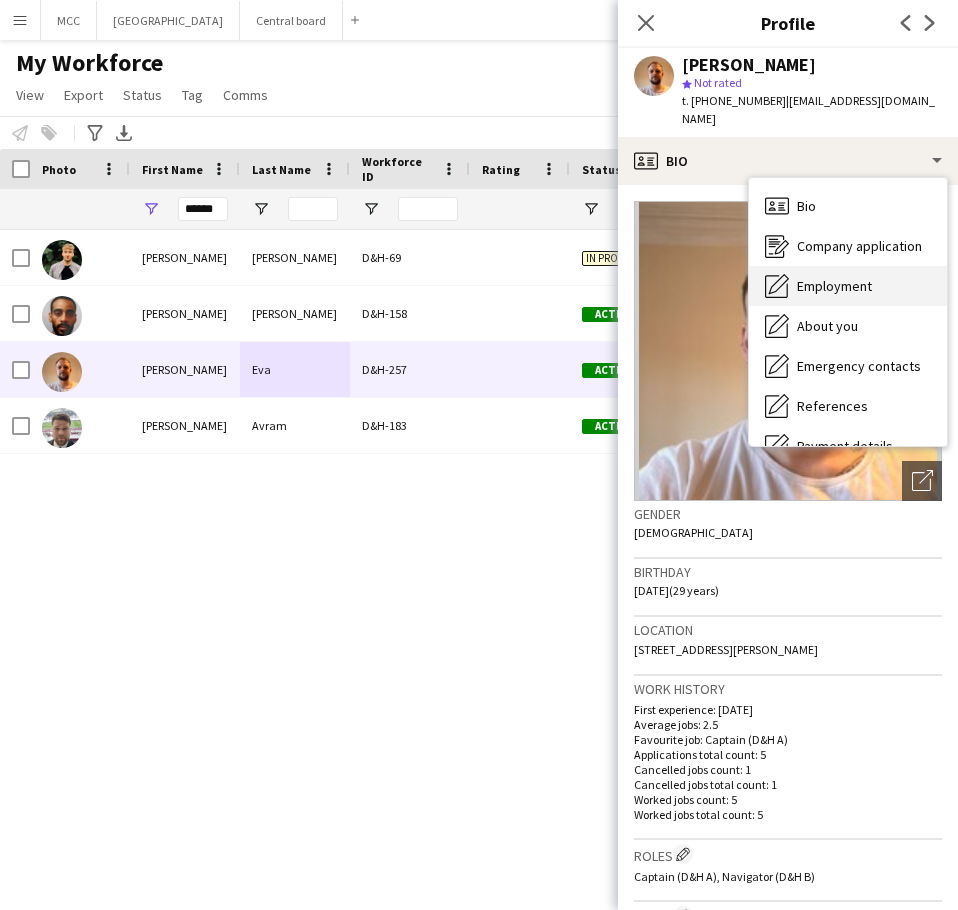 click on "Employment" at bounding box center (834, 286) 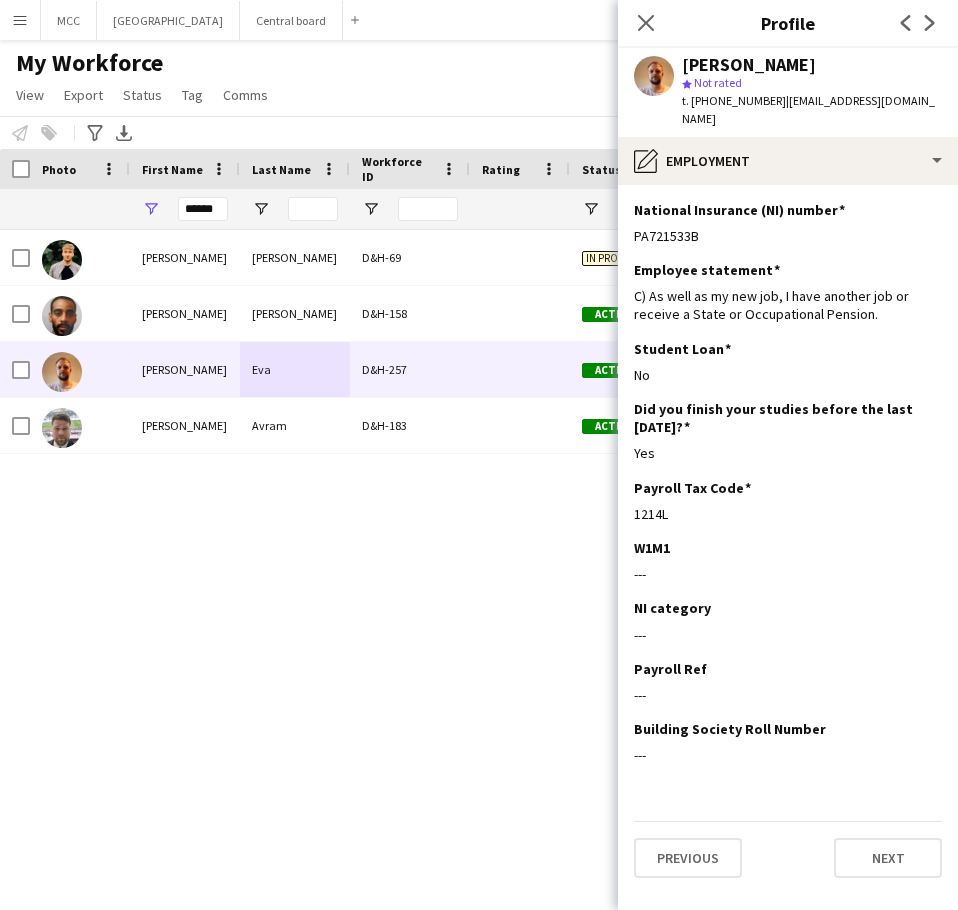 drag, startPoint x: 712, startPoint y: 222, endPoint x: 633, endPoint y: 223, distance: 79.00633 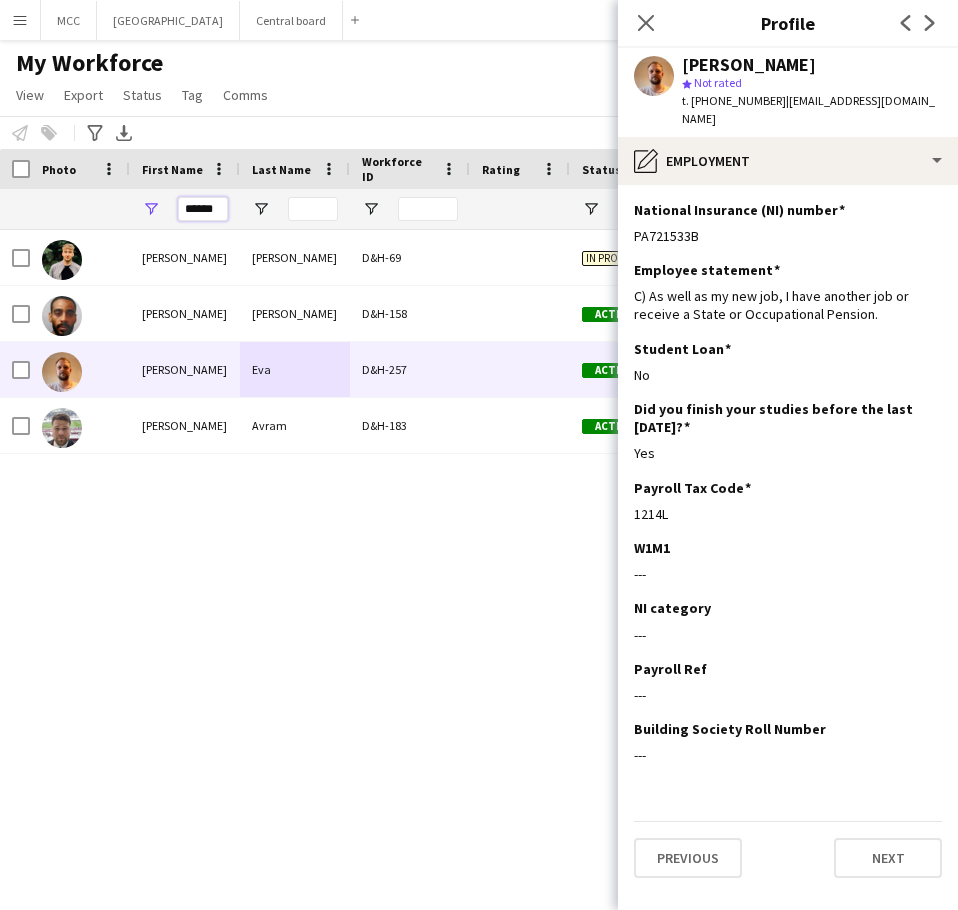 drag, startPoint x: 215, startPoint y: 205, endPoint x: 167, endPoint y: 212, distance: 48.507732 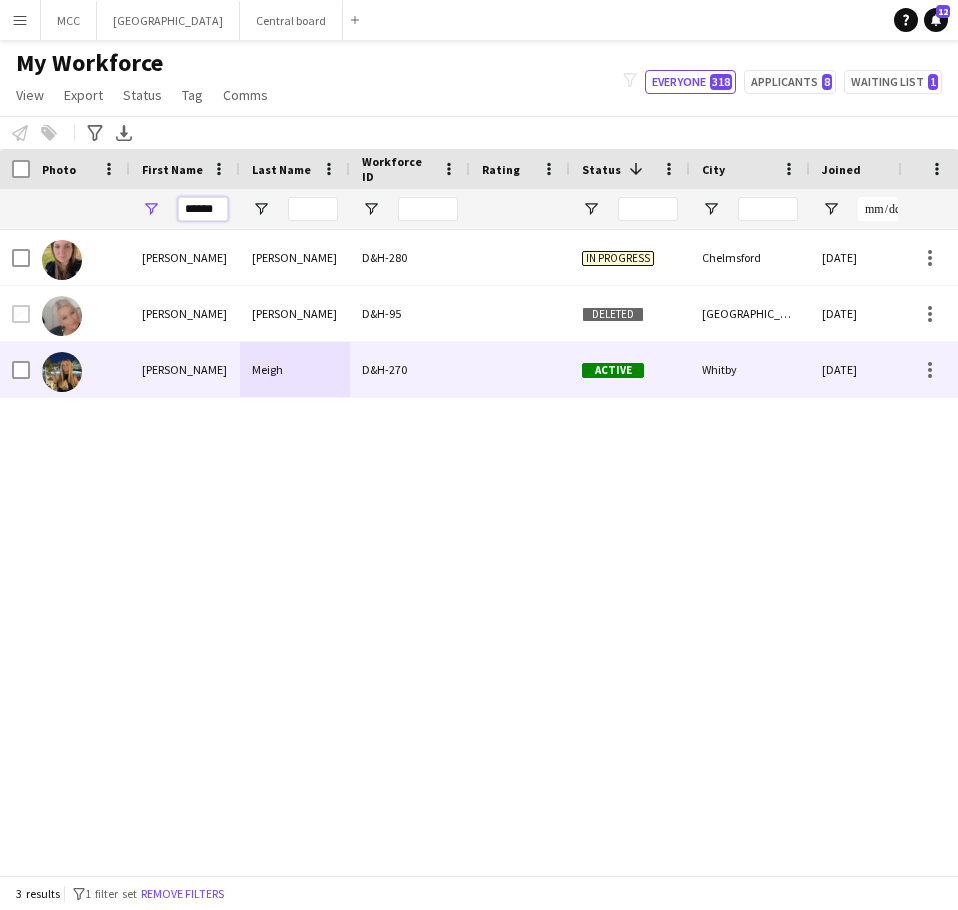 type on "******" 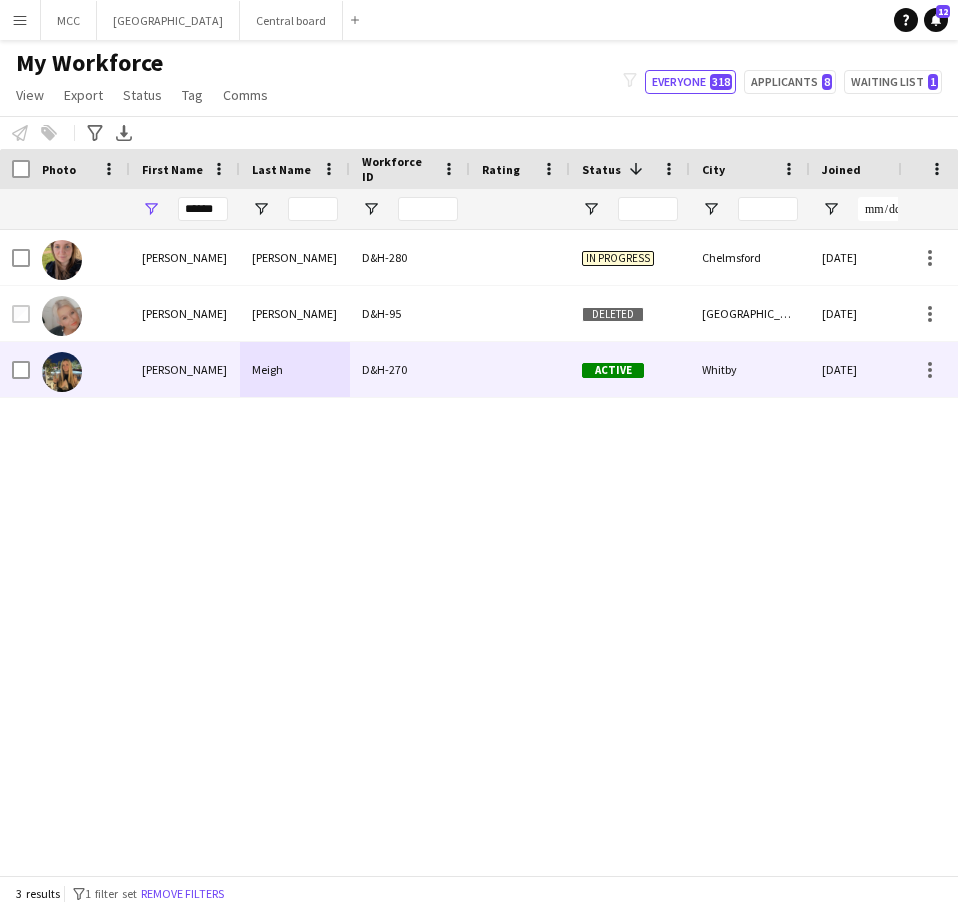 click on "Meigh" at bounding box center [295, 369] 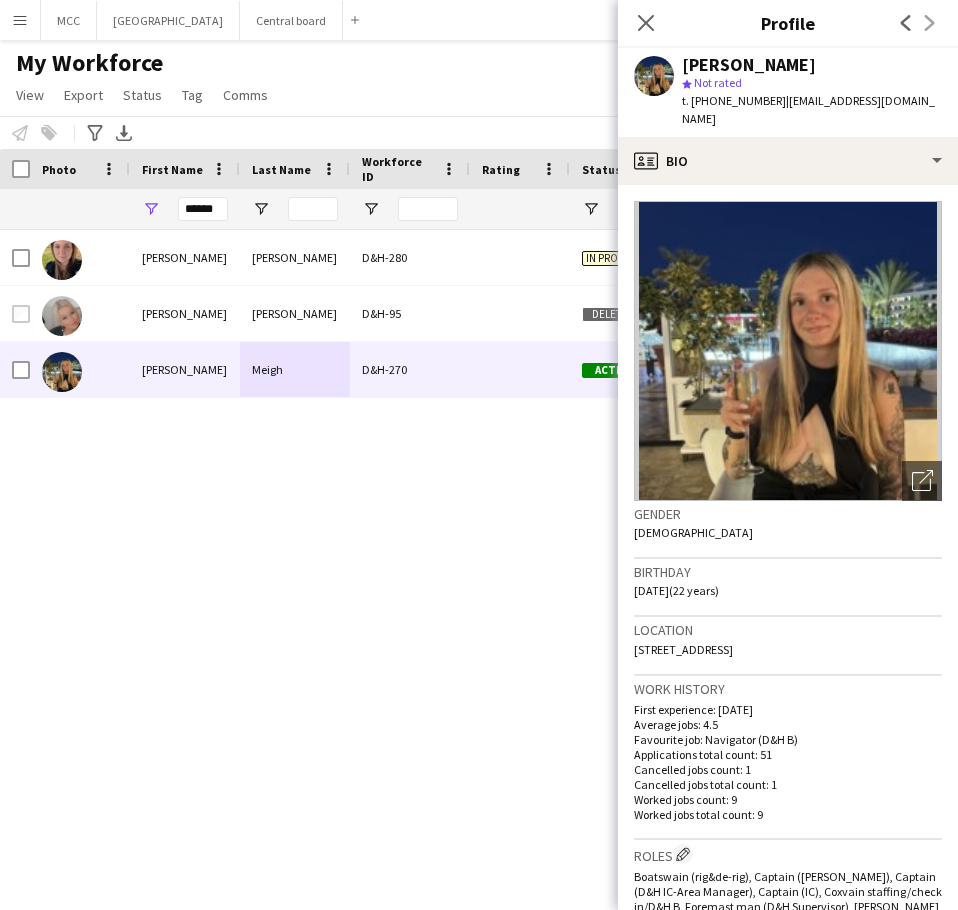 drag, startPoint x: 793, startPoint y: 629, endPoint x: 633, endPoint y: 638, distance: 160.25293 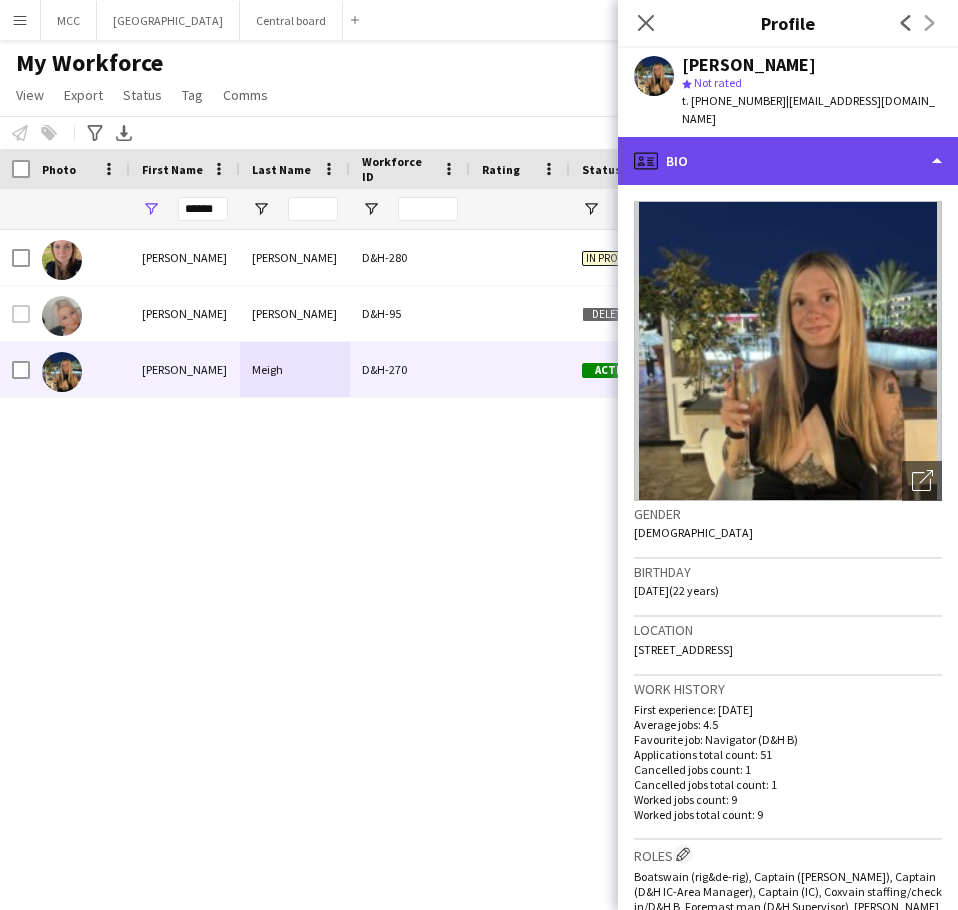 click on "profile
Bio" 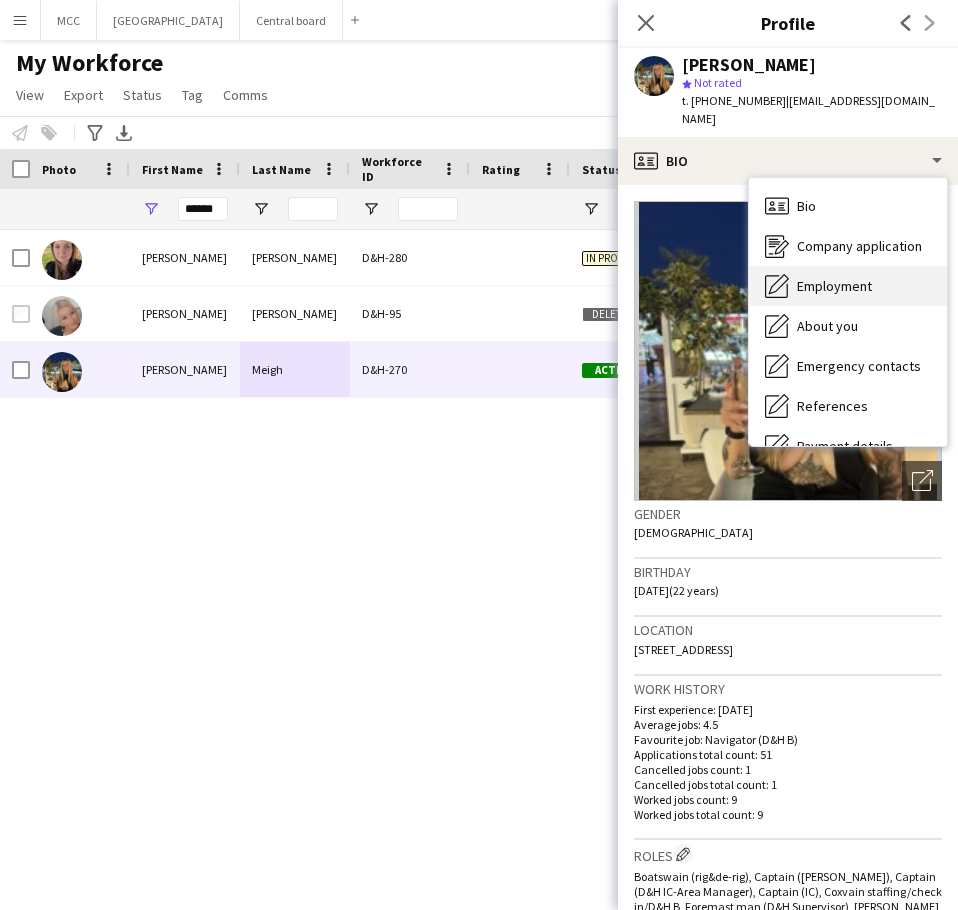 click on "Employment" at bounding box center [834, 286] 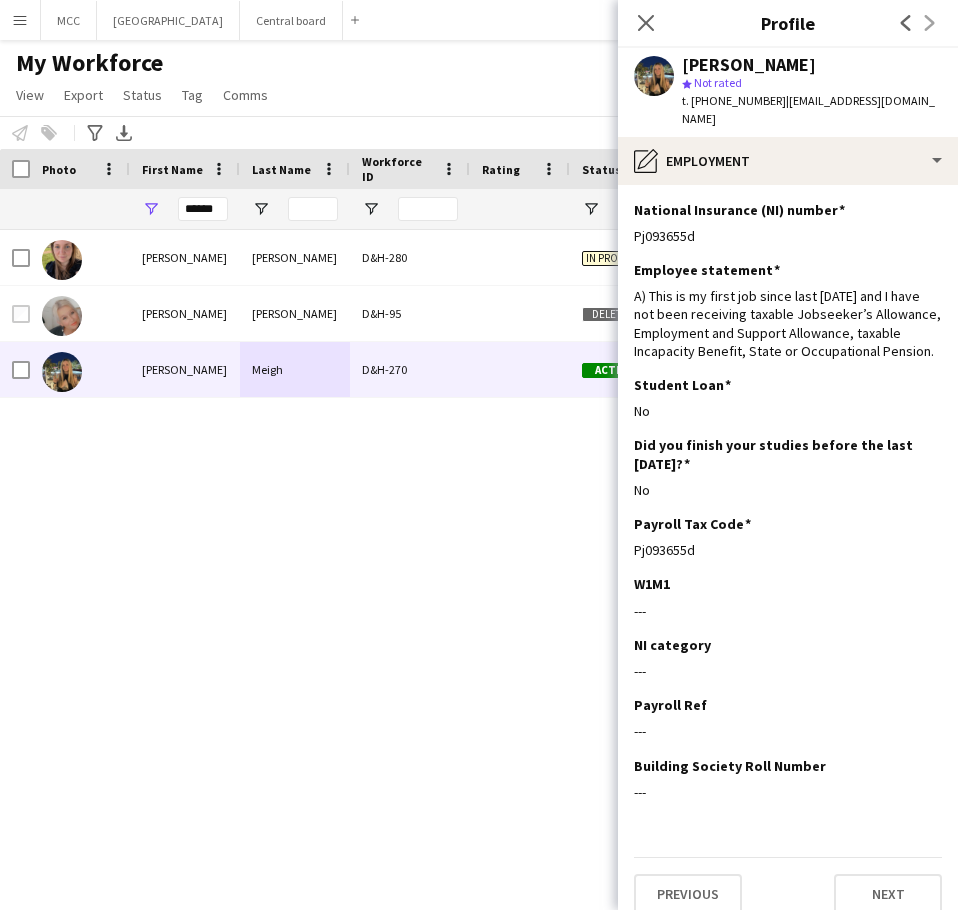 drag, startPoint x: 716, startPoint y: 218, endPoint x: 626, endPoint y: 228, distance: 90.55385 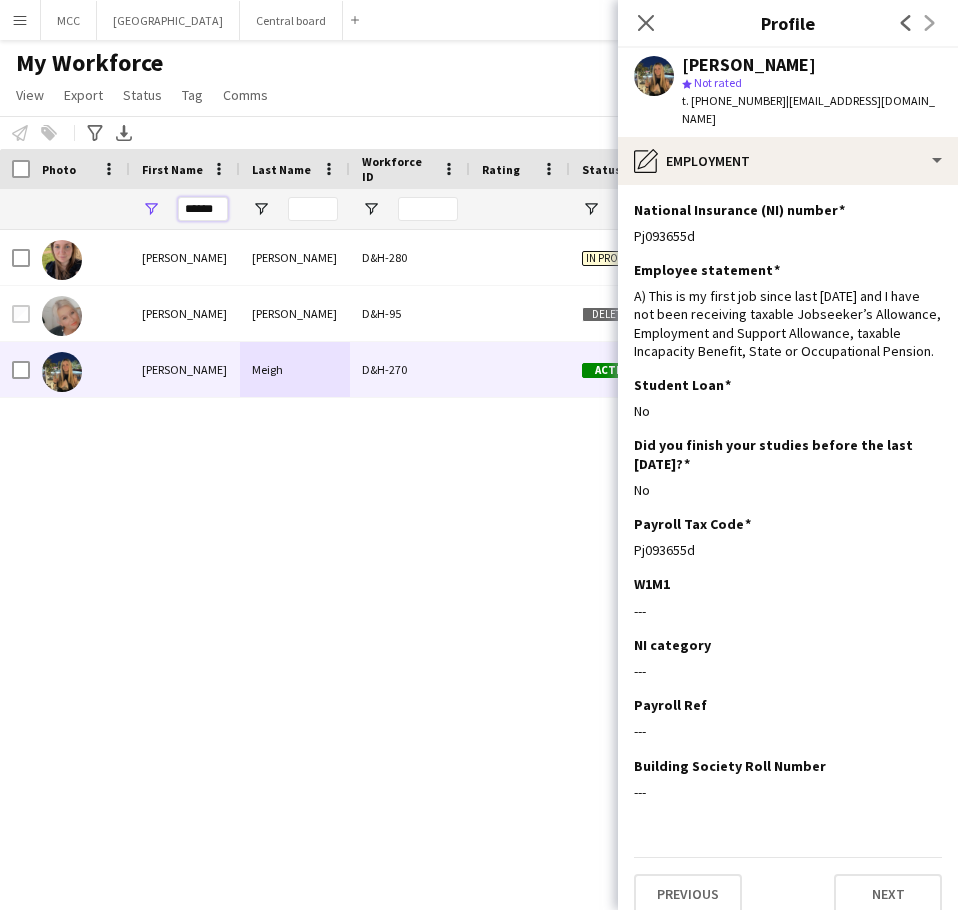 click on "******" at bounding box center [203, 209] 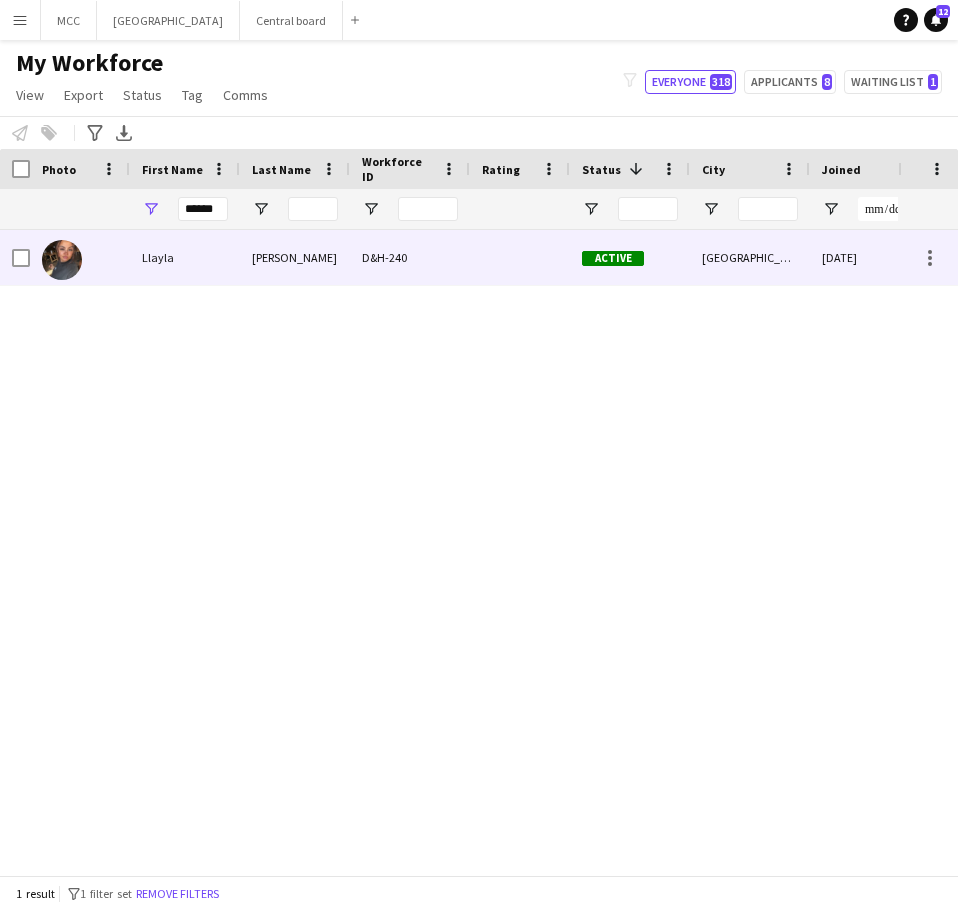 click on "Llayla" at bounding box center (185, 257) 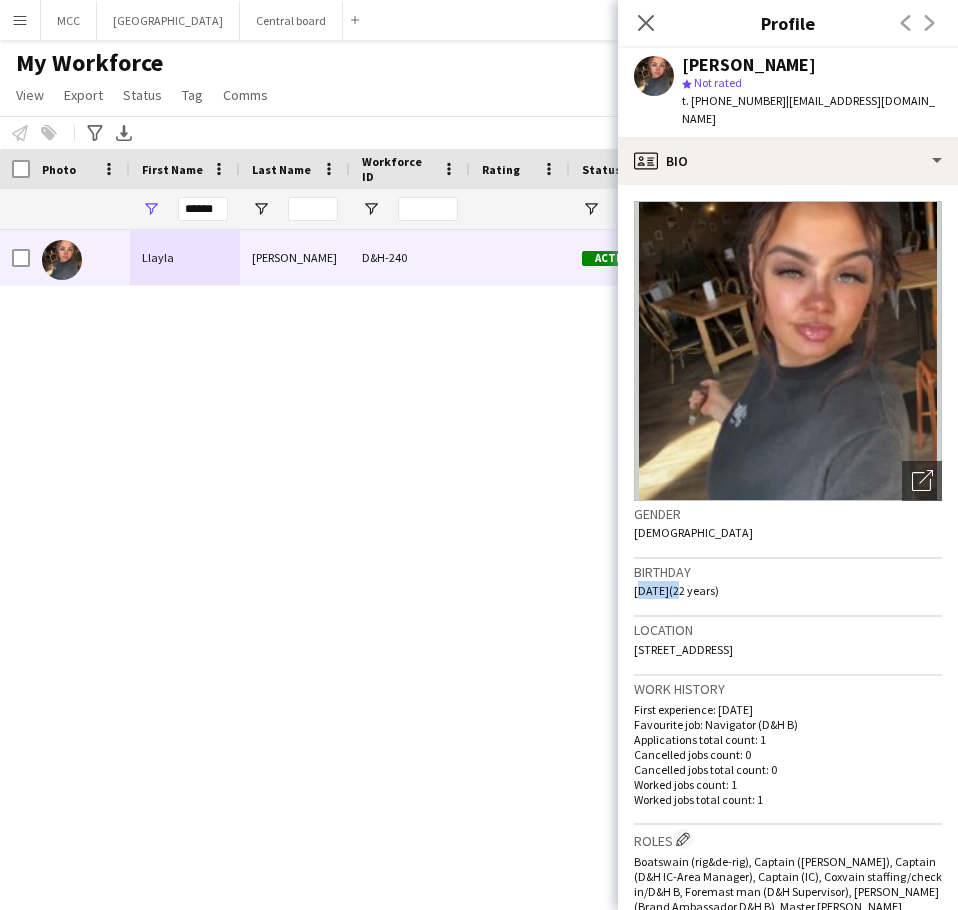 drag, startPoint x: 694, startPoint y: 576, endPoint x: 629, endPoint y: 579, distance: 65.06919 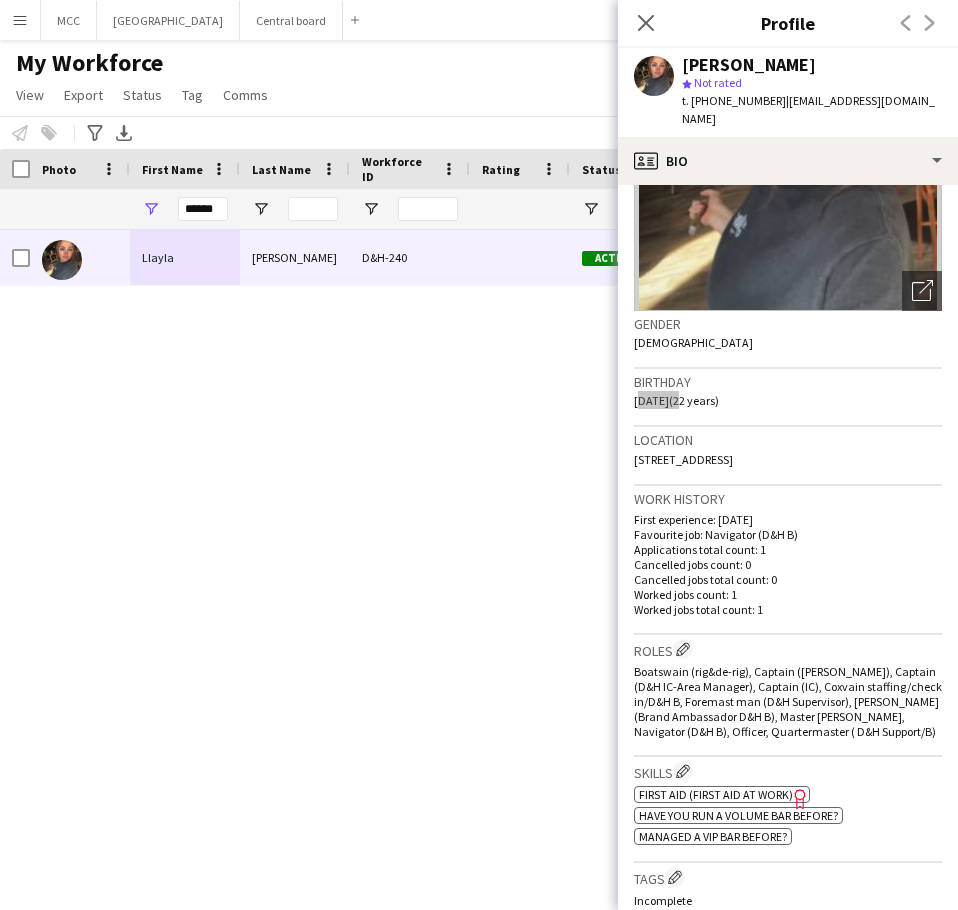 scroll, scrollTop: 63, scrollLeft: 0, axis: vertical 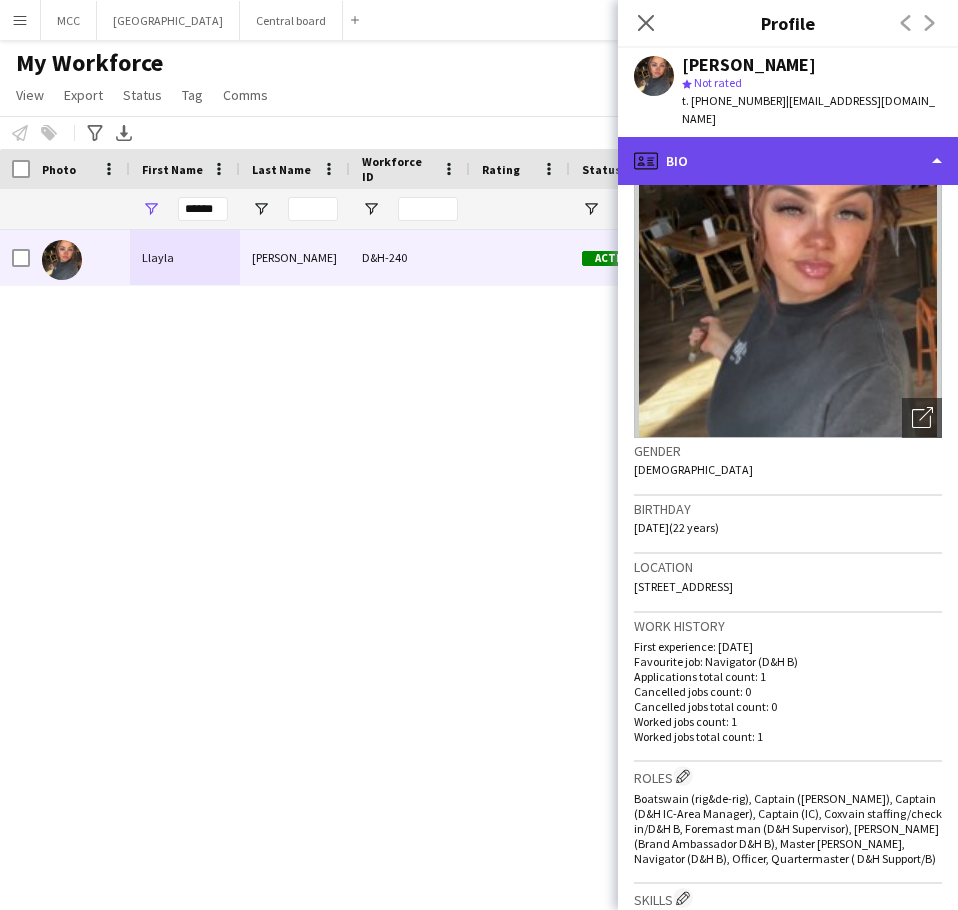click on "profile
Bio" 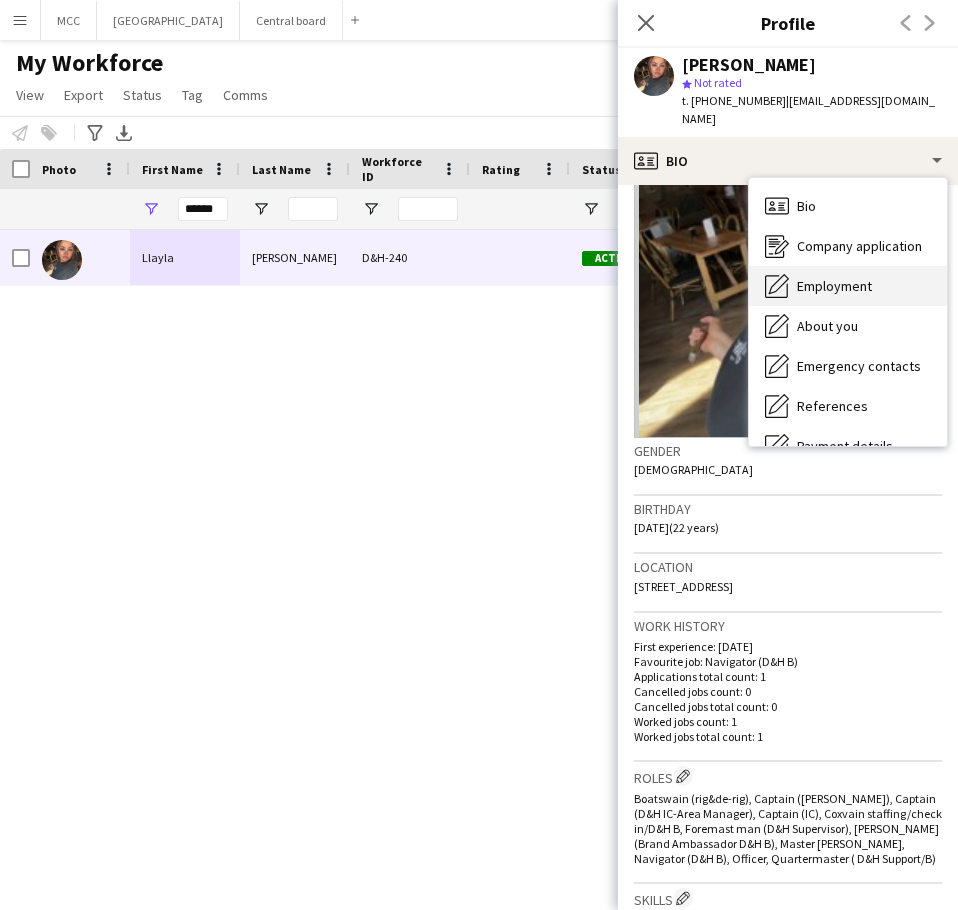 click on "Employment" at bounding box center [834, 286] 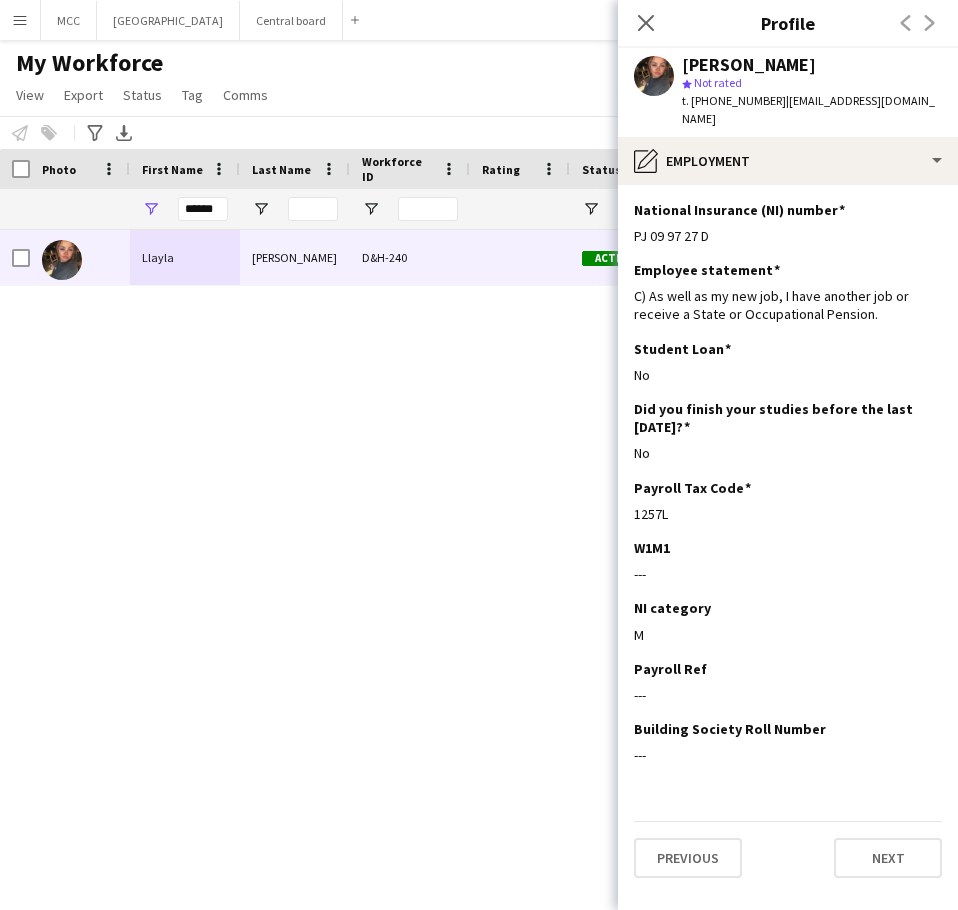 drag, startPoint x: 711, startPoint y: 219, endPoint x: 624, endPoint y: 226, distance: 87.28116 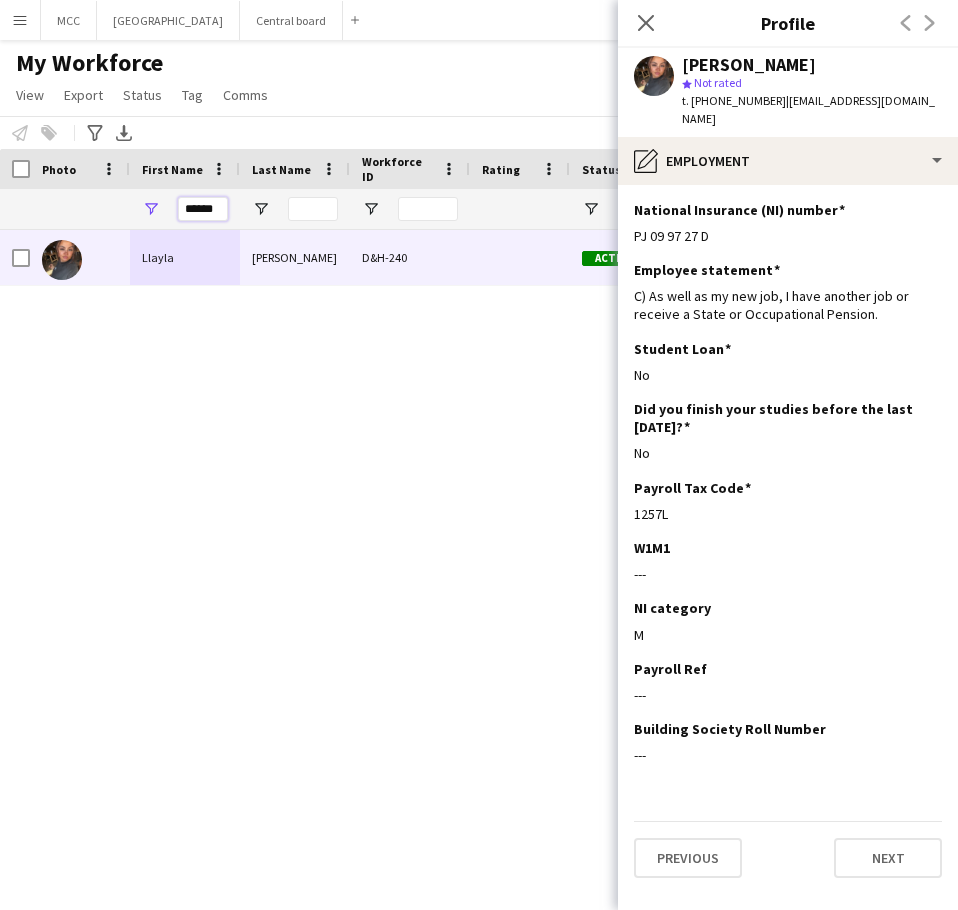 drag, startPoint x: 224, startPoint y: 210, endPoint x: 174, endPoint y: 213, distance: 50.08992 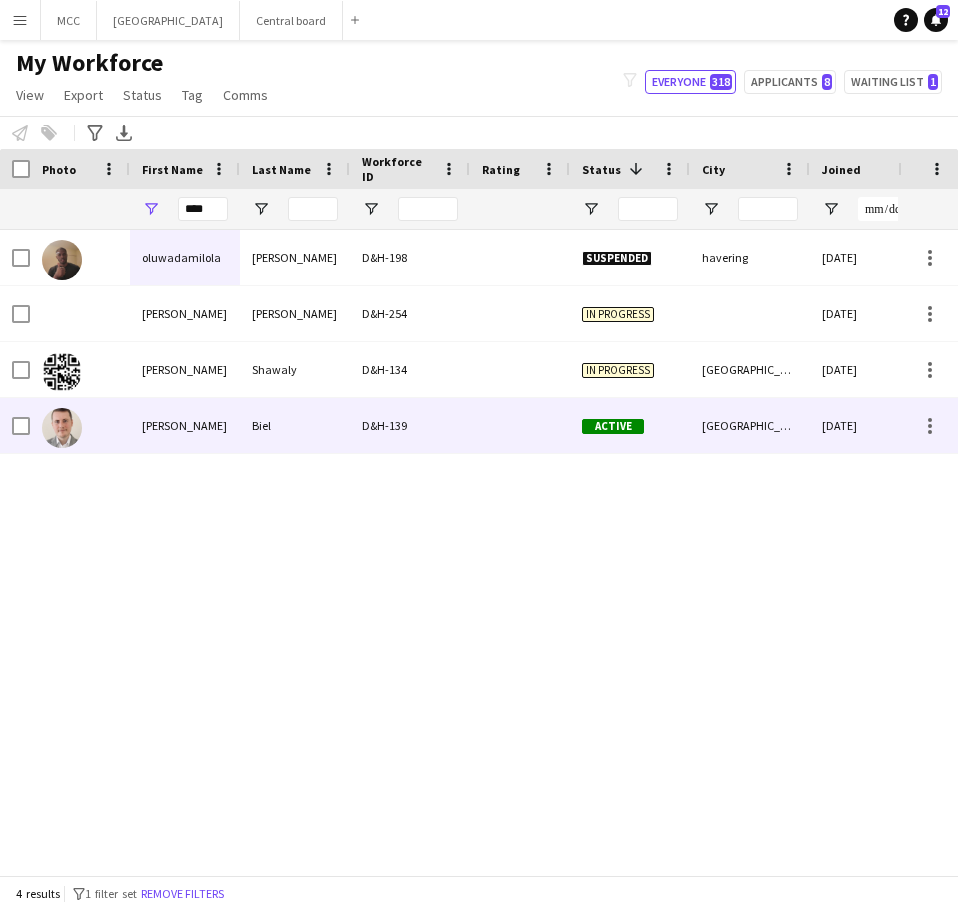 click on "Biel" at bounding box center (295, 425) 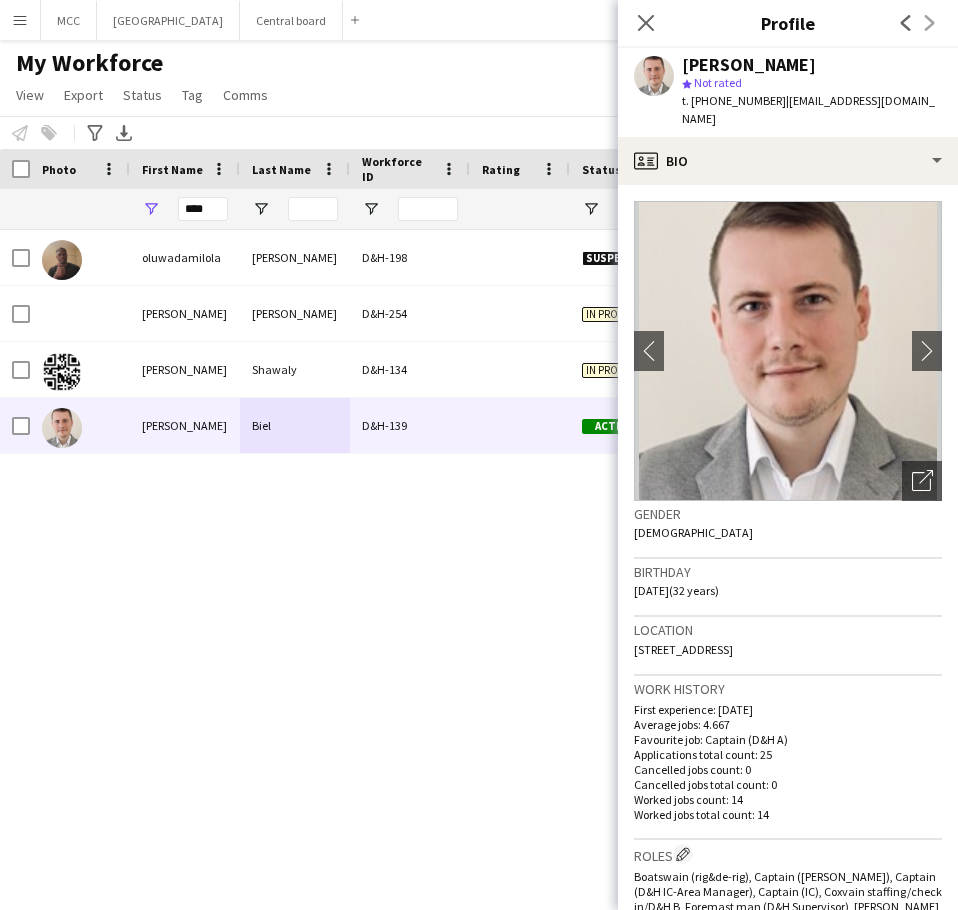 drag, startPoint x: 690, startPoint y: 574, endPoint x: 624, endPoint y: 576, distance: 66.0303 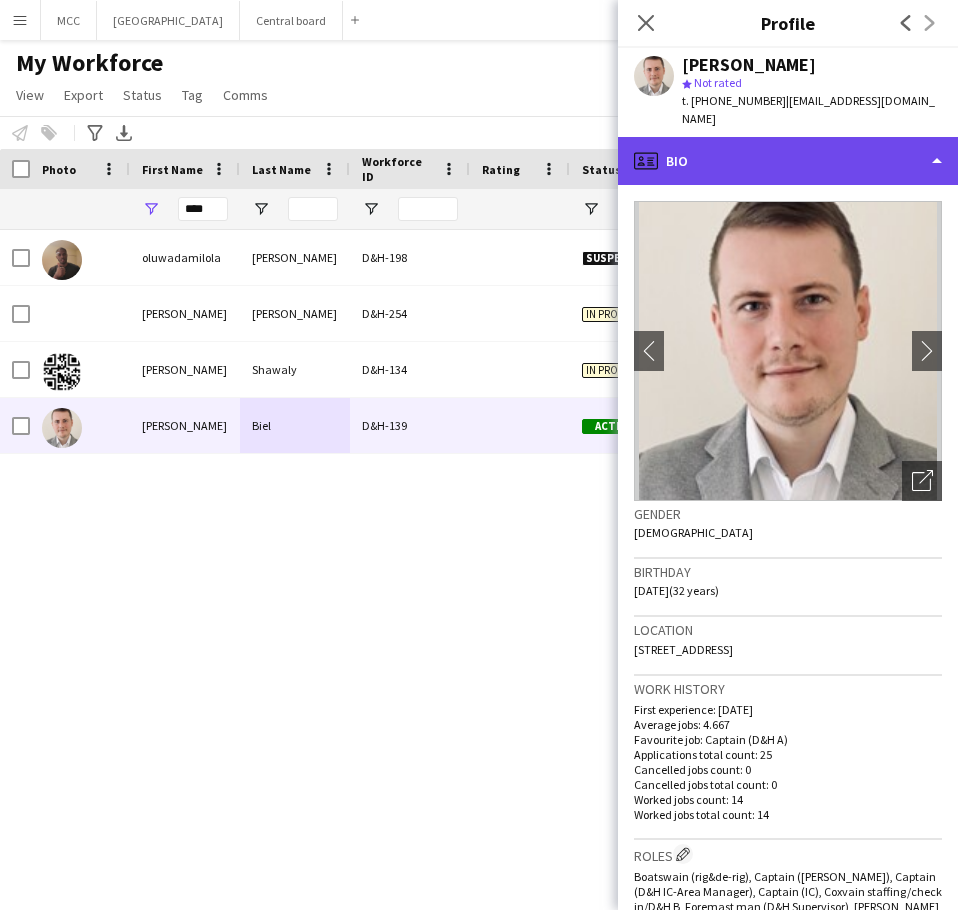 click on "profile
Bio" 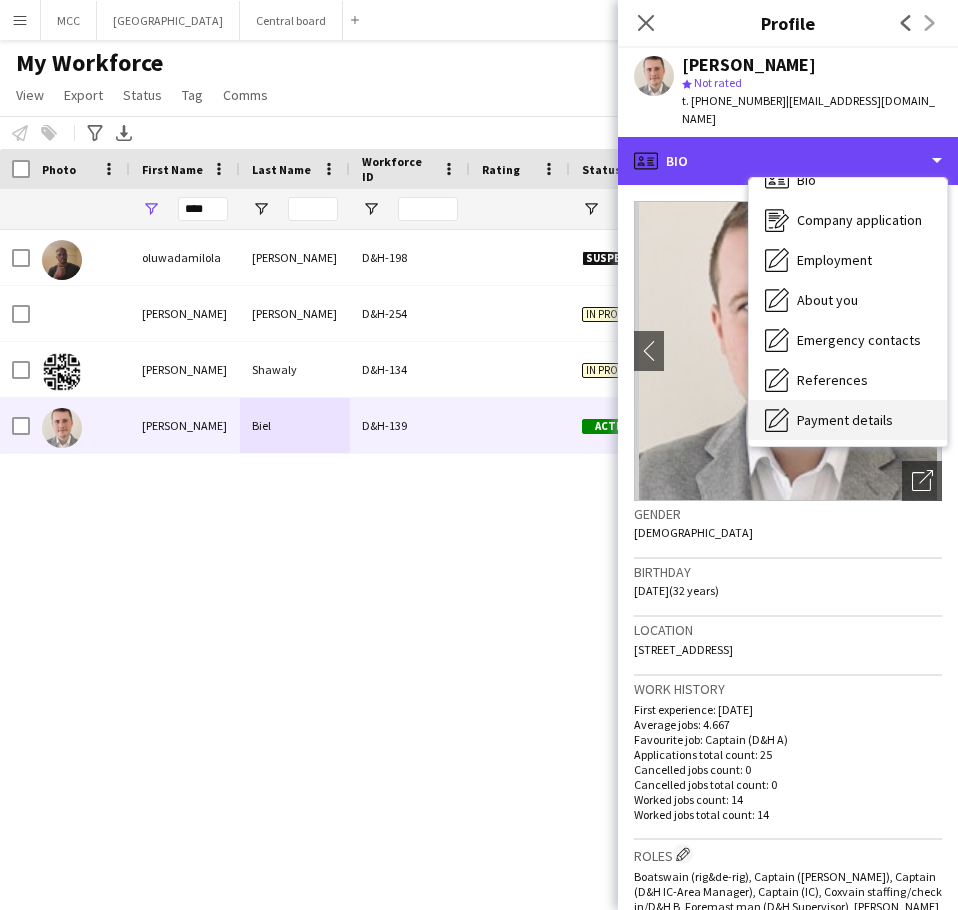 scroll, scrollTop: 25, scrollLeft: 0, axis: vertical 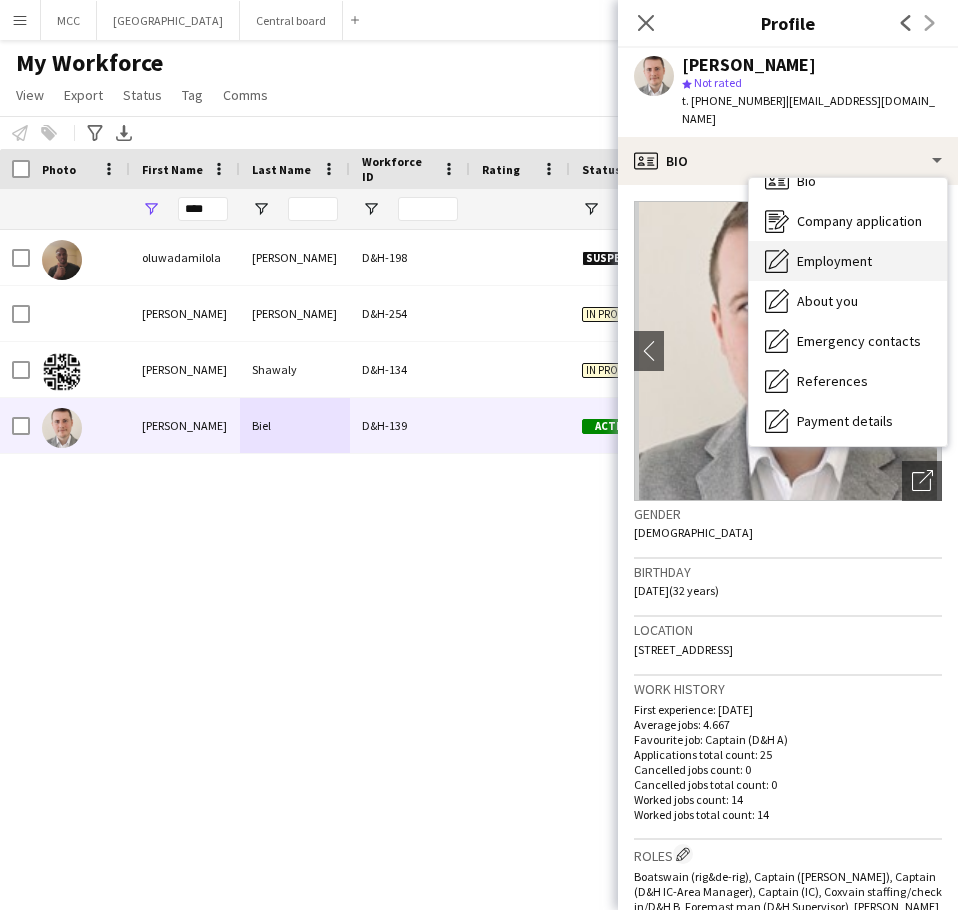 click on "Employment
Employment" at bounding box center [848, 261] 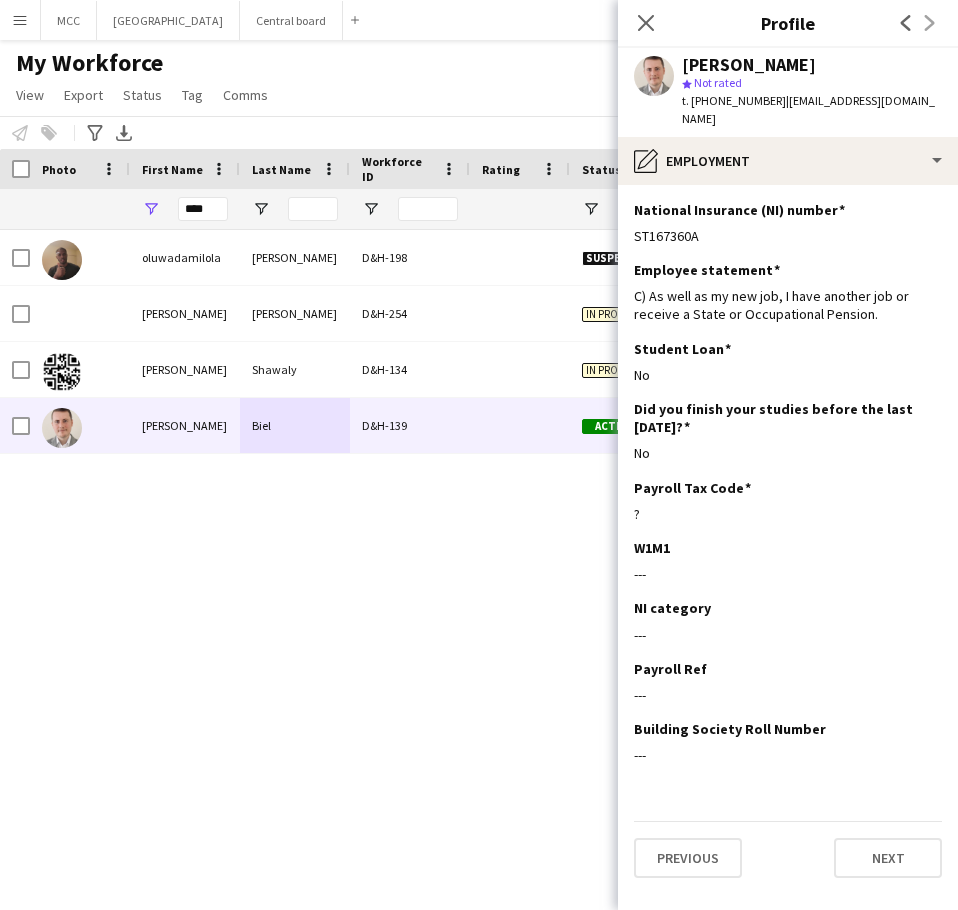 drag, startPoint x: 715, startPoint y: 221, endPoint x: 616, endPoint y: 225, distance: 99.08077 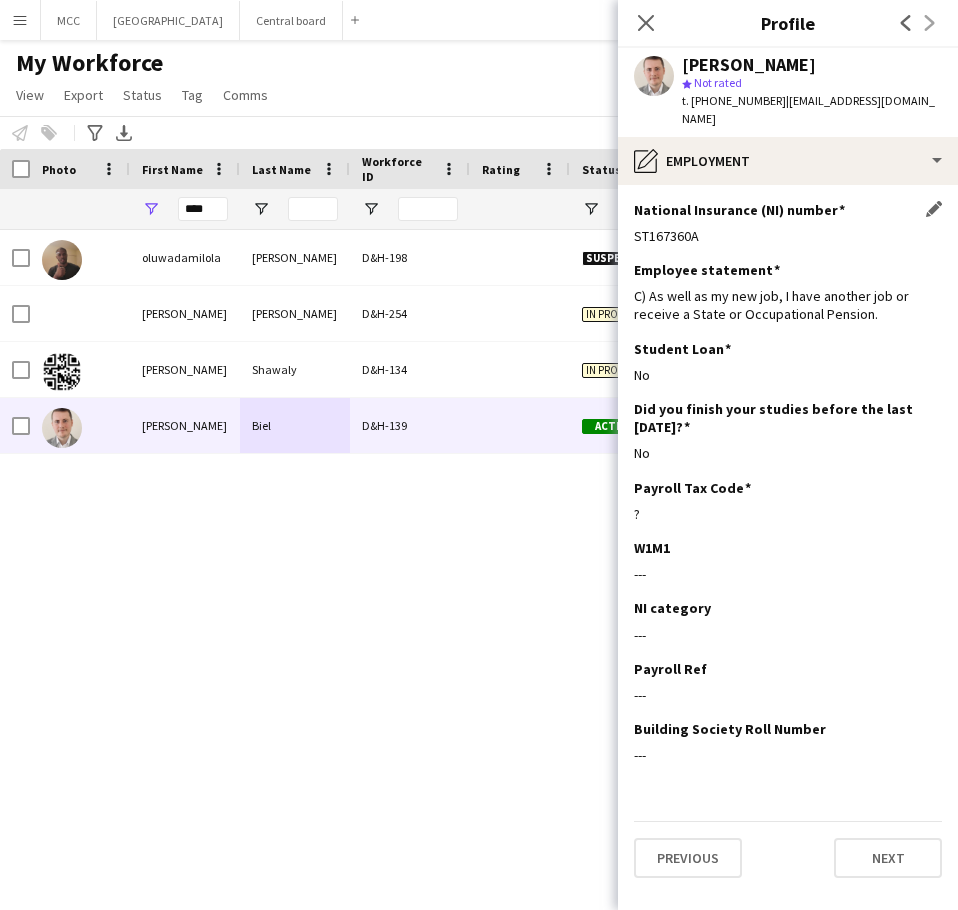 click on "ST167360A" 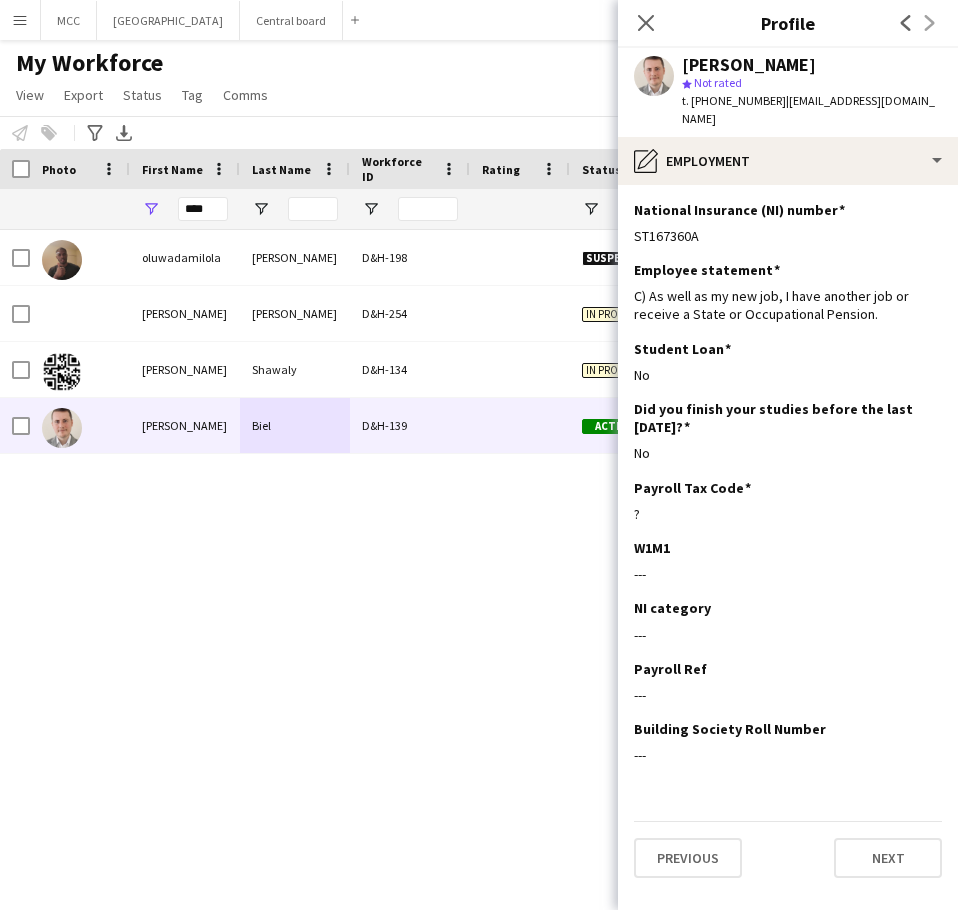 drag, startPoint x: 721, startPoint y: 218, endPoint x: 628, endPoint y: 224, distance: 93.193344 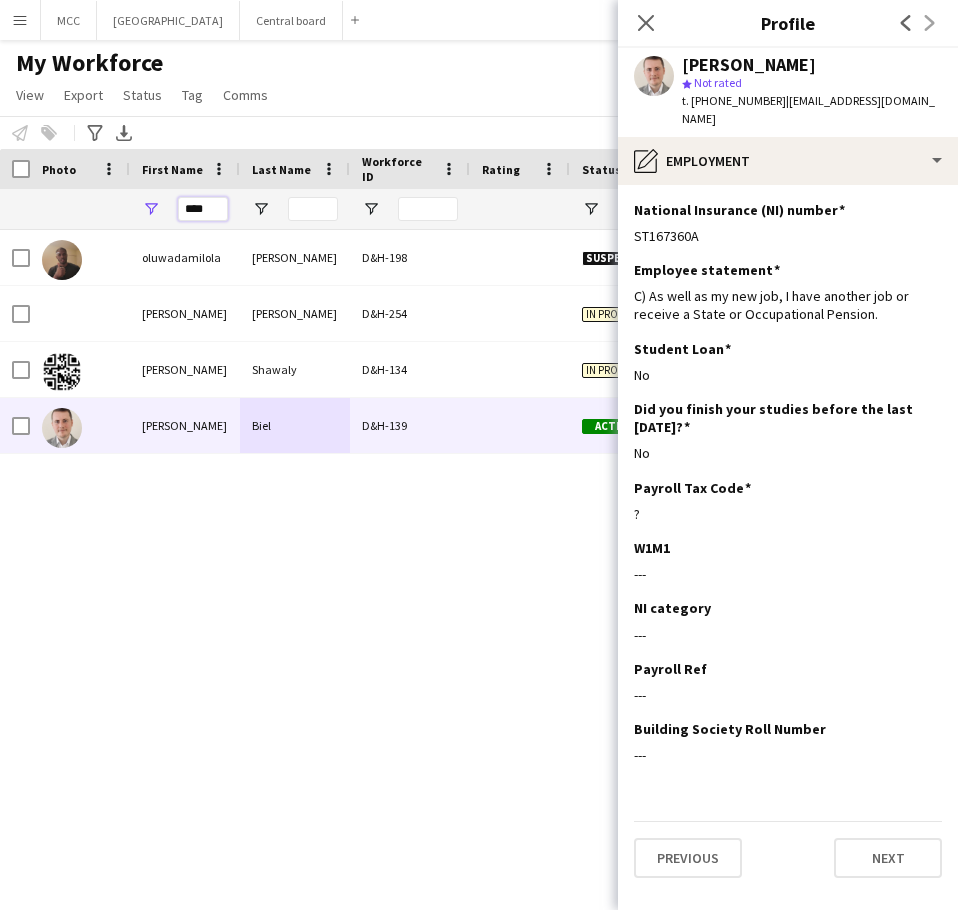 drag, startPoint x: 222, startPoint y: 212, endPoint x: 159, endPoint y: 219, distance: 63.387695 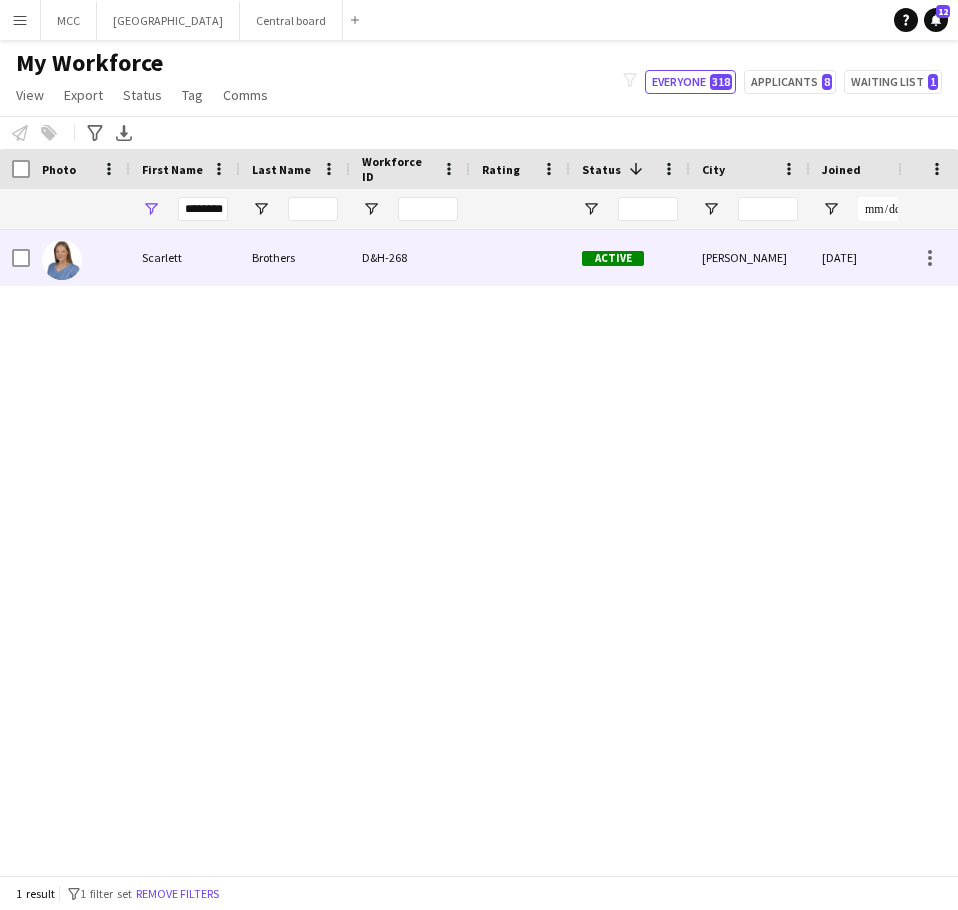 click on "Scarlett" at bounding box center (185, 257) 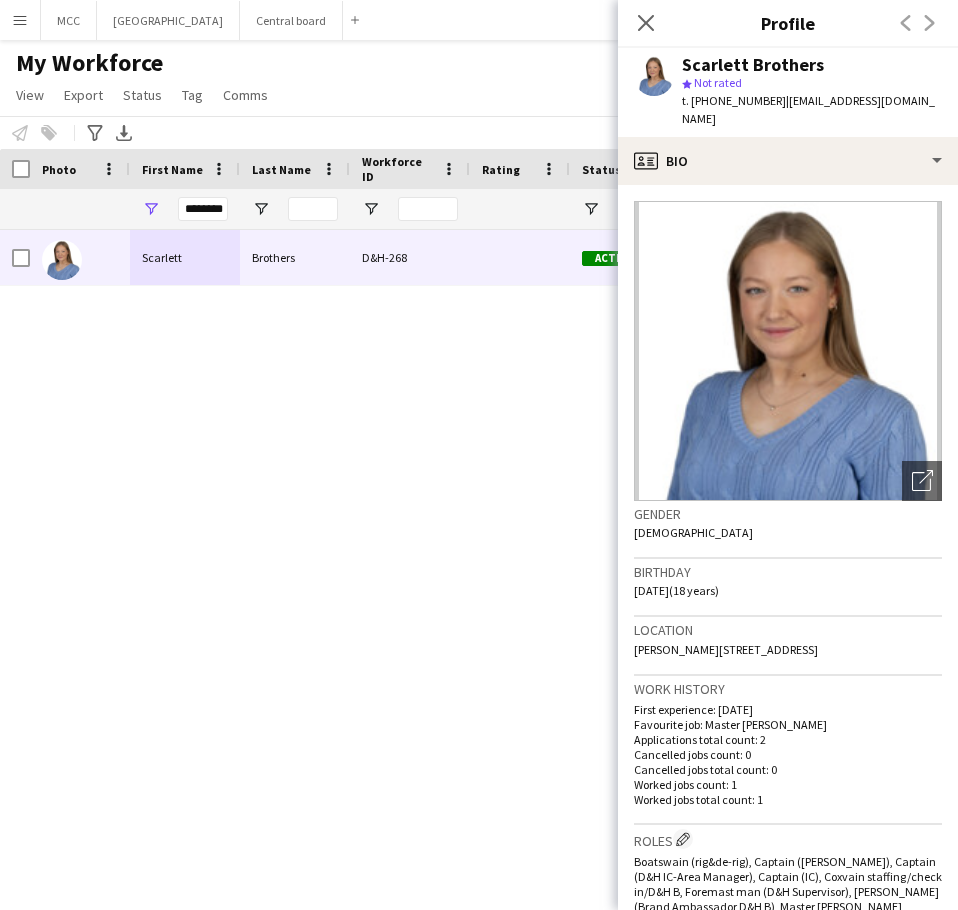 drag, startPoint x: 885, startPoint y: 626, endPoint x: 628, endPoint y: 628, distance: 257.00778 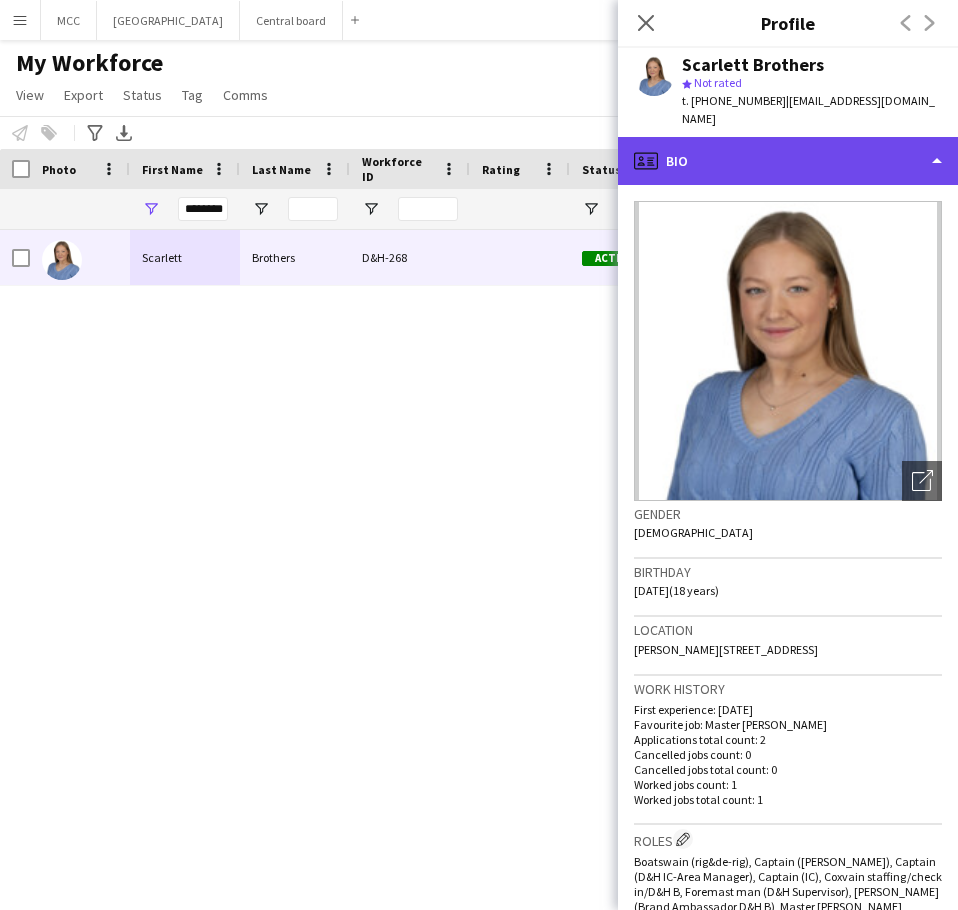 click on "profile
Bio" 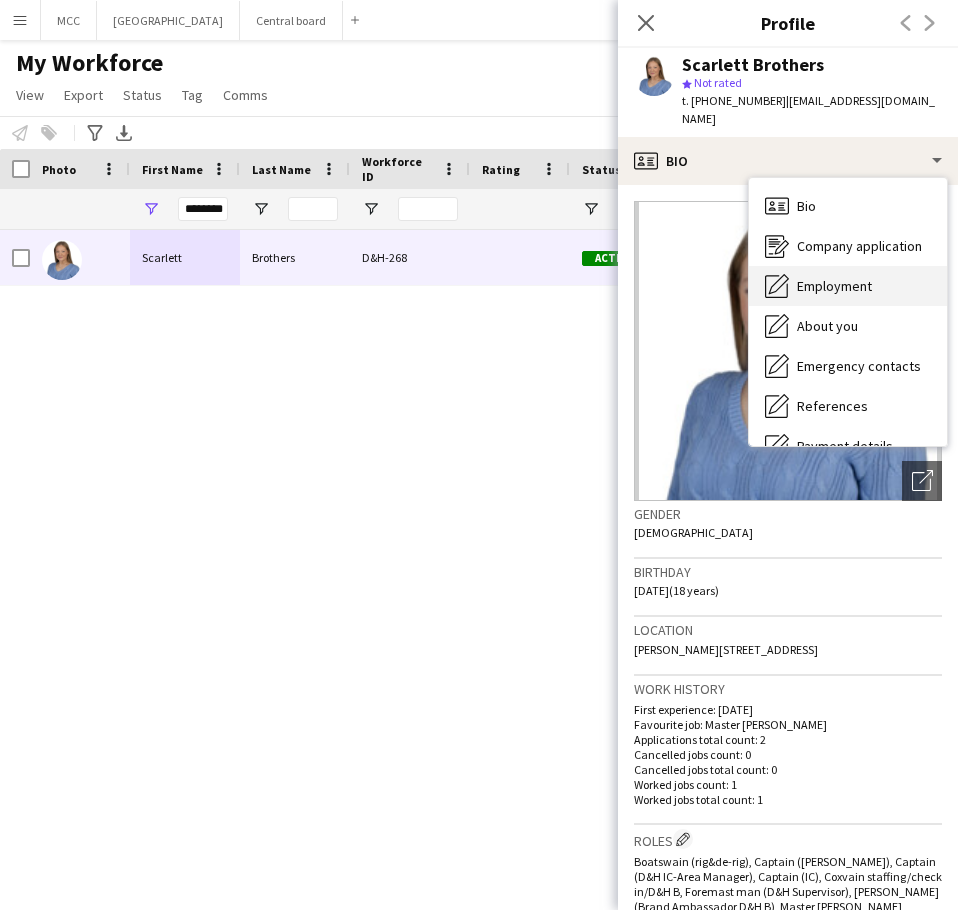 click on "Employment
Employment" at bounding box center [848, 286] 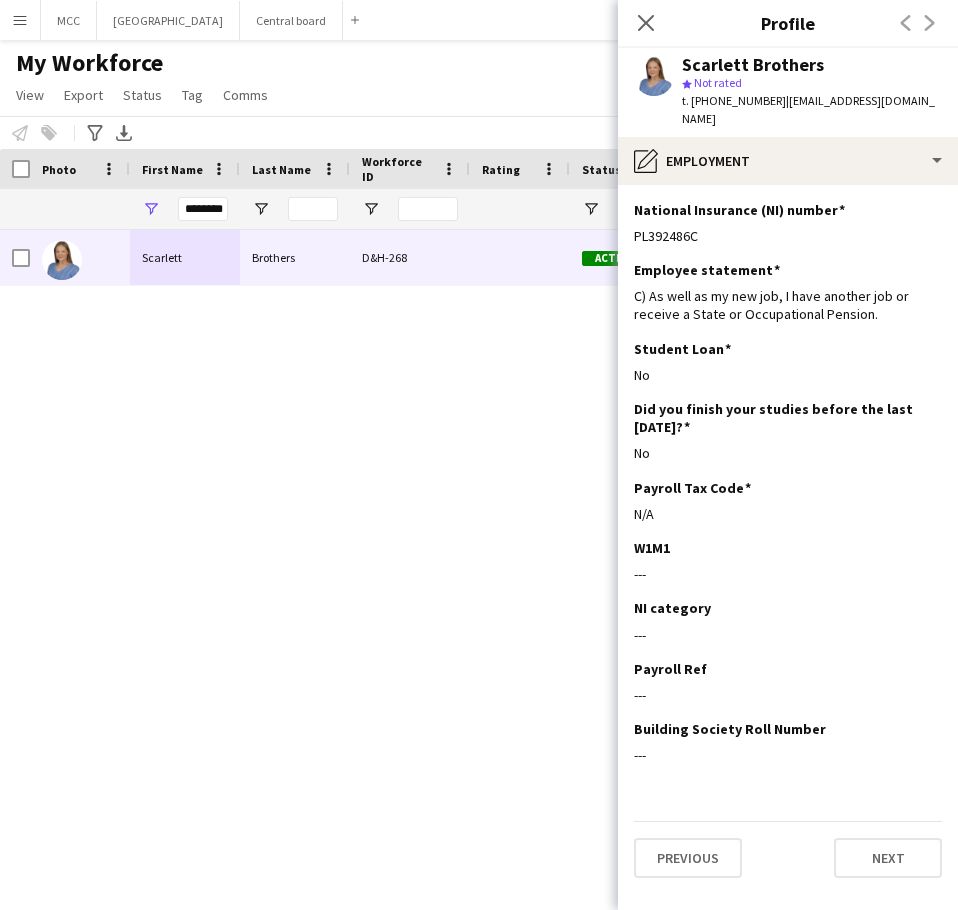 drag, startPoint x: 710, startPoint y: 216, endPoint x: 624, endPoint y: 228, distance: 86.833176 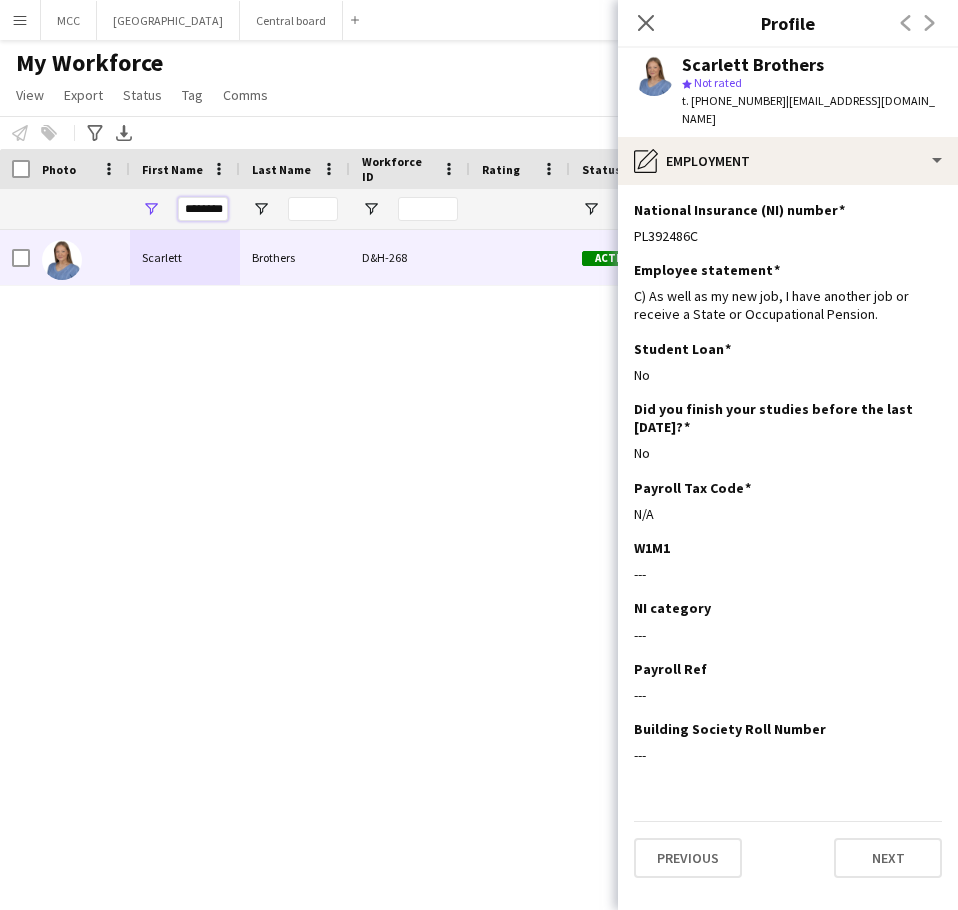 drag, startPoint x: 222, startPoint y: 206, endPoint x: 144, endPoint y: 210, distance: 78.10249 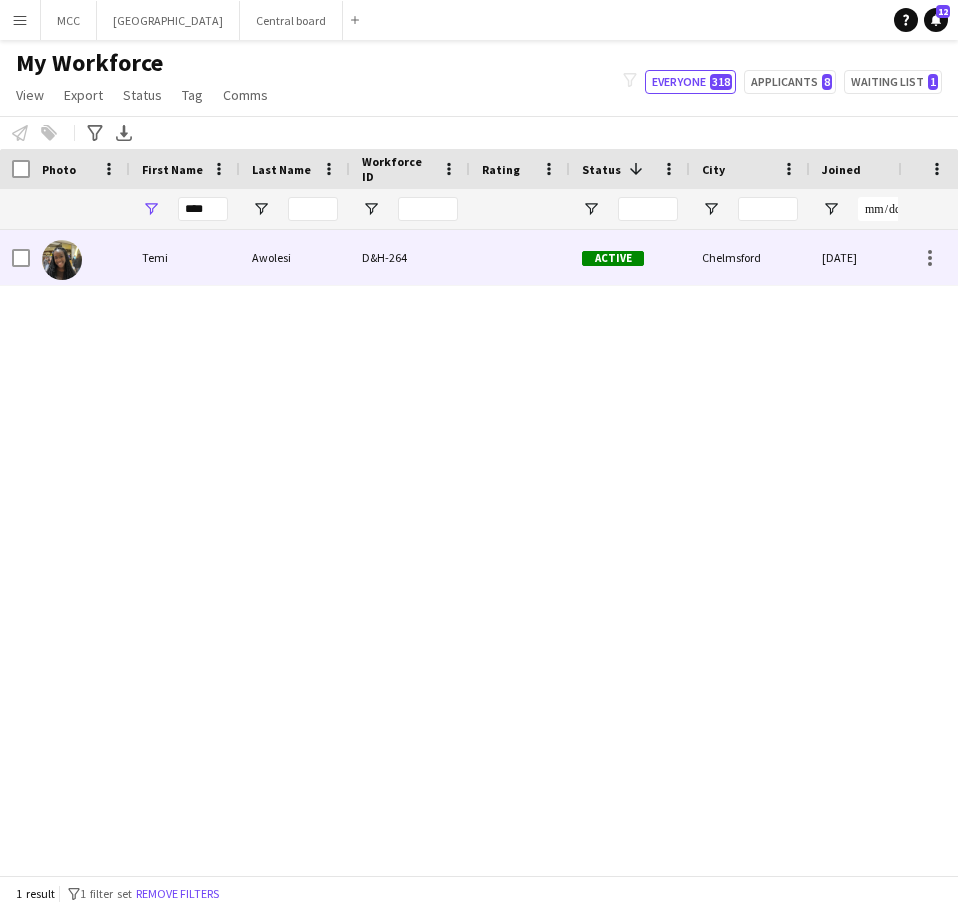 click on "Awolesi" at bounding box center [295, 257] 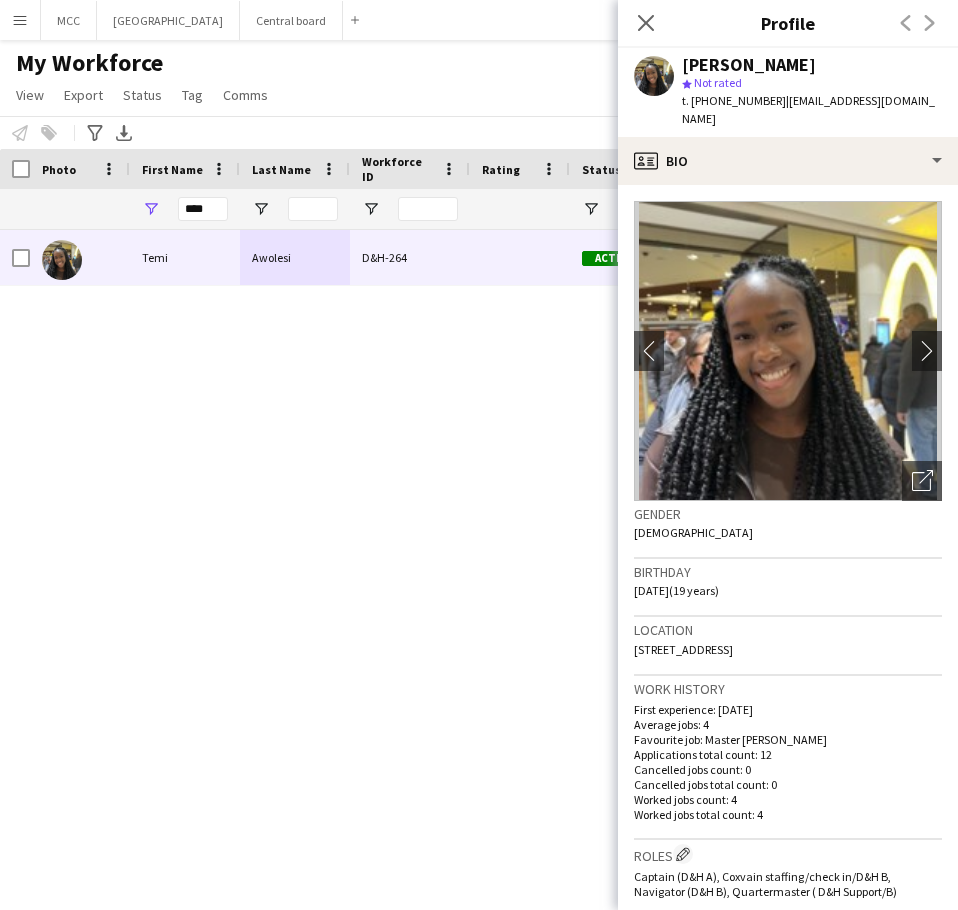 drag, startPoint x: 689, startPoint y: 567, endPoint x: 618, endPoint y: 575, distance: 71.44928 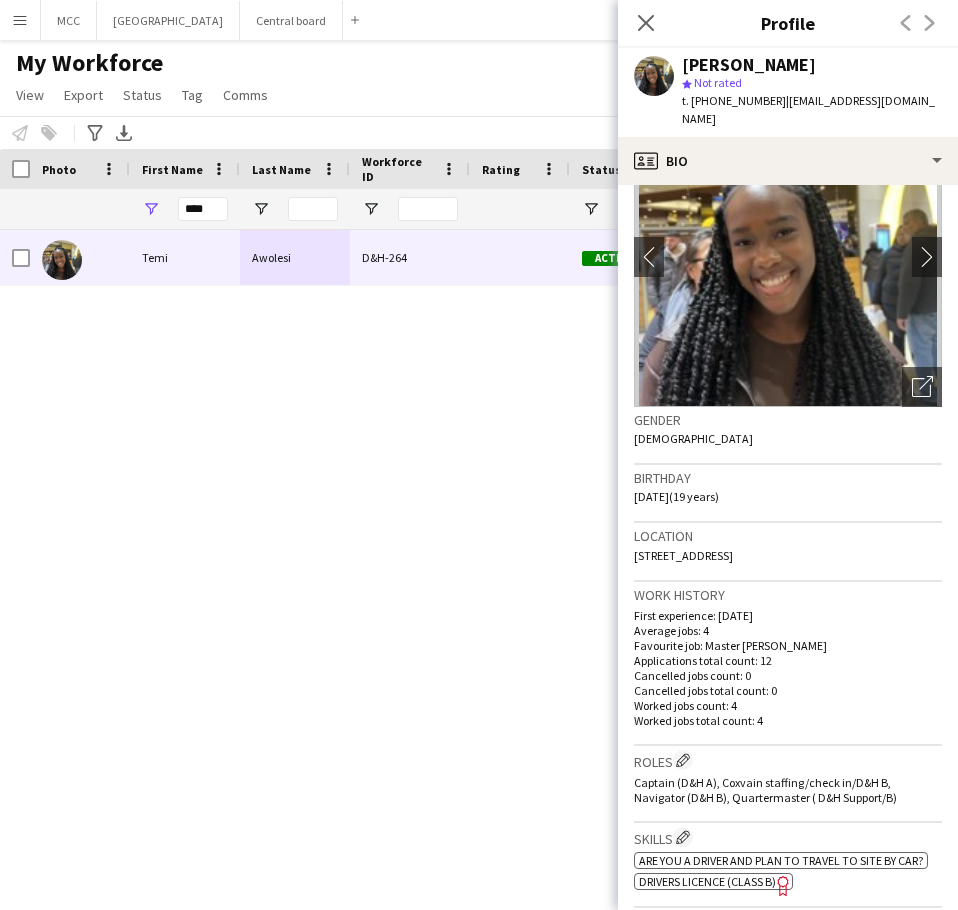 scroll, scrollTop: 0, scrollLeft: 0, axis: both 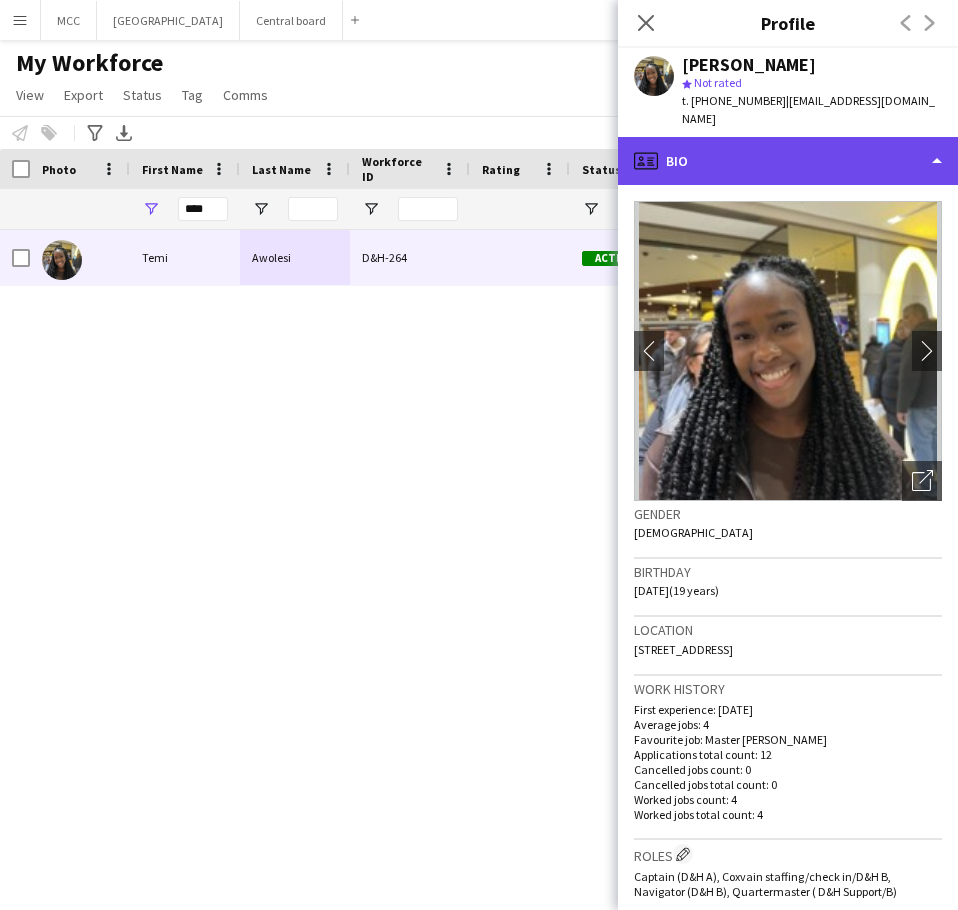 click on "profile
Bio" 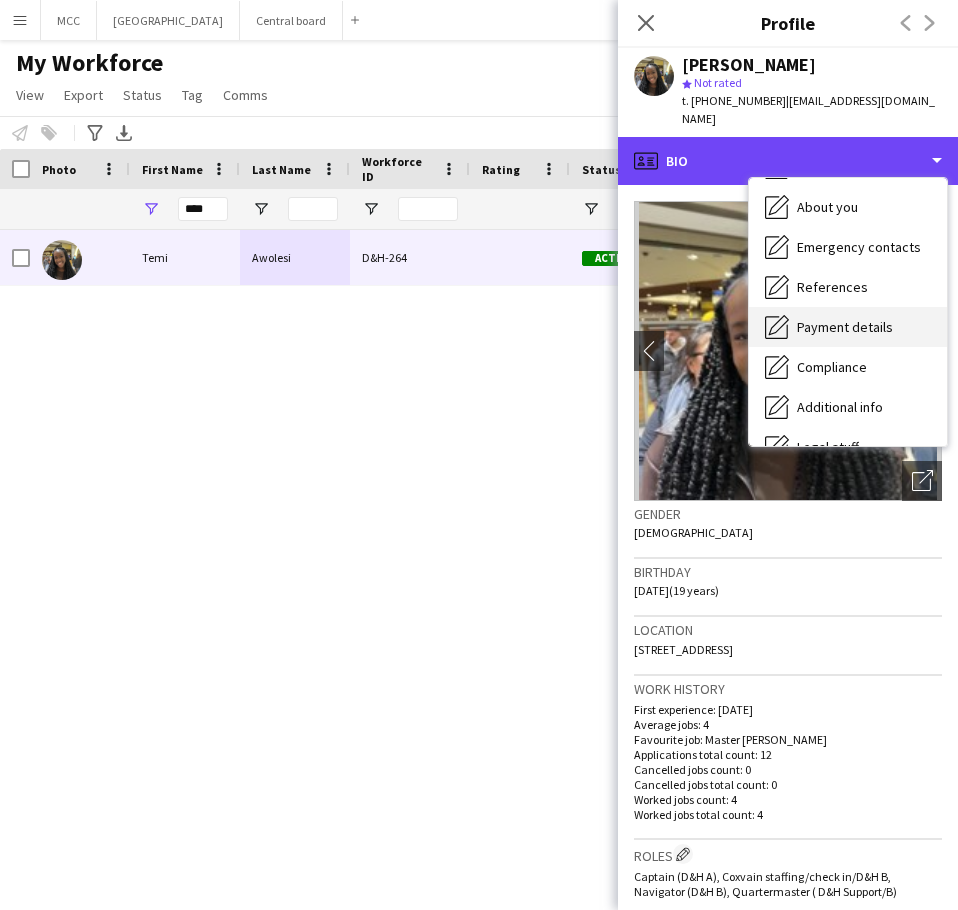 scroll, scrollTop: 0, scrollLeft: 0, axis: both 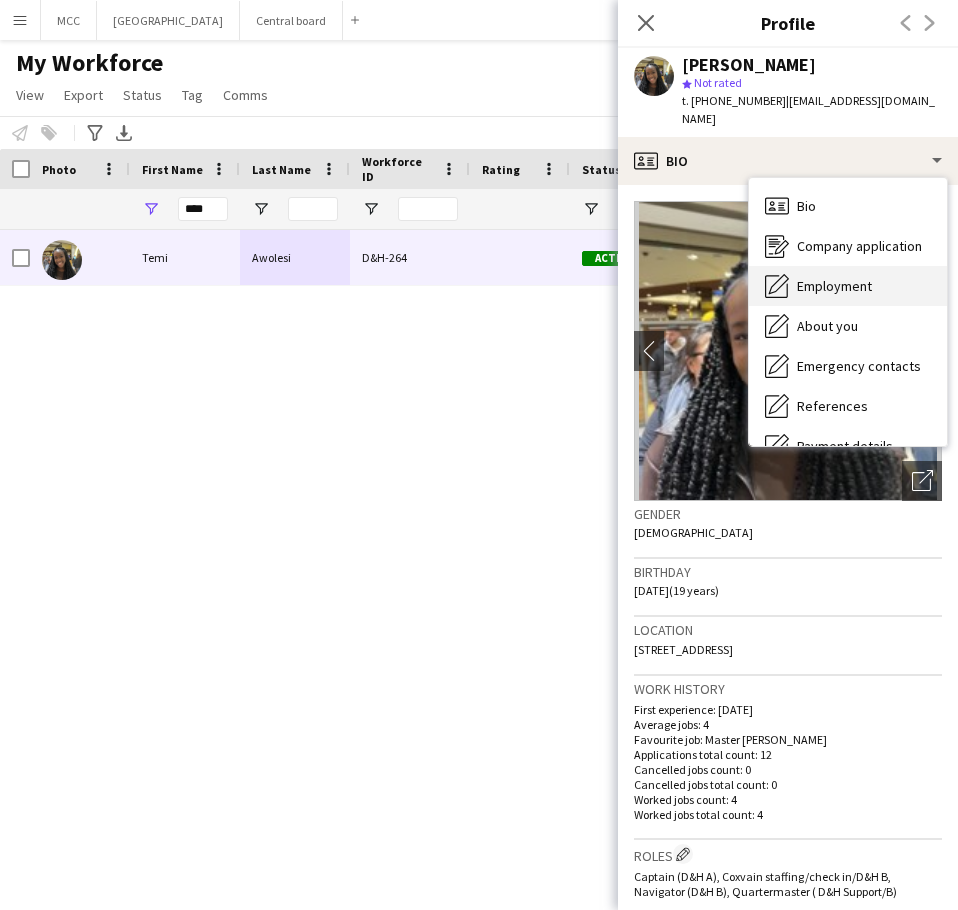 click on "Employment
Employment" at bounding box center (848, 286) 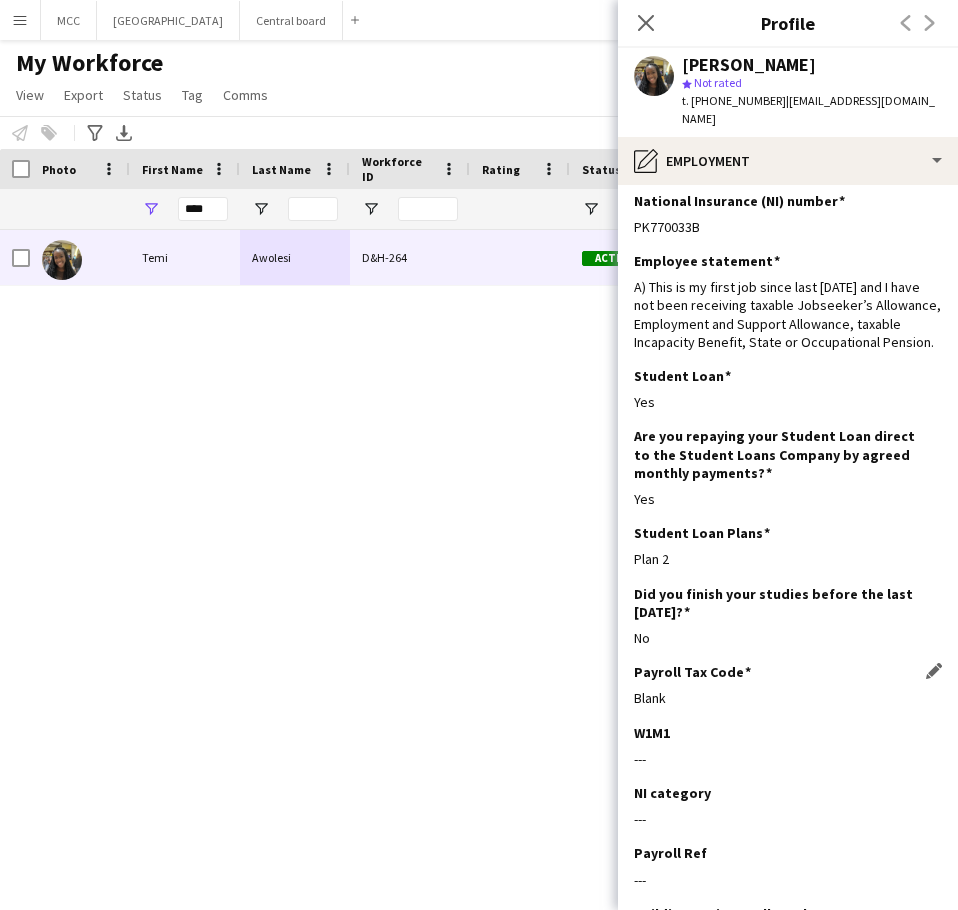scroll, scrollTop: 0, scrollLeft: 0, axis: both 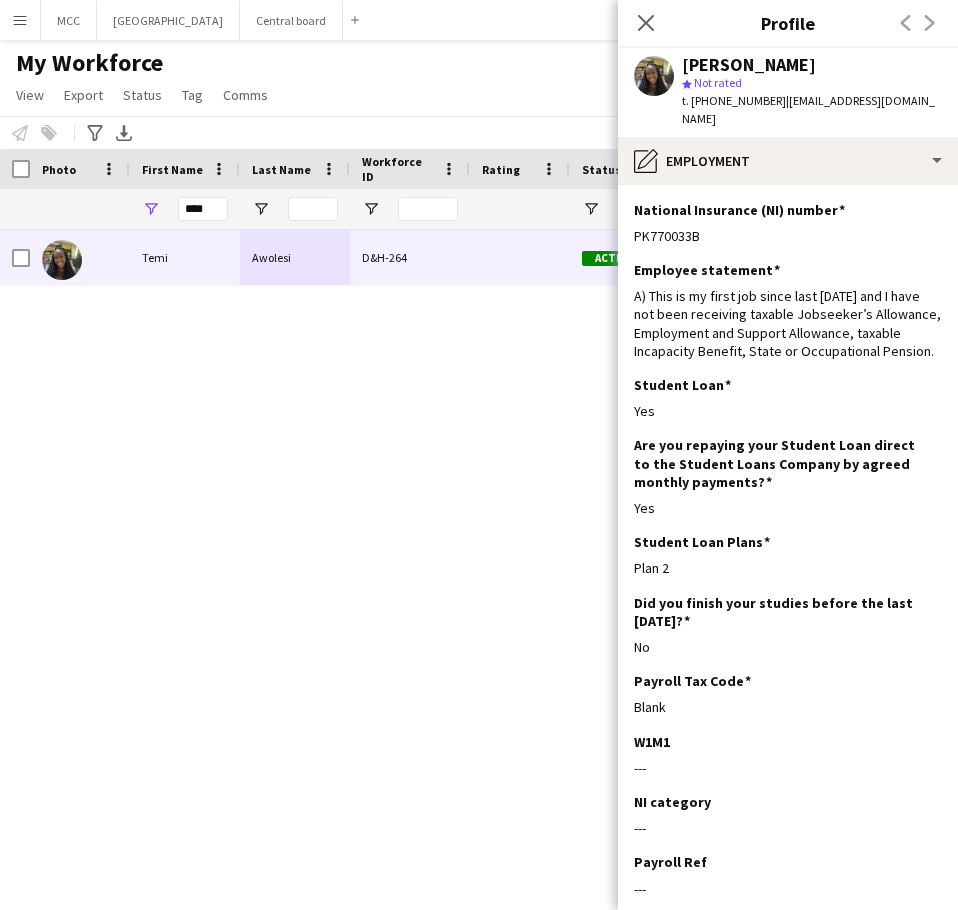 drag, startPoint x: 708, startPoint y: 224, endPoint x: 633, endPoint y: 226, distance: 75.026665 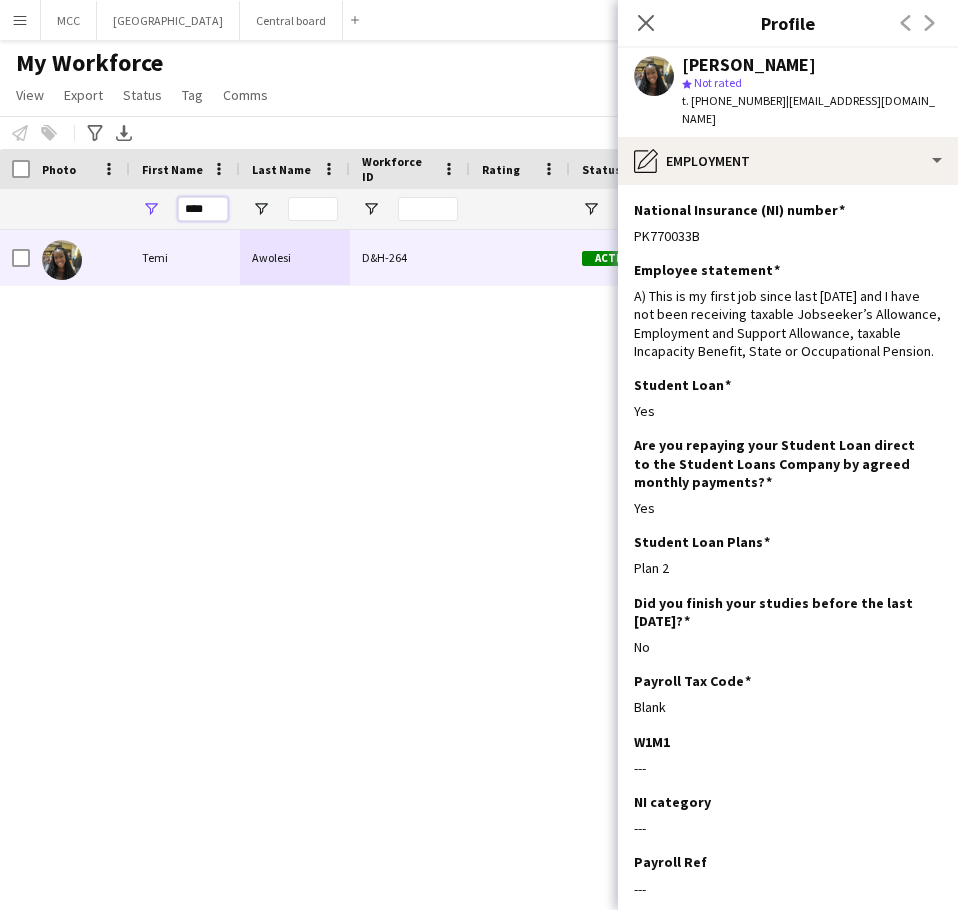 drag, startPoint x: 216, startPoint y: 209, endPoint x: 169, endPoint y: 209, distance: 47 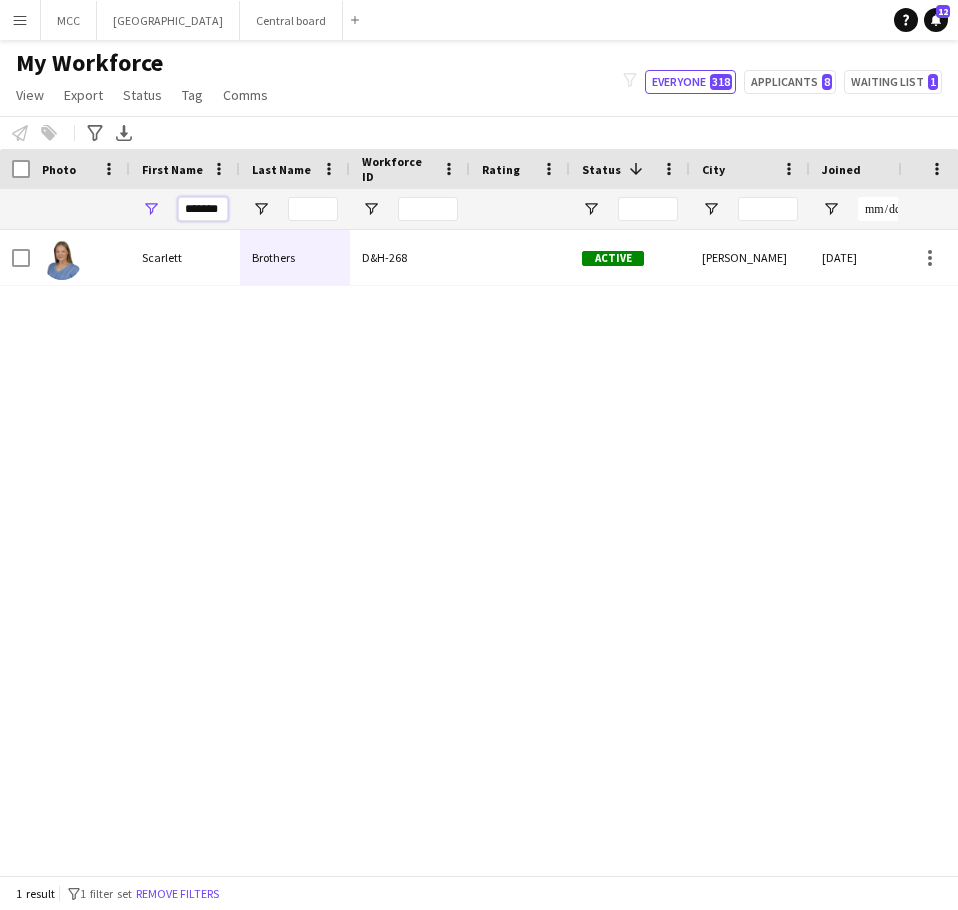 drag, startPoint x: 227, startPoint y: 214, endPoint x: 148, endPoint y: 217, distance: 79.05694 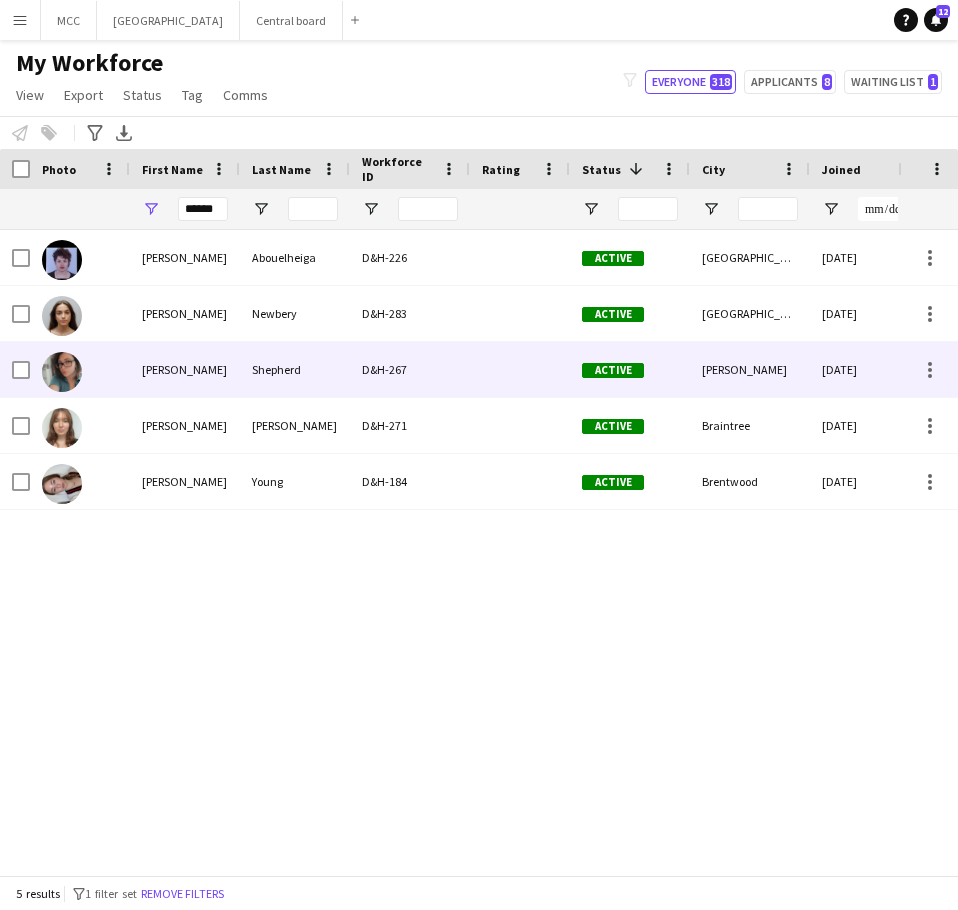 click on "Shepherd" at bounding box center [295, 369] 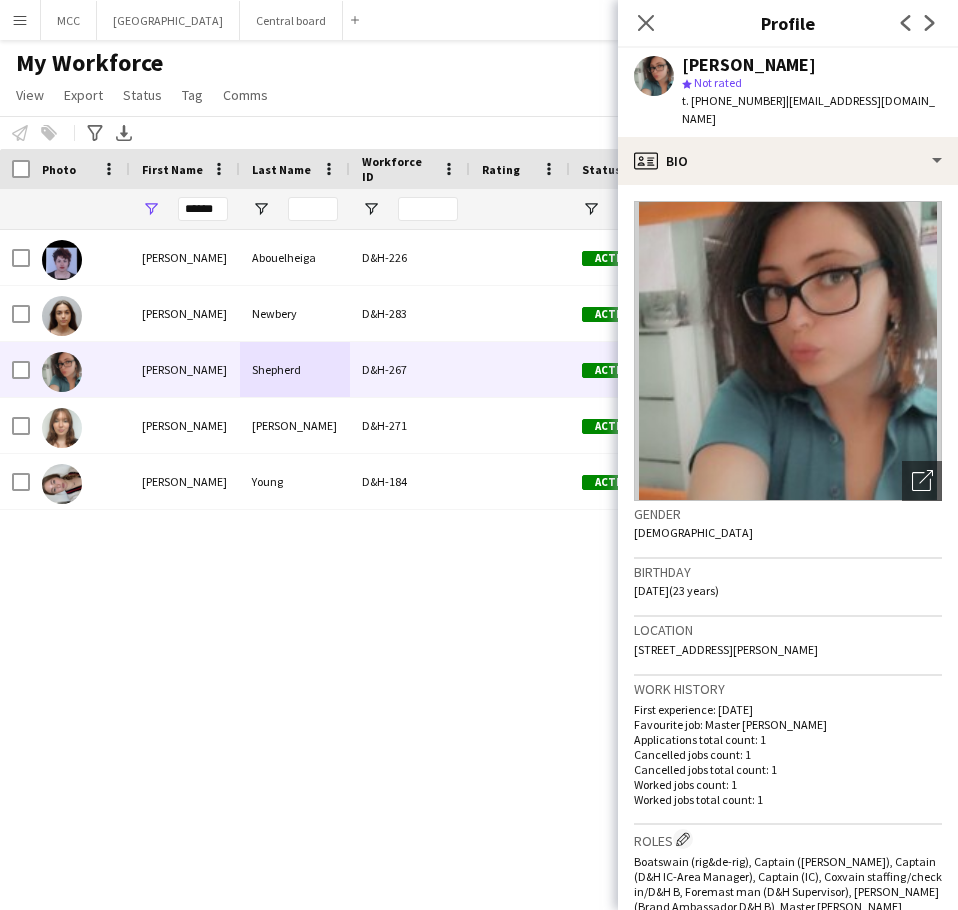 drag, startPoint x: 691, startPoint y: 588, endPoint x: 625, endPoint y: 607, distance: 68.68042 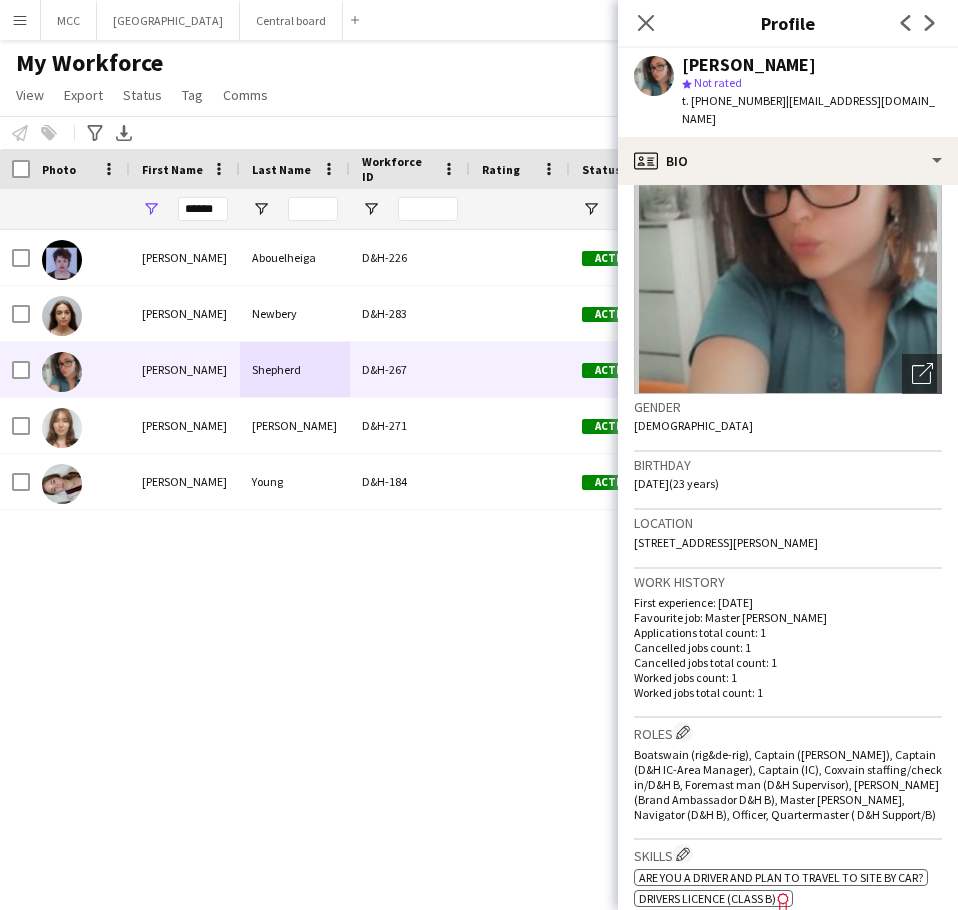 scroll, scrollTop: 108, scrollLeft: 0, axis: vertical 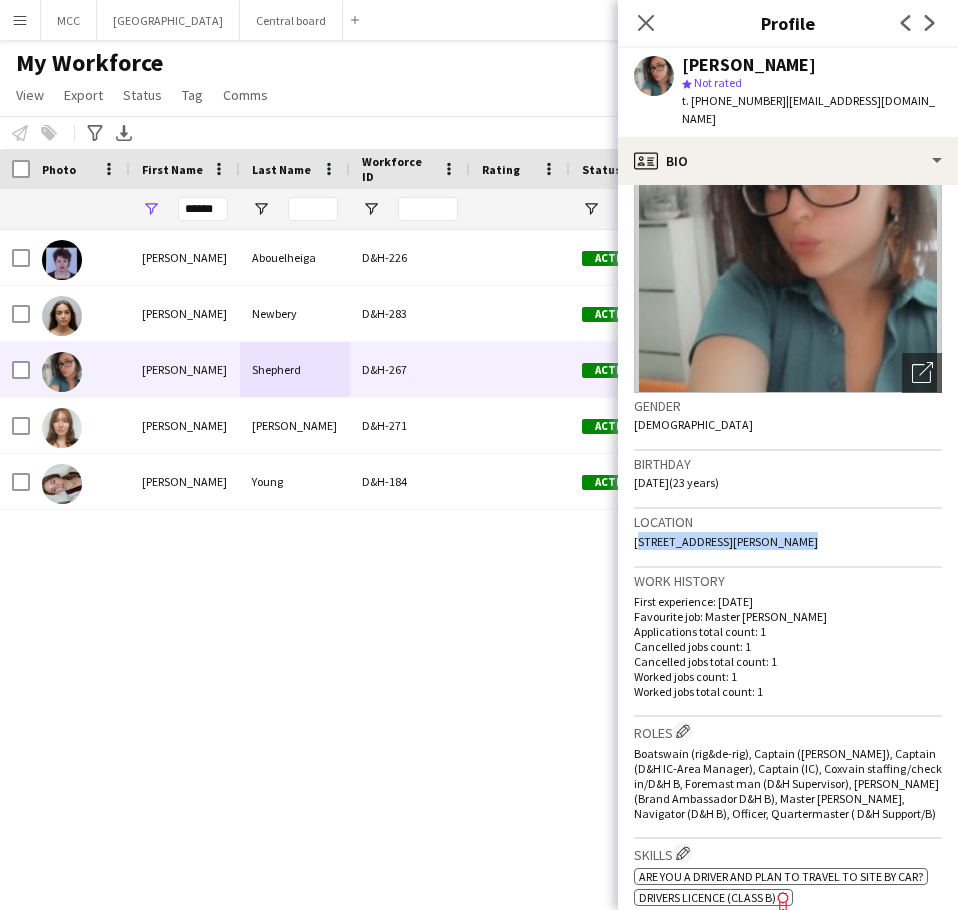 drag, startPoint x: 783, startPoint y: 553, endPoint x: 628, endPoint y: 558, distance: 155.08063 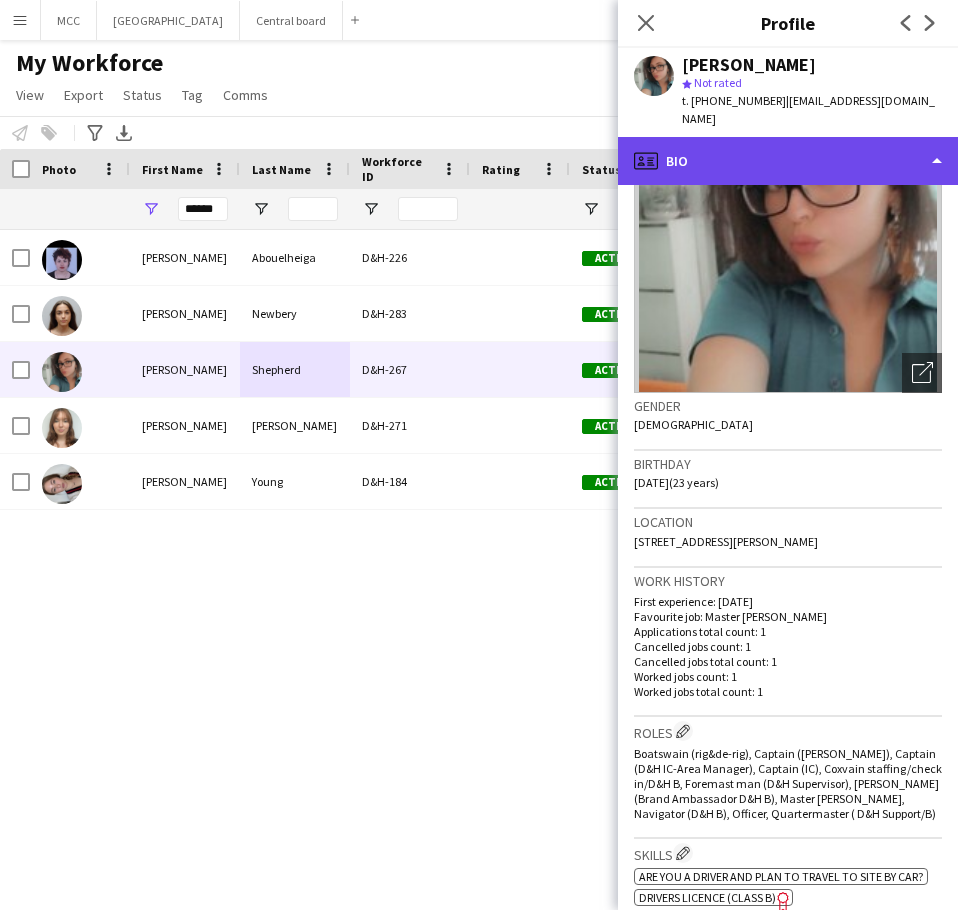 click on "profile
Bio" 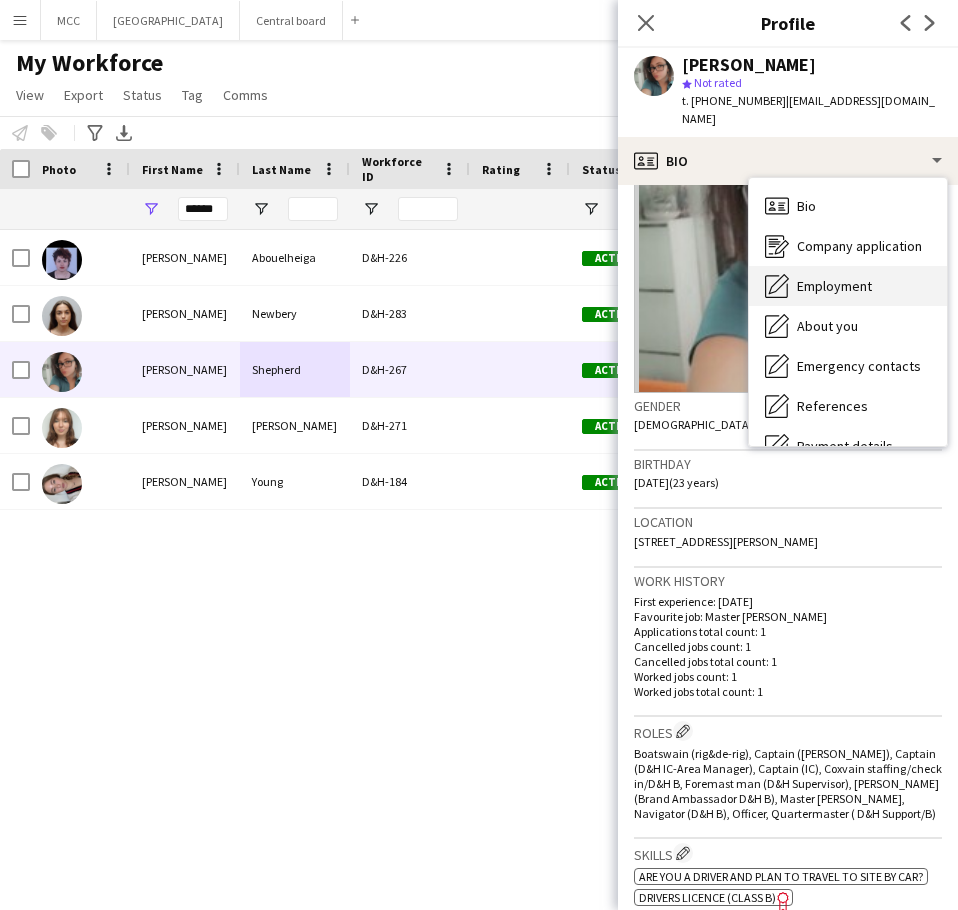click on "Employment" at bounding box center [834, 286] 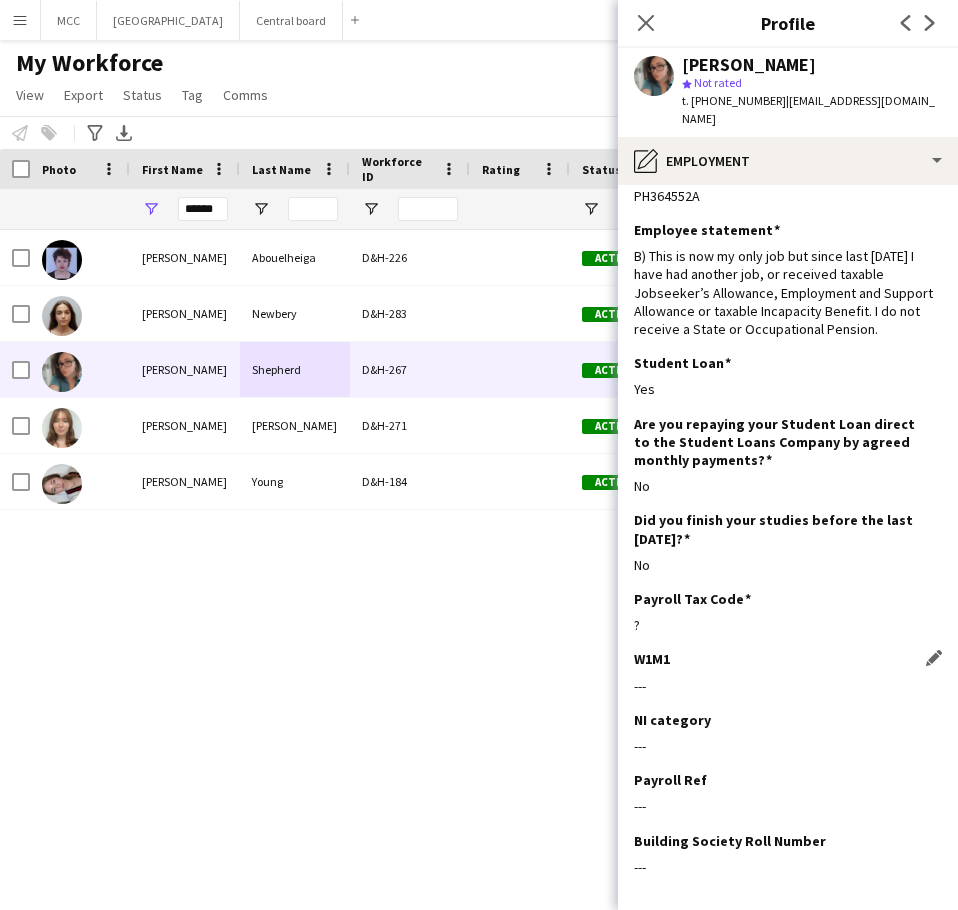 scroll, scrollTop: 0, scrollLeft: 0, axis: both 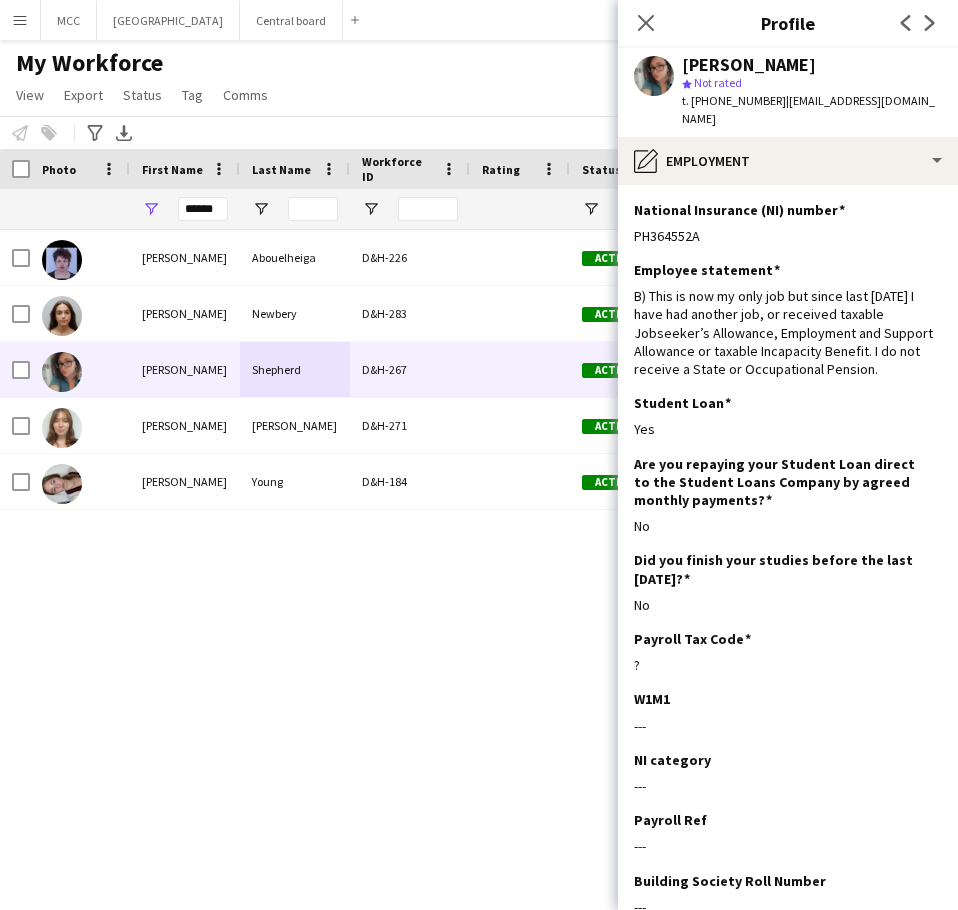 drag, startPoint x: 714, startPoint y: 234, endPoint x: 618, endPoint y: 242, distance: 96.332756 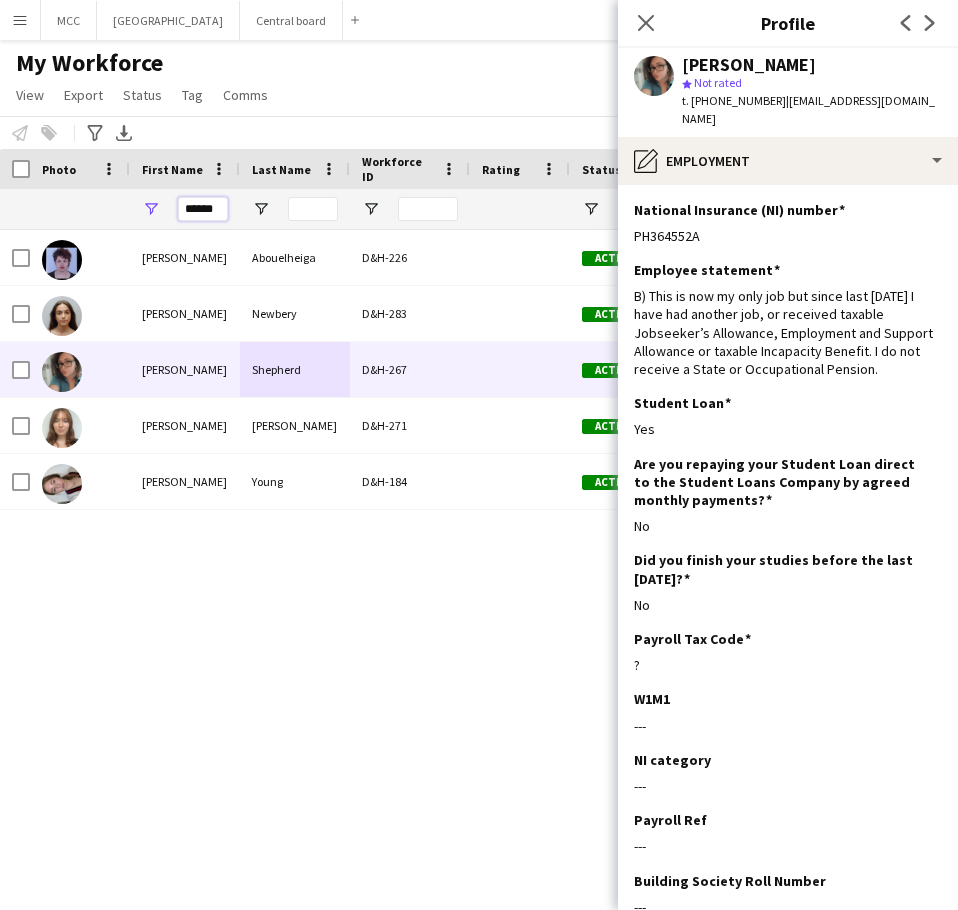 drag, startPoint x: 218, startPoint y: 213, endPoint x: 174, endPoint y: 213, distance: 44 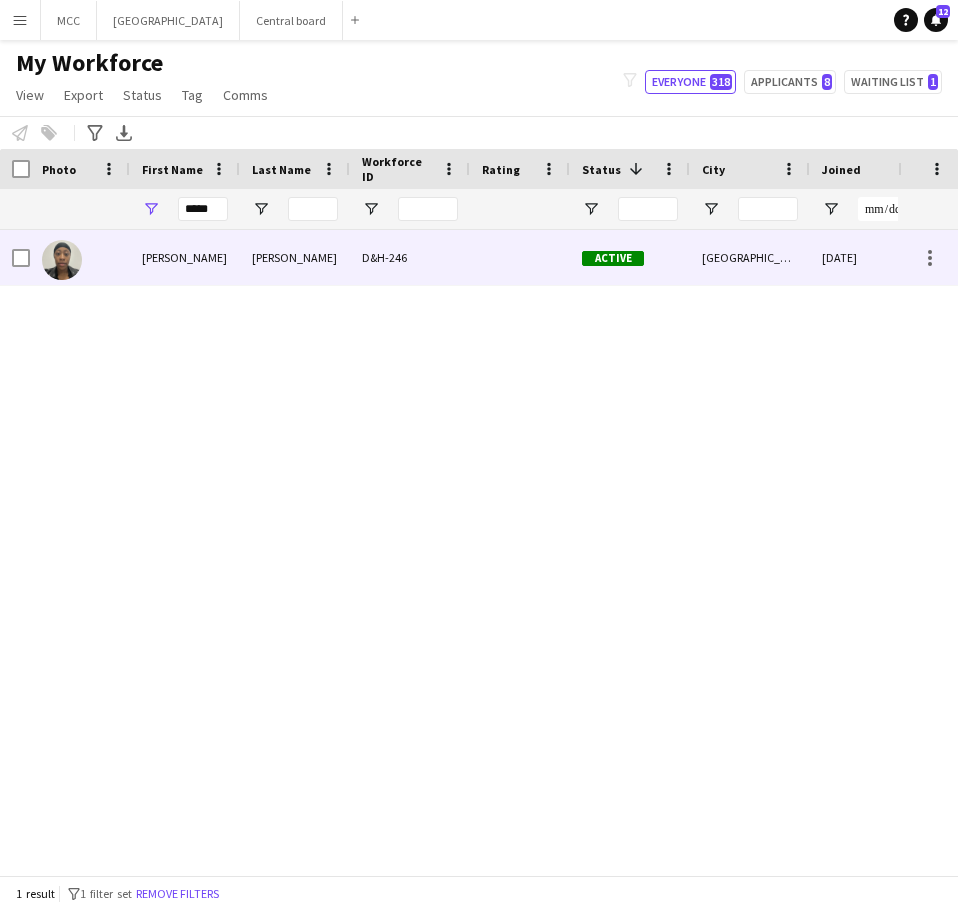 click on "[PERSON_NAME]" at bounding box center [295, 257] 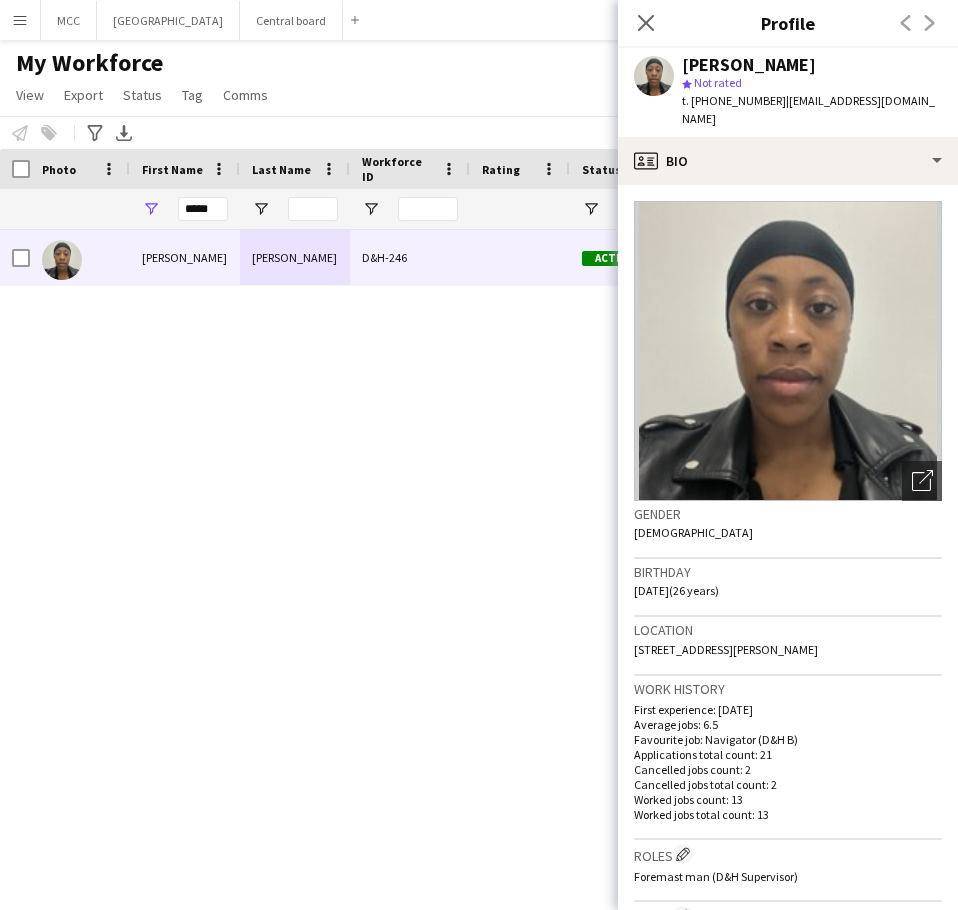 drag, startPoint x: 688, startPoint y: 576, endPoint x: 631, endPoint y: 580, distance: 57.14018 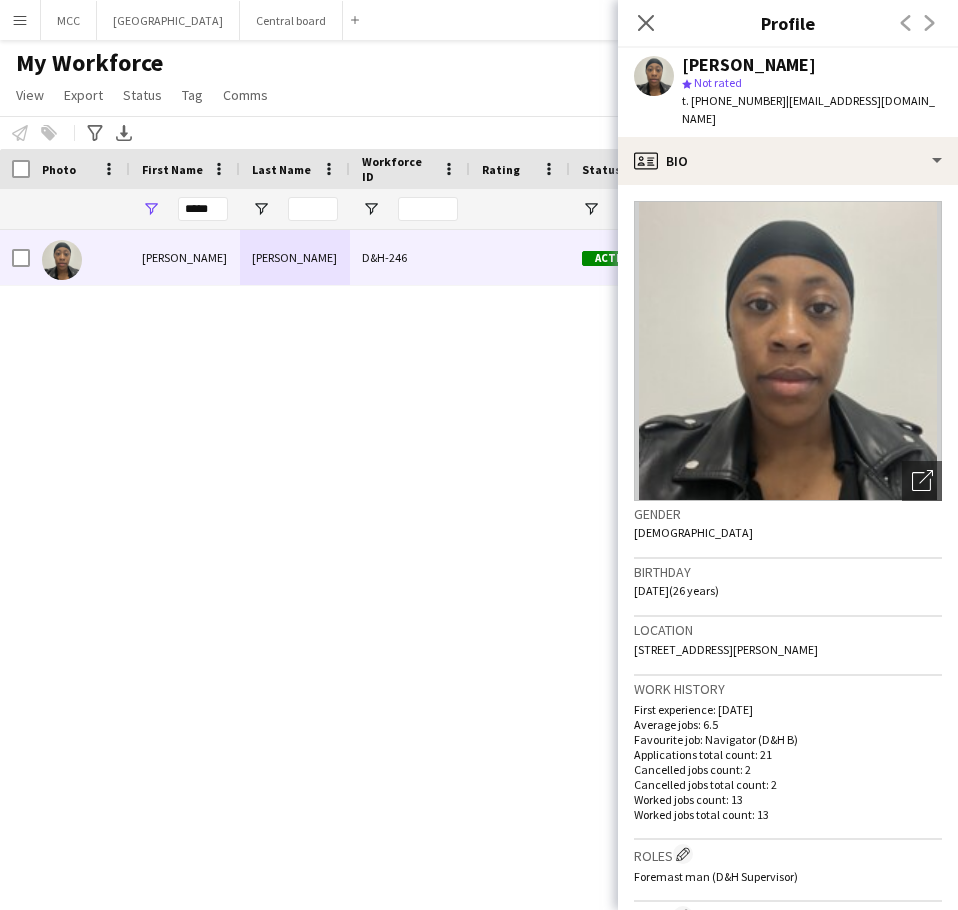 drag, startPoint x: 827, startPoint y: 638, endPoint x: 627, endPoint y: 639, distance: 200.0025 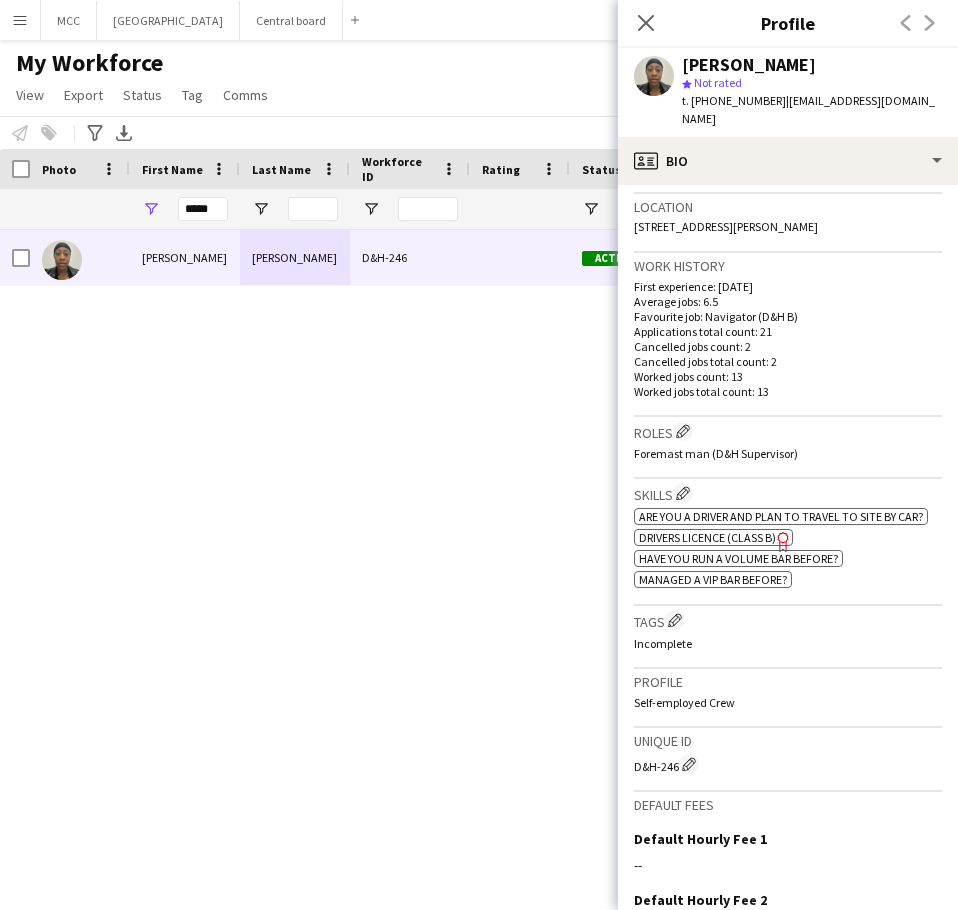 scroll, scrollTop: 424, scrollLeft: 0, axis: vertical 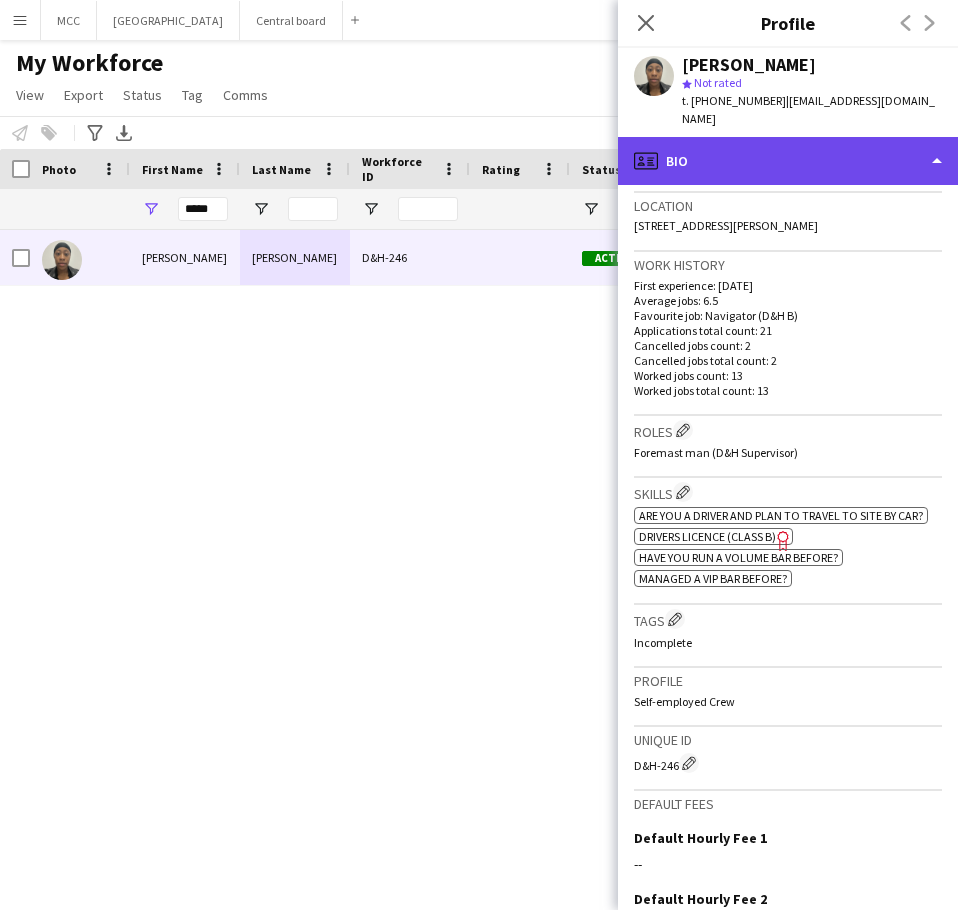 click on "profile
Bio" 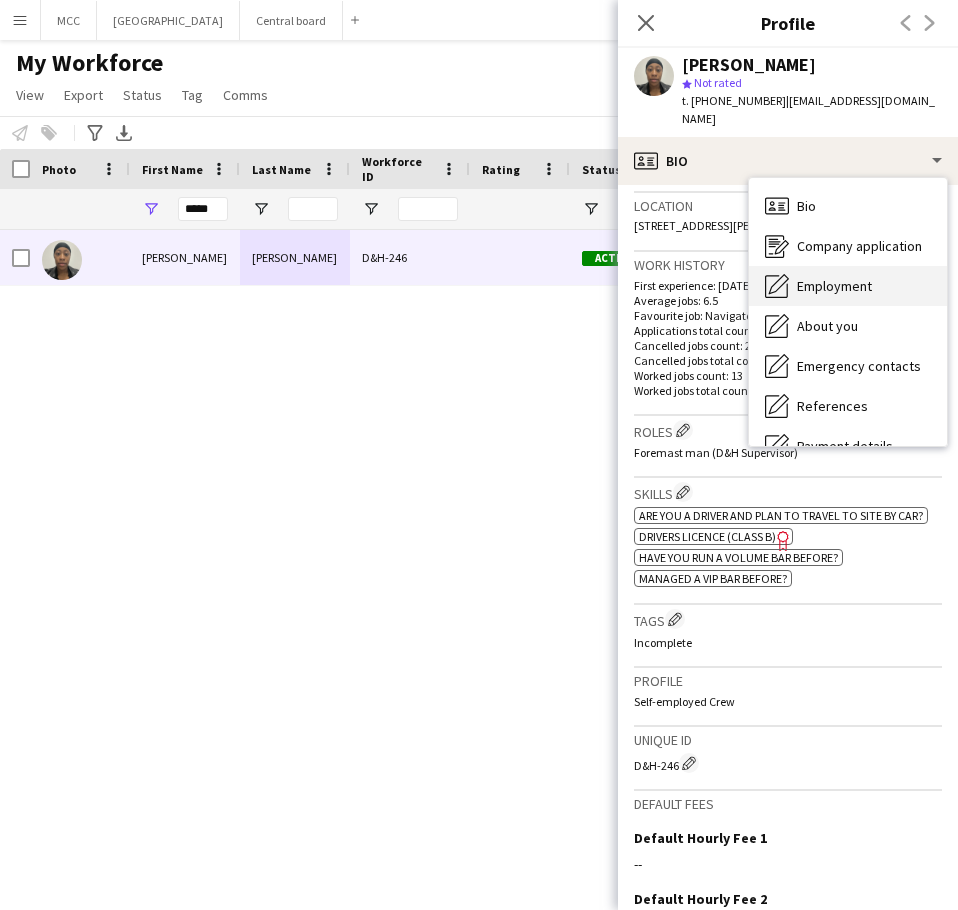 click on "Employment" at bounding box center [834, 286] 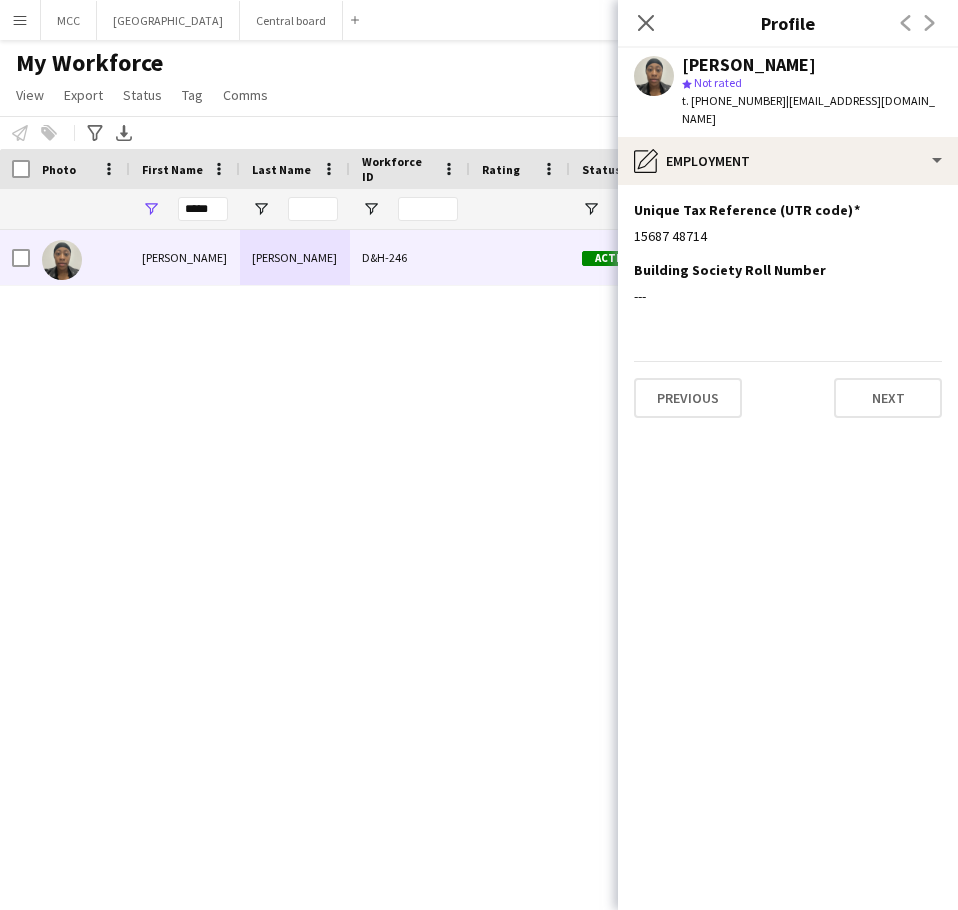click on "[PERSON_NAME] D&H-246 Active [GEOGRAPHIC_DATA] [DATE] 18 days 4" at bounding box center [449, 545] 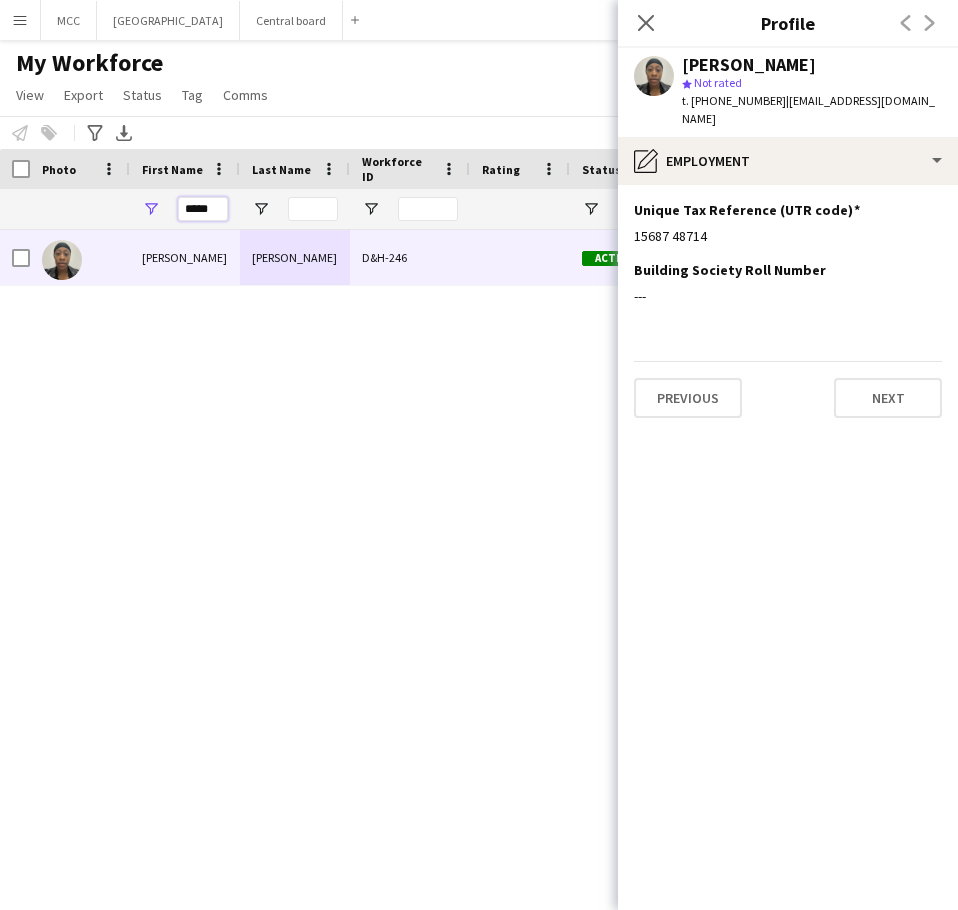 drag, startPoint x: 224, startPoint y: 208, endPoint x: 149, endPoint y: 214, distance: 75.23962 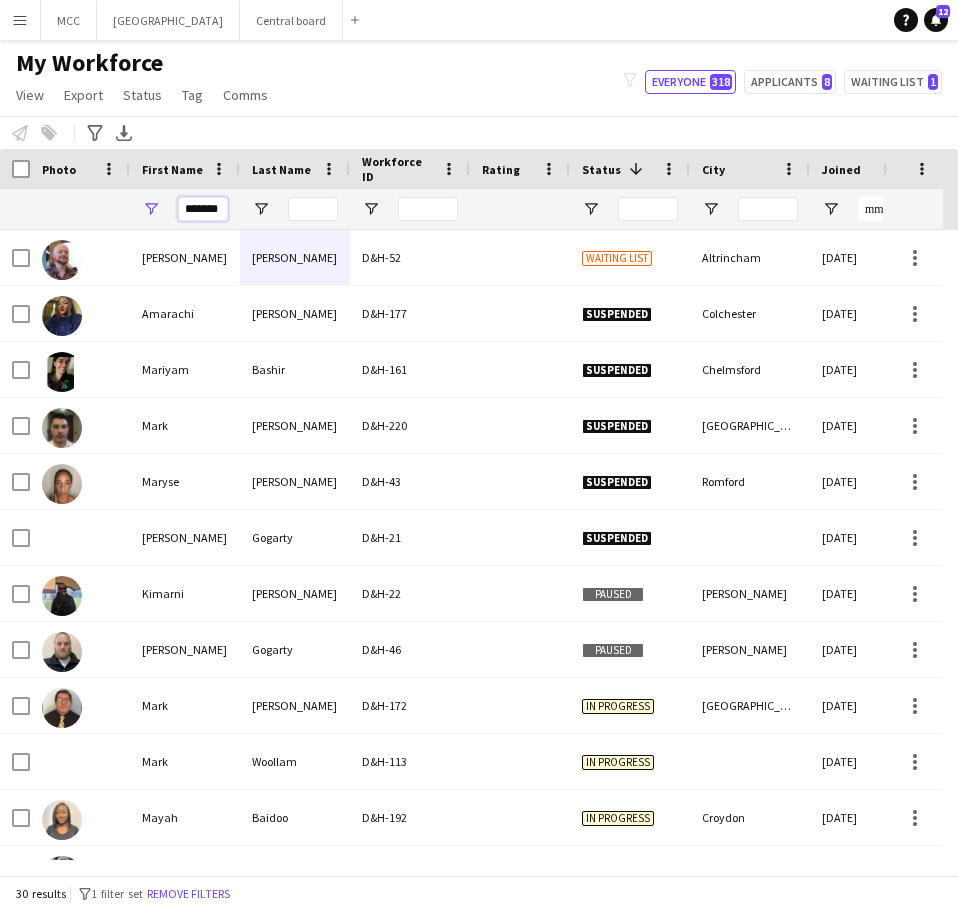 scroll, scrollTop: 0, scrollLeft: 2, axis: horizontal 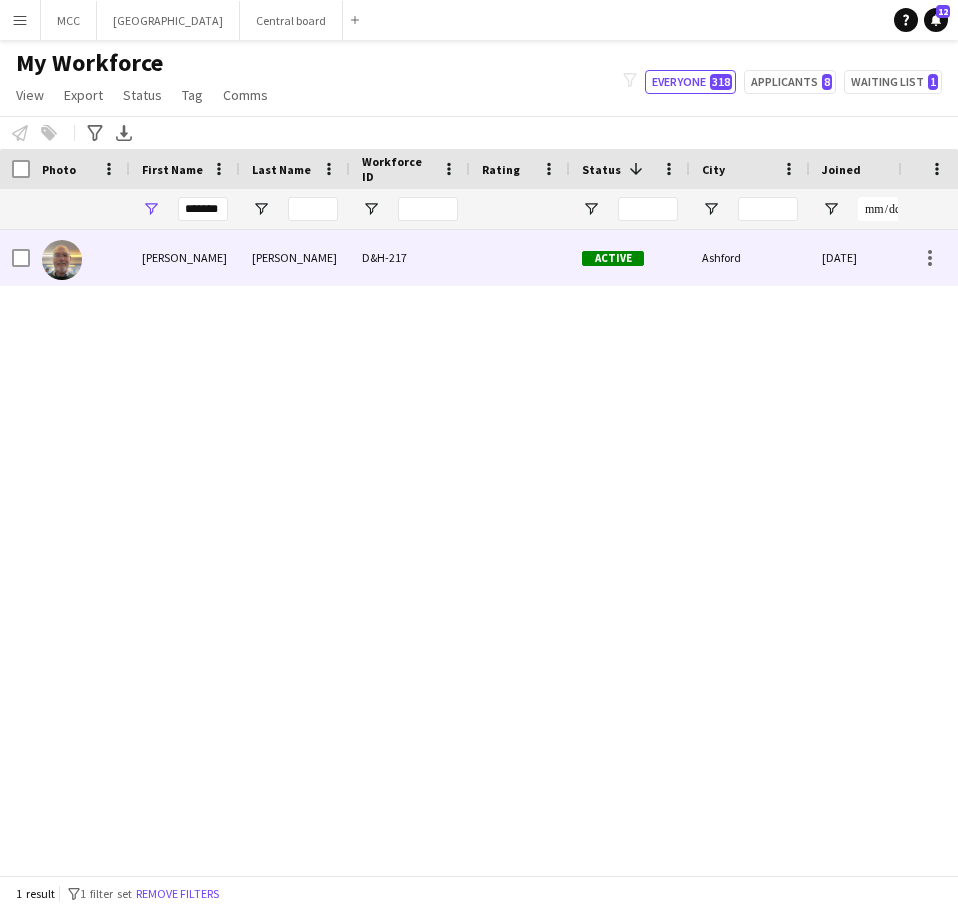 click on "[PERSON_NAME]" at bounding box center (295, 257) 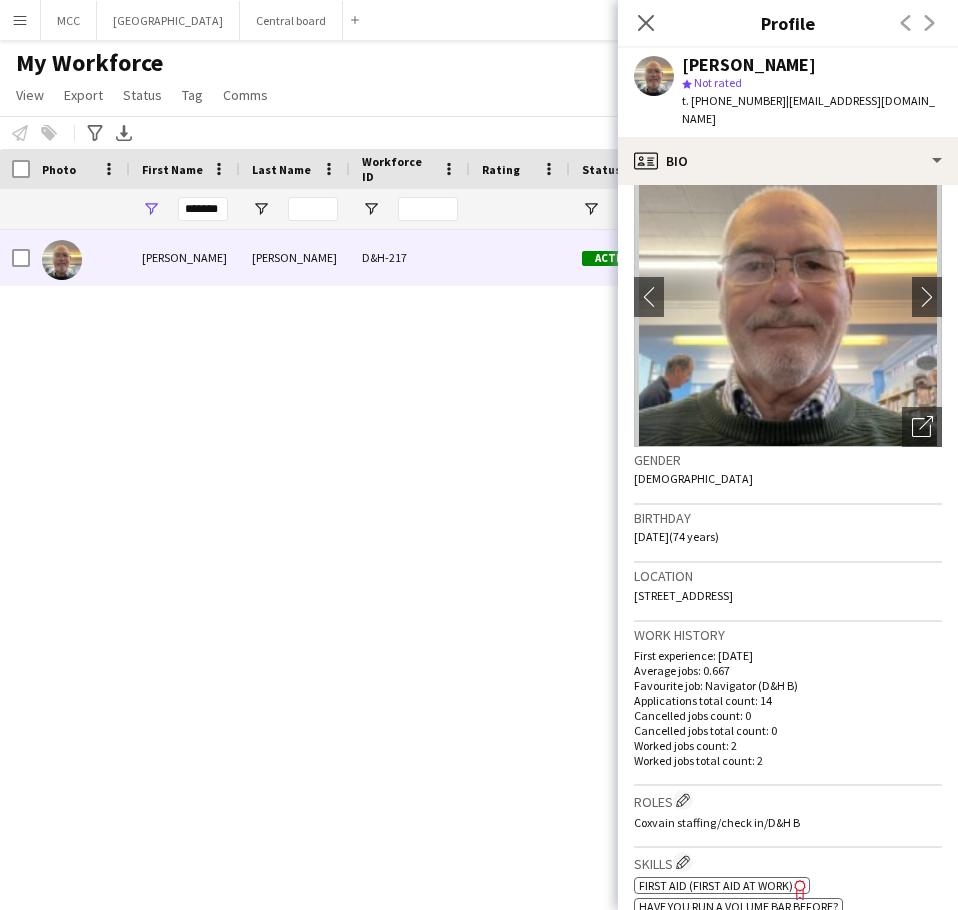 scroll, scrollTop: 55, scrollLeft: 0, axis: vertical 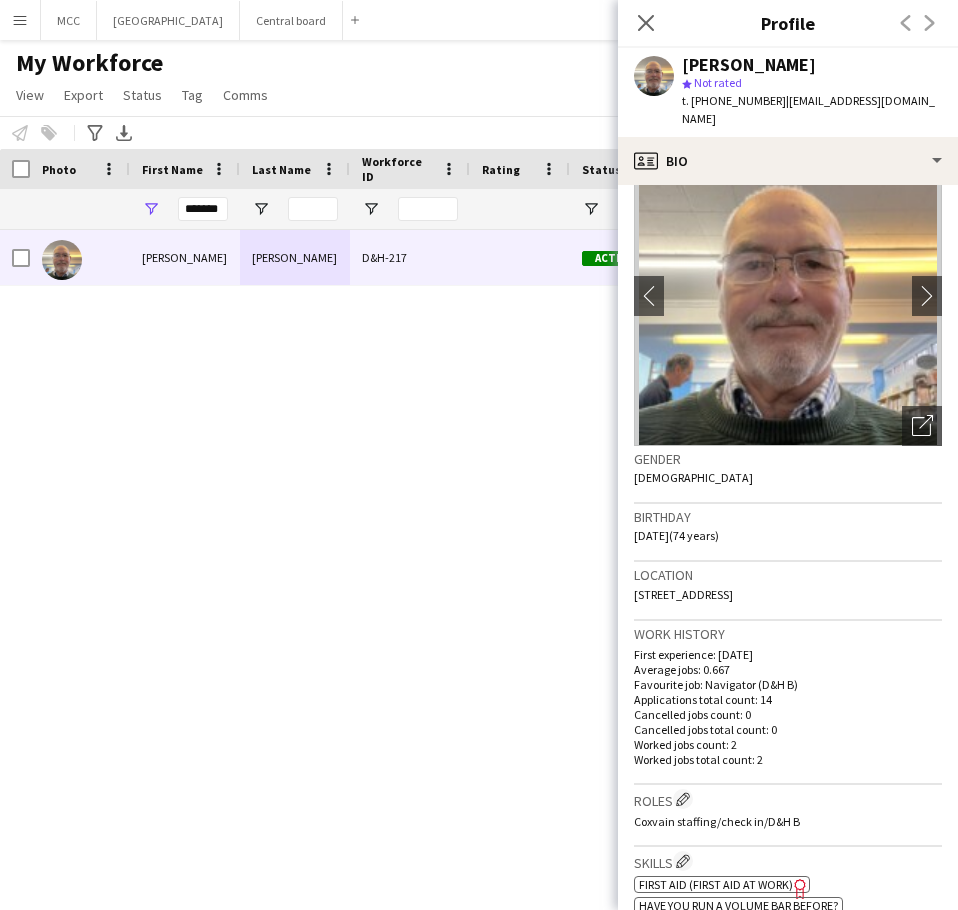 drag, startPoint x: 691, startPoint y: 523, endPoint x: 629, endPoint y: 525, distance: 62.03225 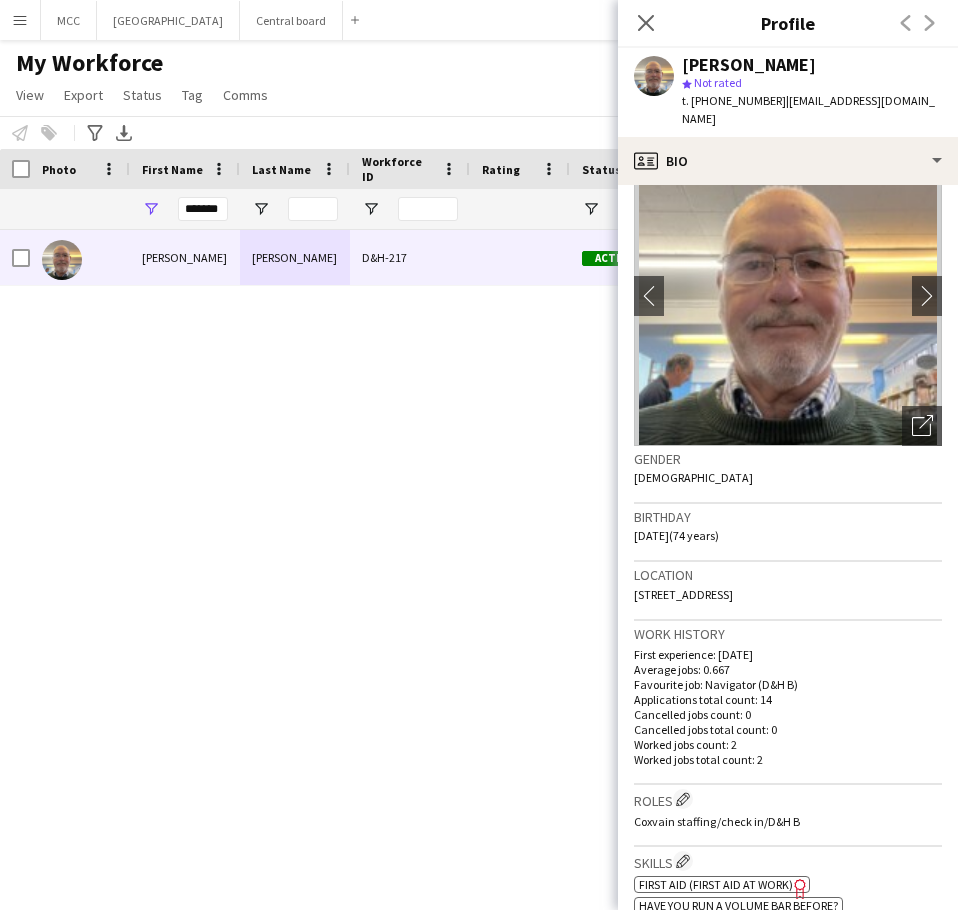 drag, startPoint x: 836, startPoint y: 570, endPoint x: 622, endPoint y: 584, distance: 214.45746 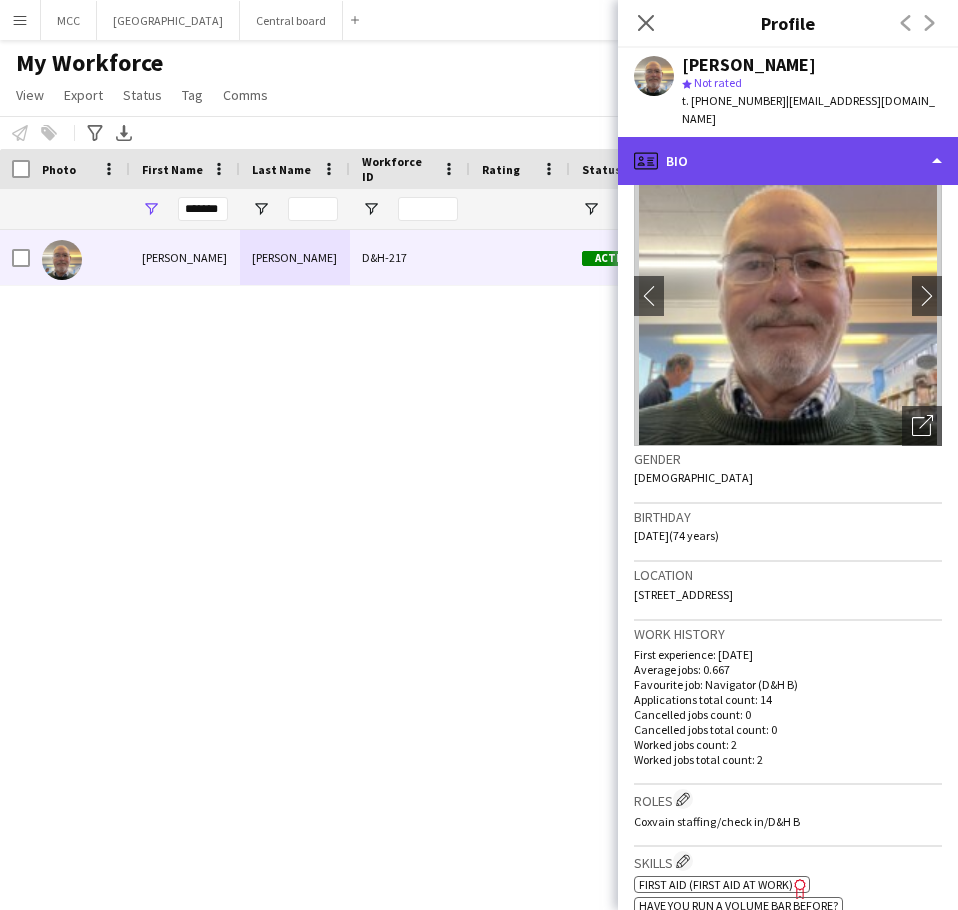 click on "profile
Bio" 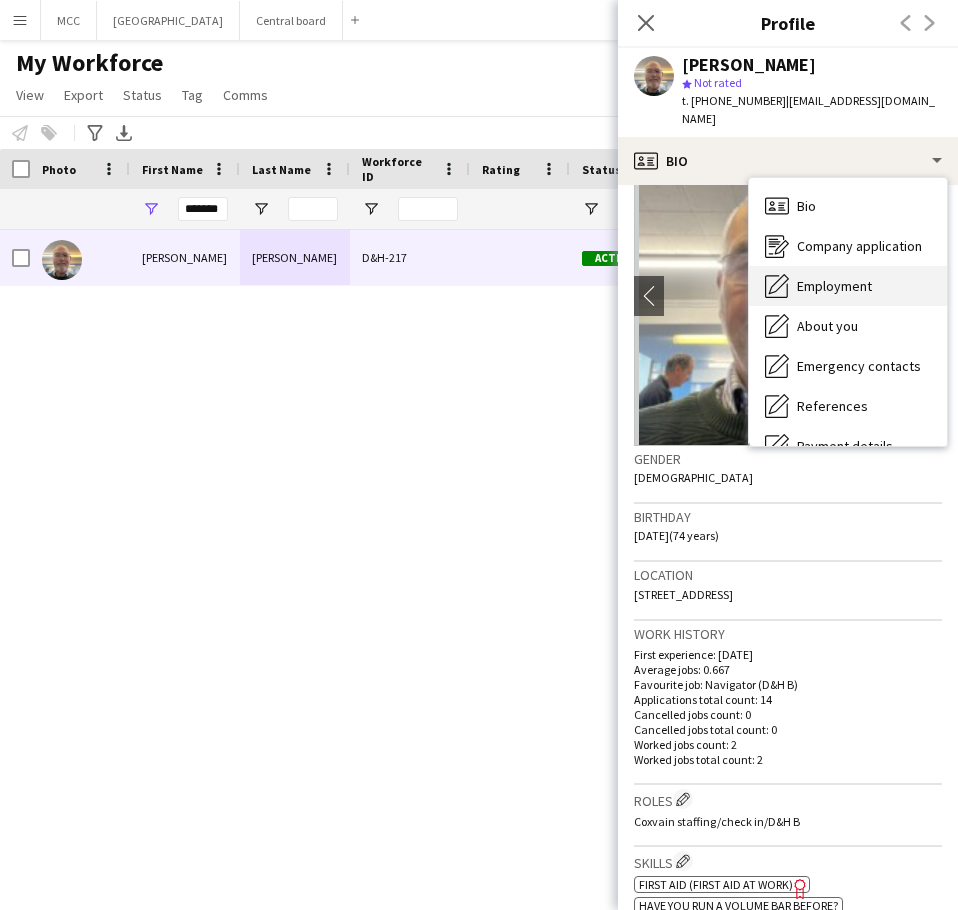 click on "Employment" at bounding box center (834, 286) 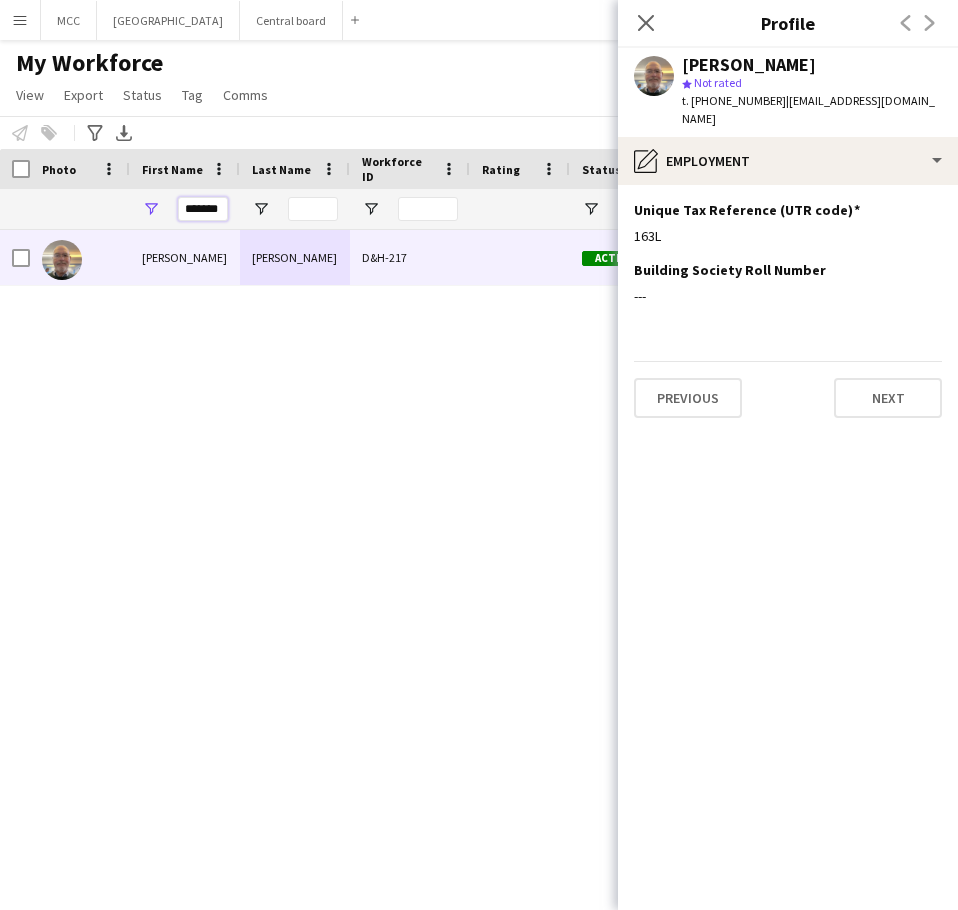 scroll, scrollTop: 0, scrollLeft: 0, axis: both 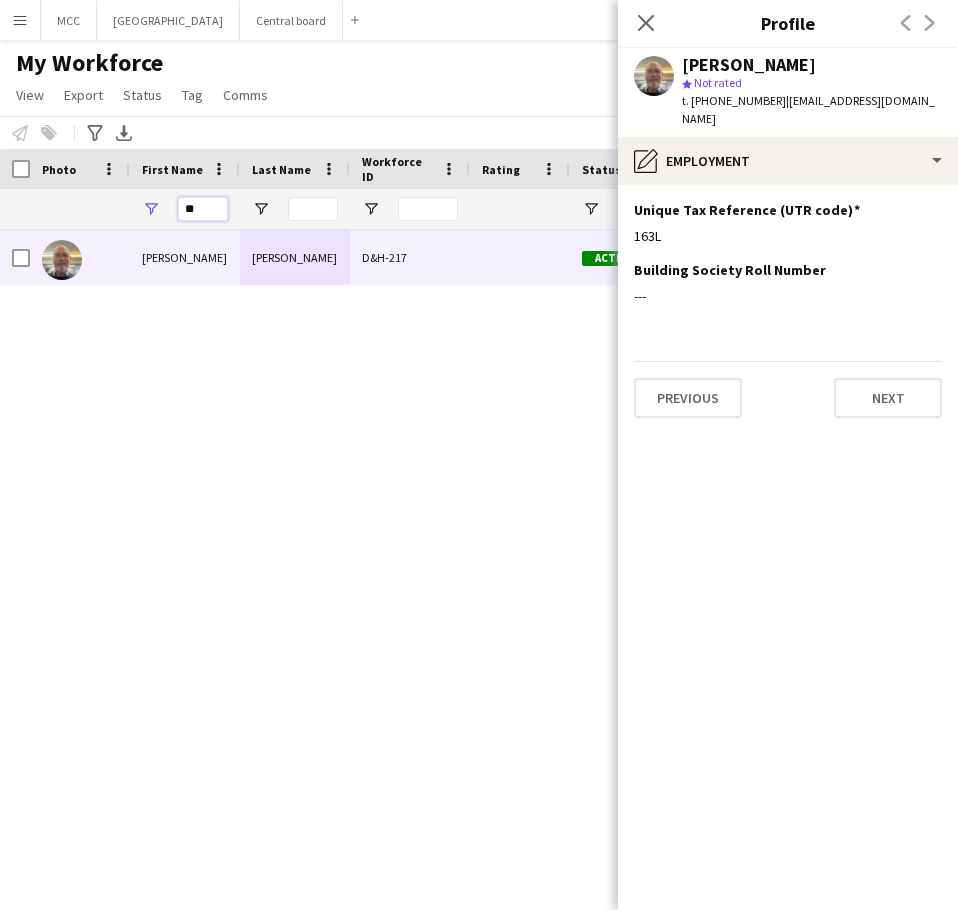 type on "*" 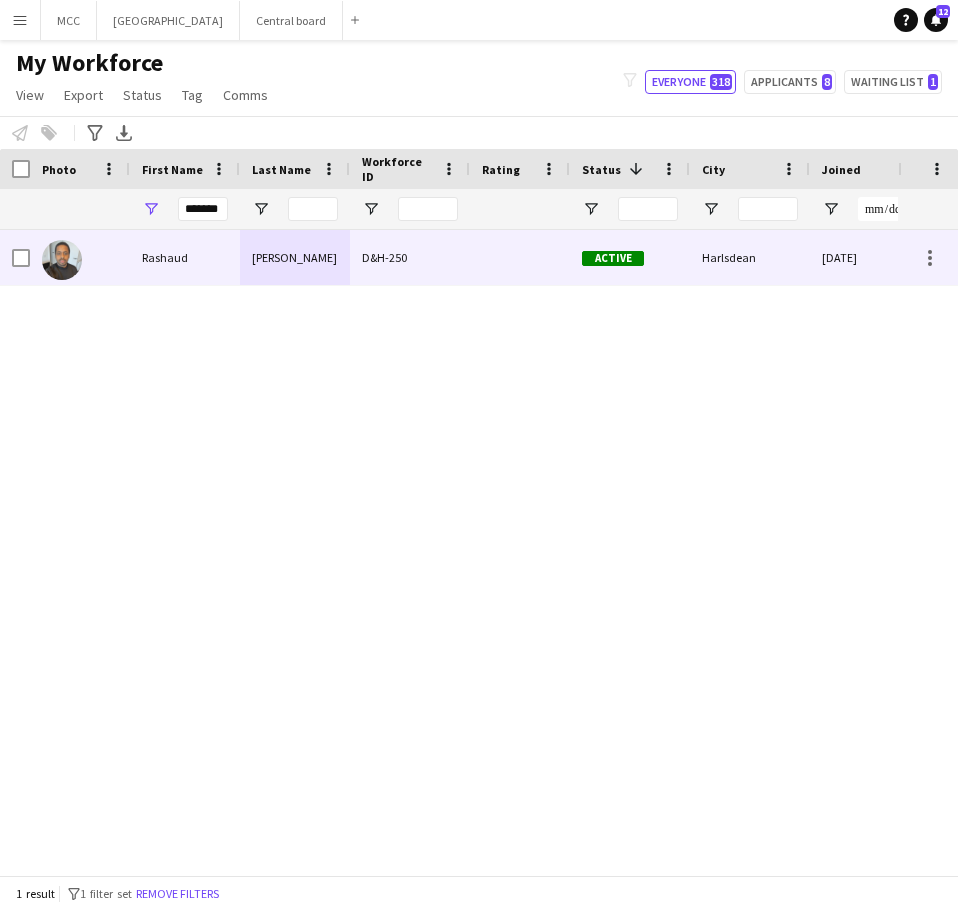 click on "Rashaud" at bounding box center [185, 257] 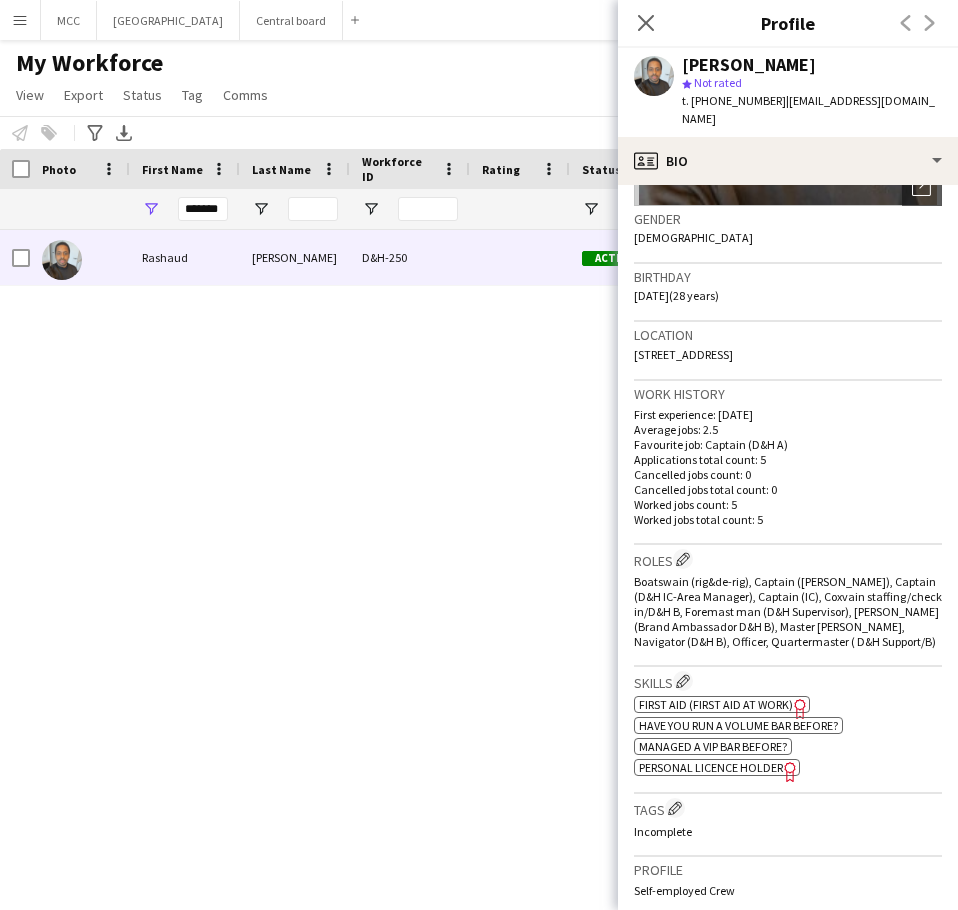 scroll, scrollTop: 0, scrollLeft: 0, axis: both 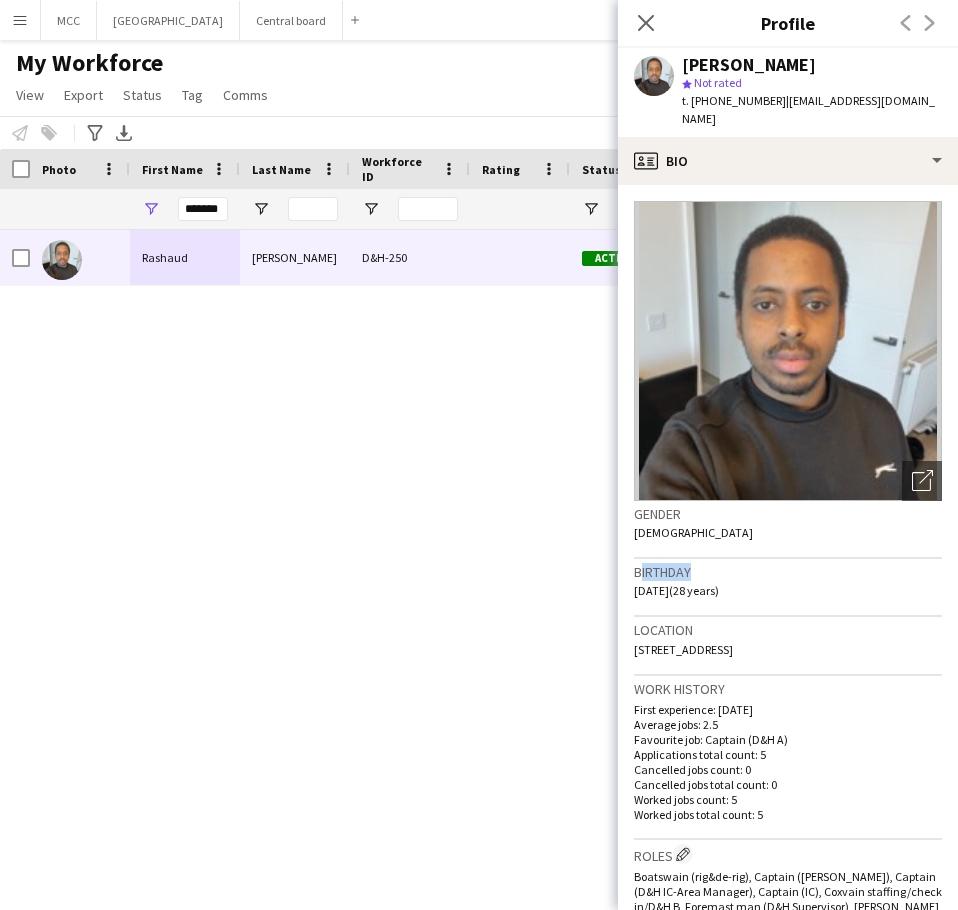 drag, startPoint x: 688, startPoint y: 555, endPoint x: 639, endPoint y: 563, distance: 49.648766 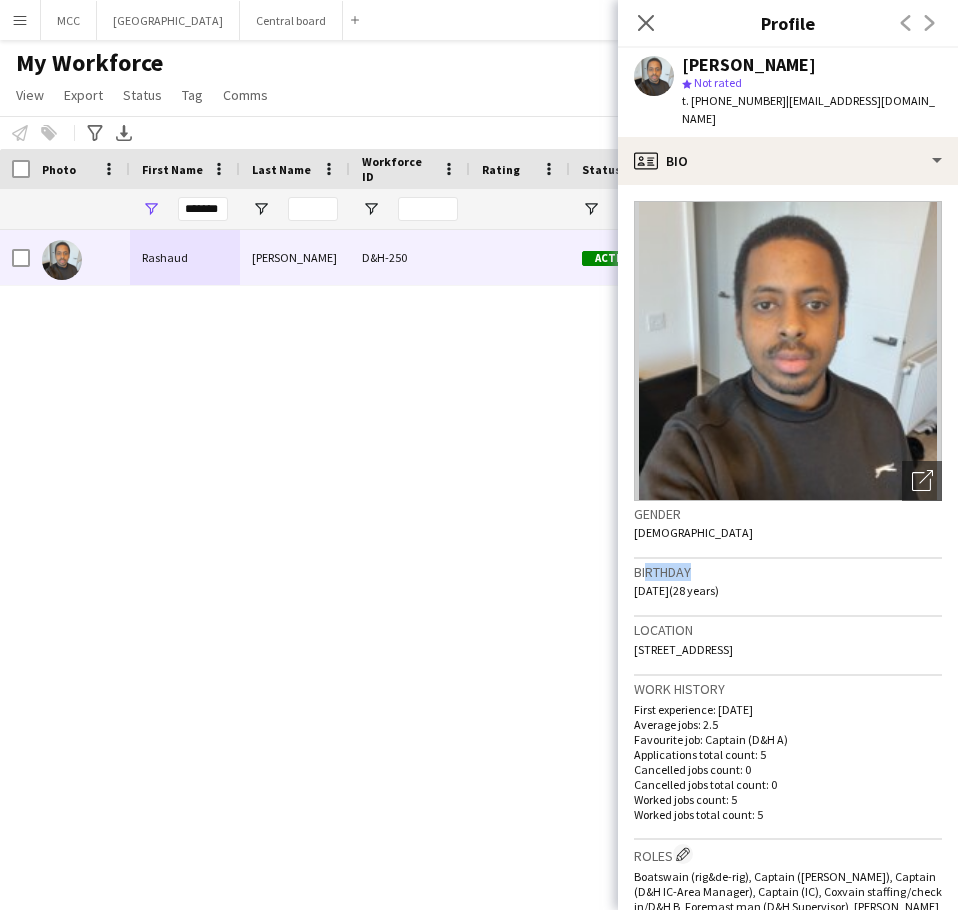 drag, startPoint x: 689, startPoint y: 576, endPoint x: 617, endPoint y: 577, distance: 72.00694 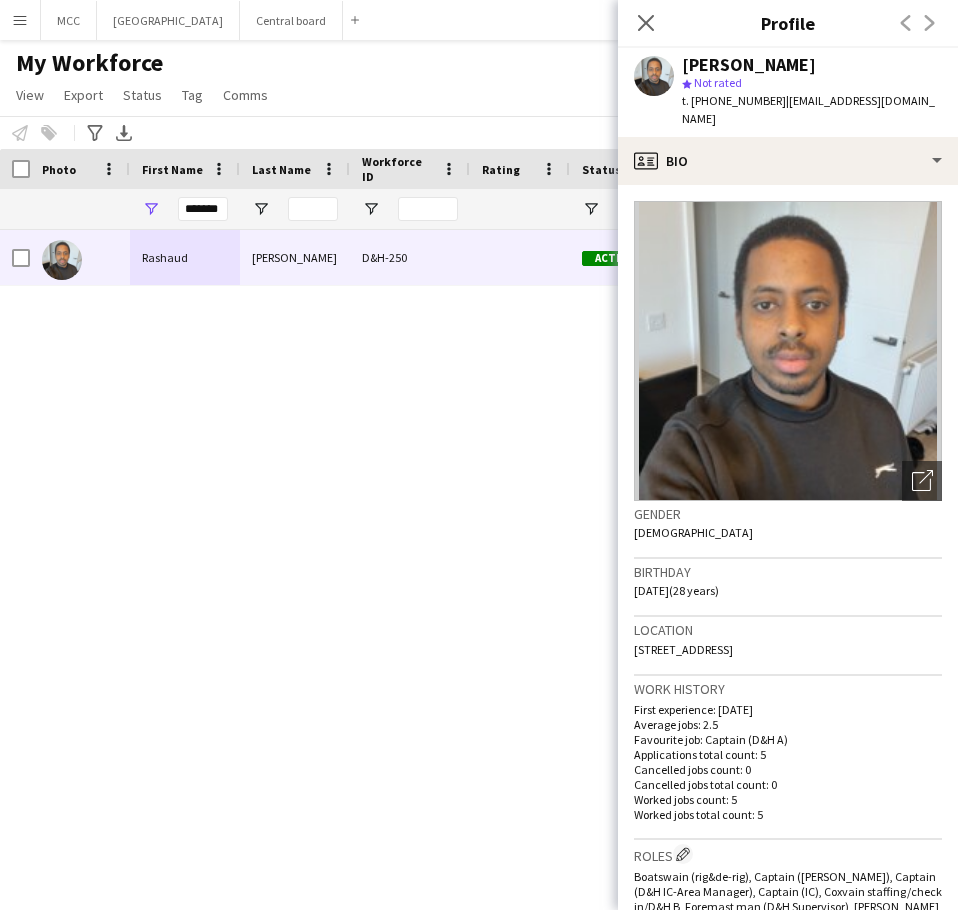 drag, startPoint x: 688, startPoint y: 574, endPoint x: 634, endPoint y: 578, distance: 54.147945 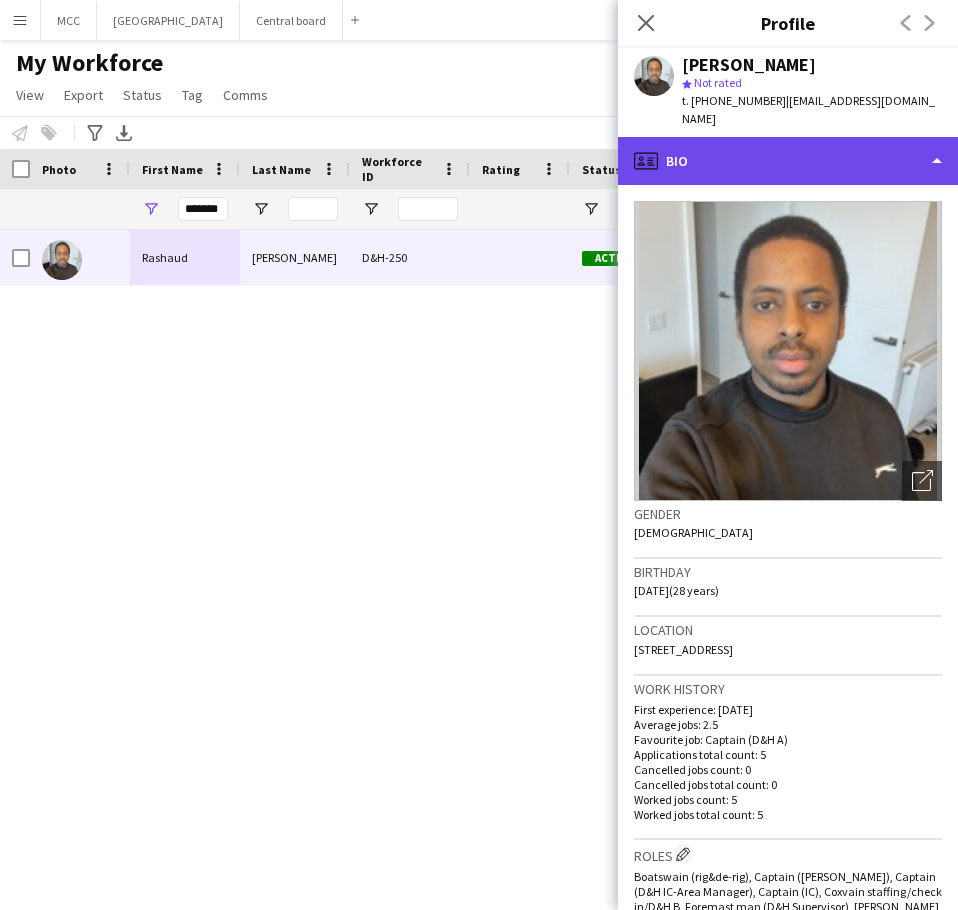 click on "profile
Bio" 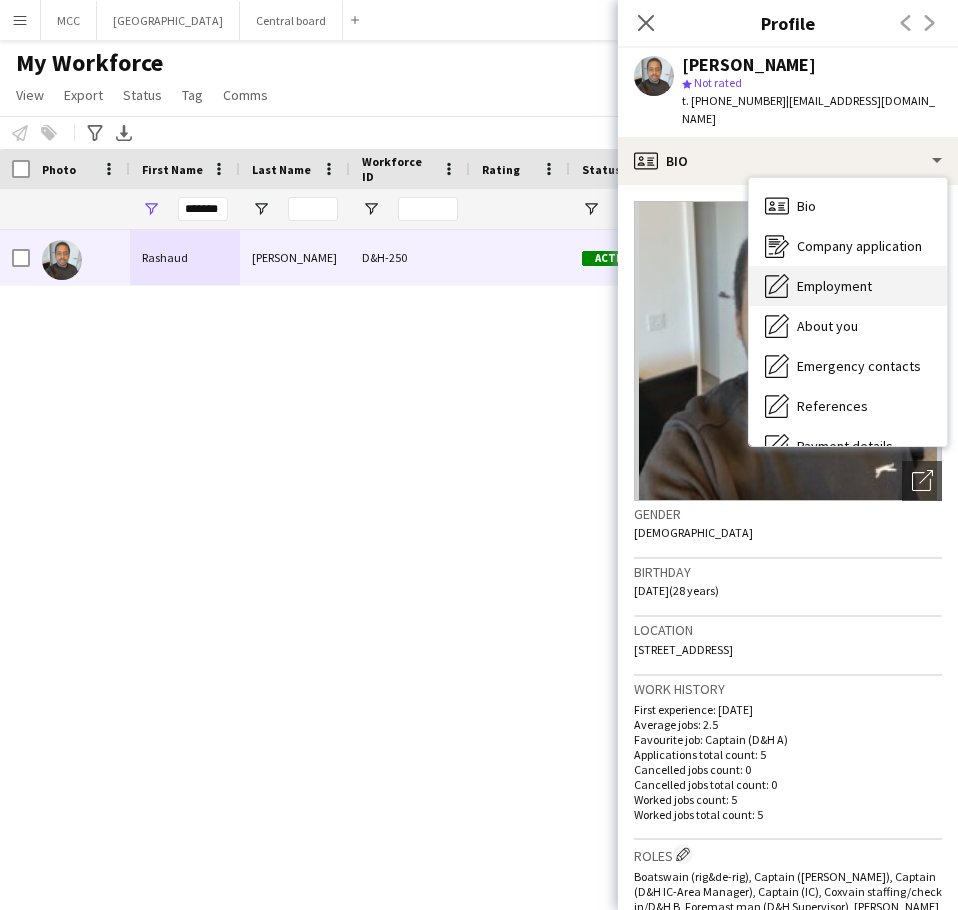 click on "Employment" at bounding box center [834, 286] 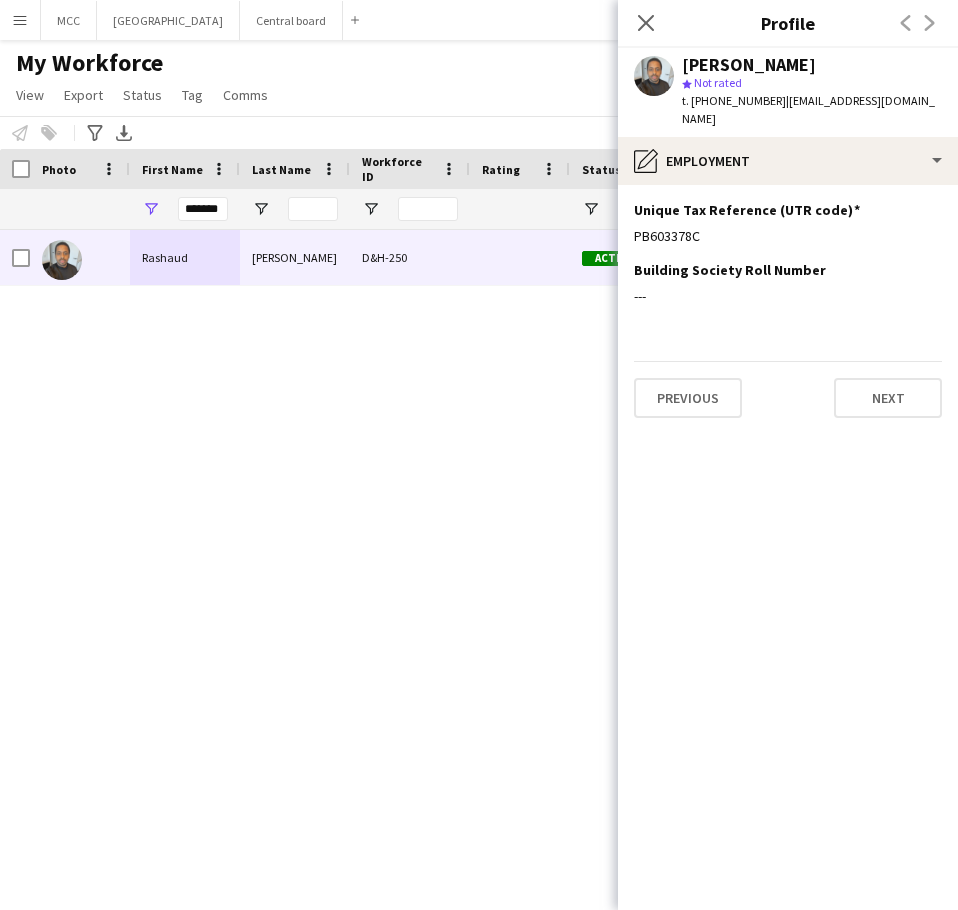 click on "Unique Tax Reference (UTR code)
Edit this field
PB603378C  Building Society Roll Number
Edit this field
---   Previous   Next" 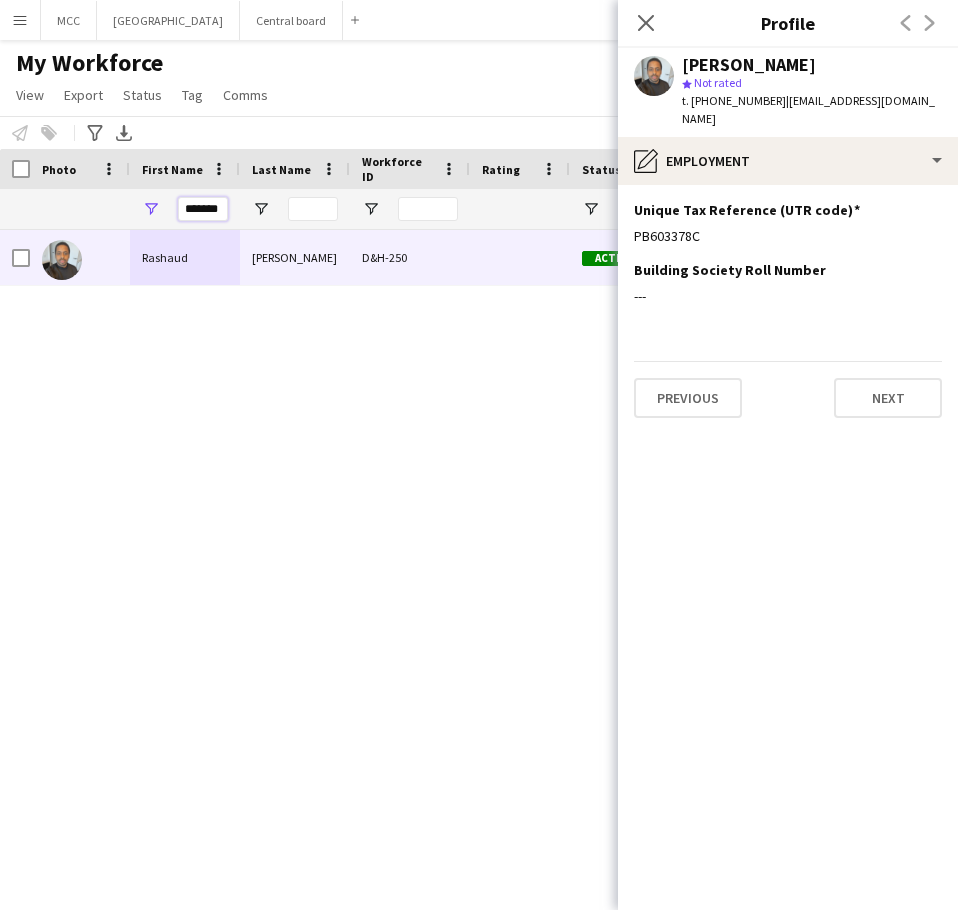 click on "*******" at bounding box center [203, 209] 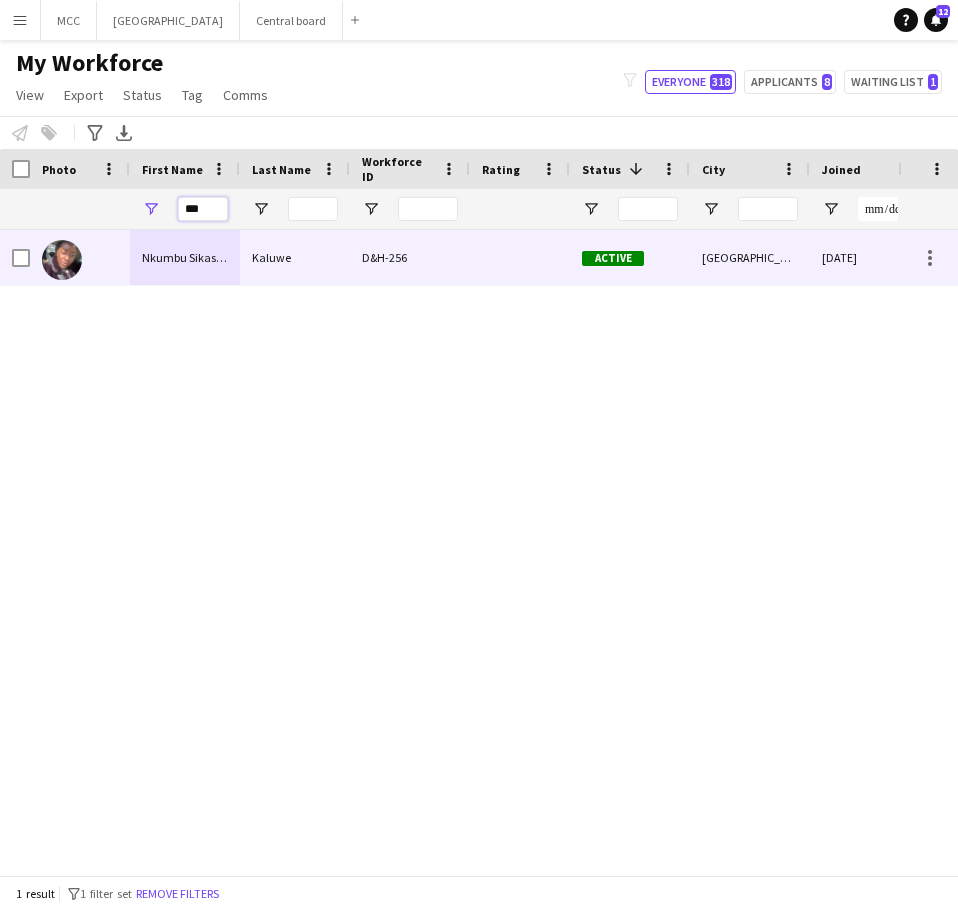type on "***" 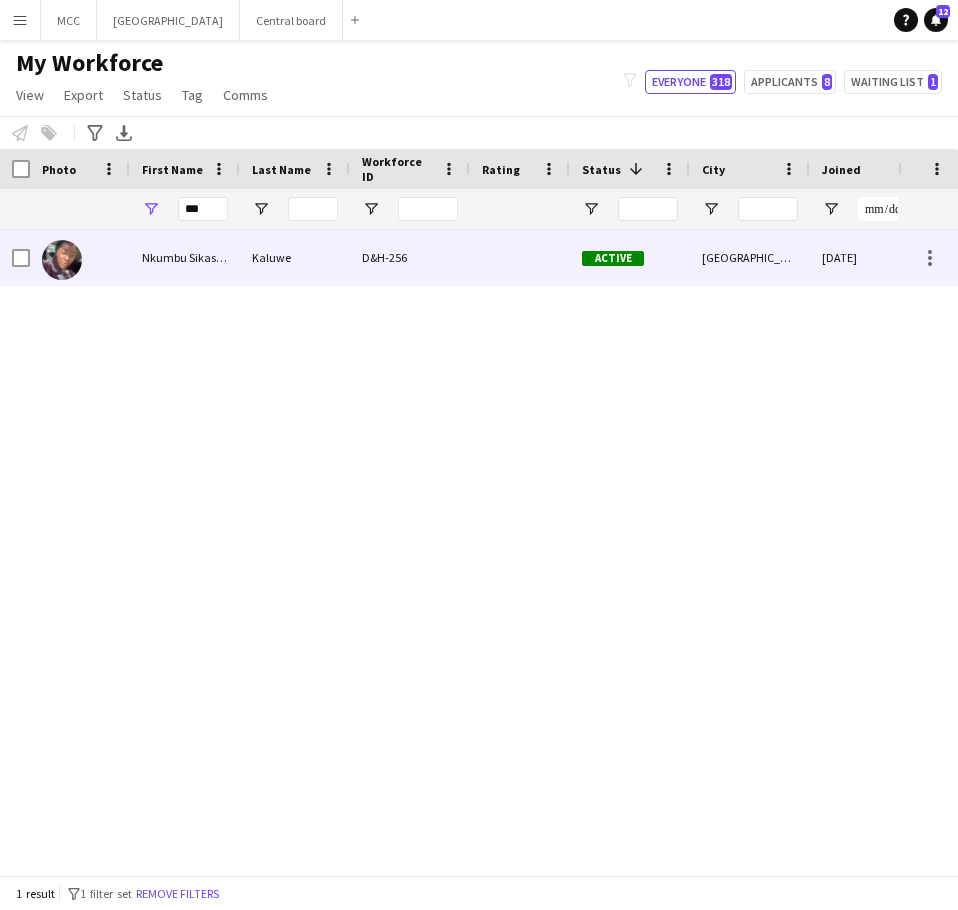 click on "Nkumbu Sikasula" at bounding box center [185, 257] 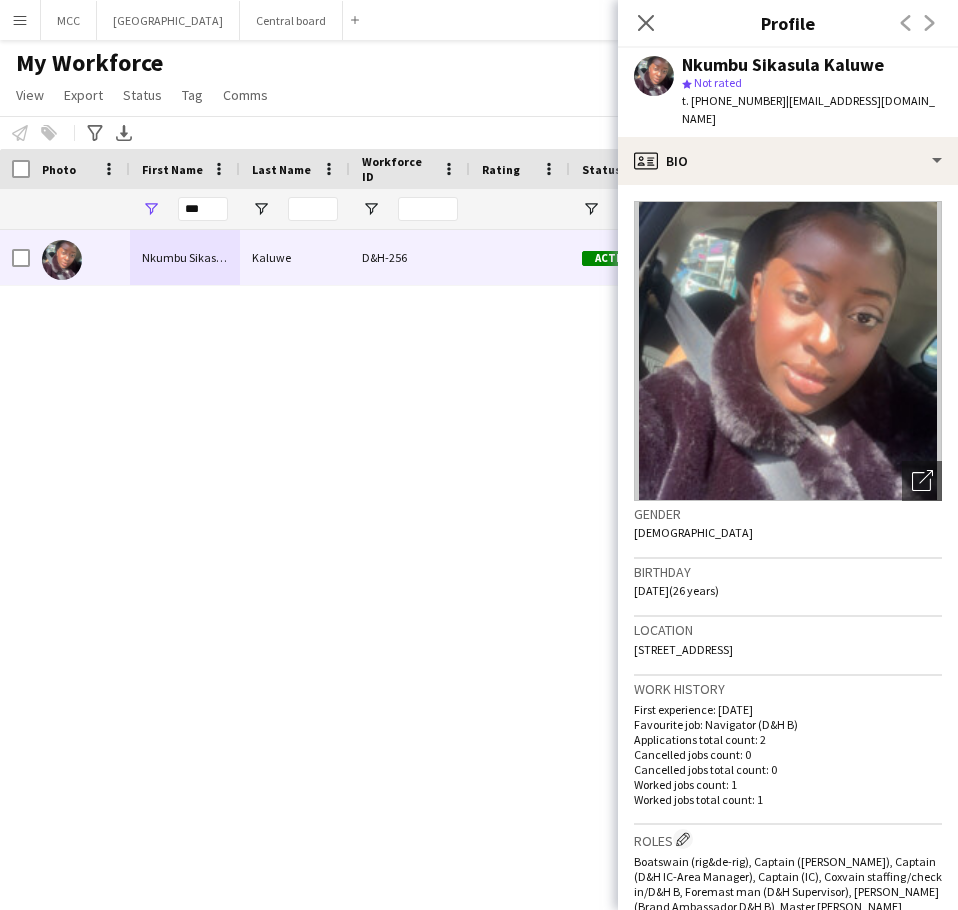 drag, startPoint x: 693, startPoint y: 575, endPoint x: 629, endPoint y: 579, distance: 64.12488 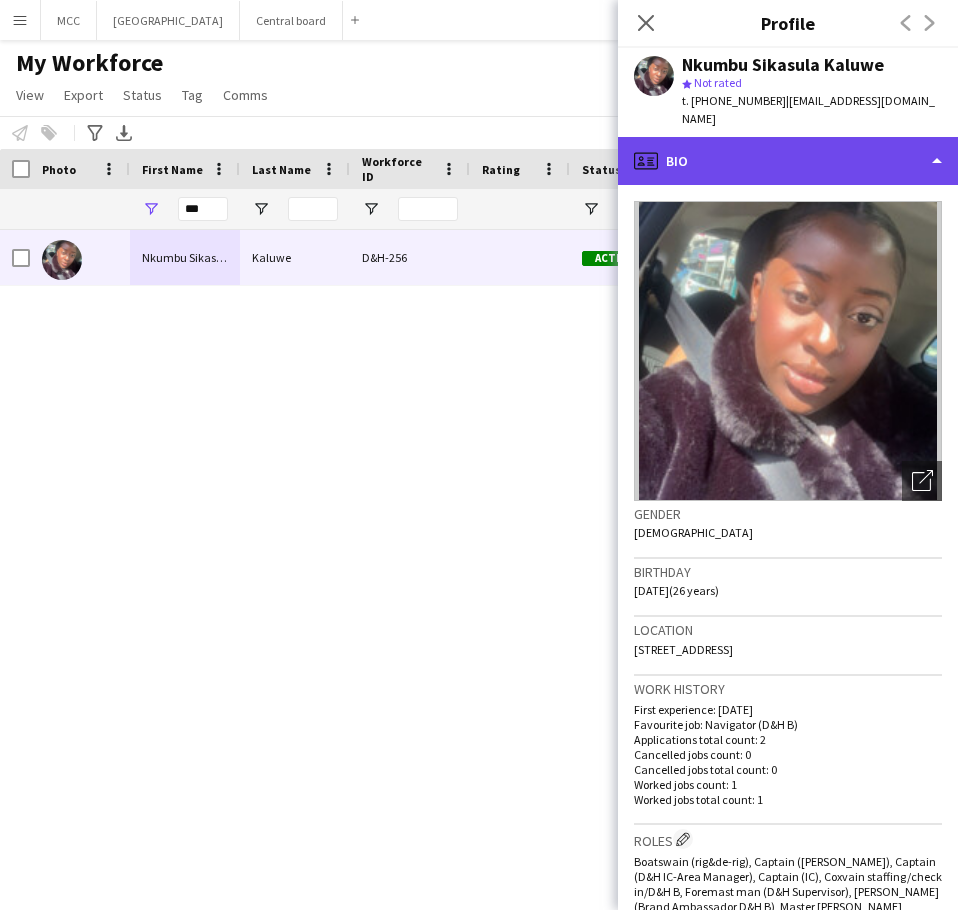 click on "profile
Bio" 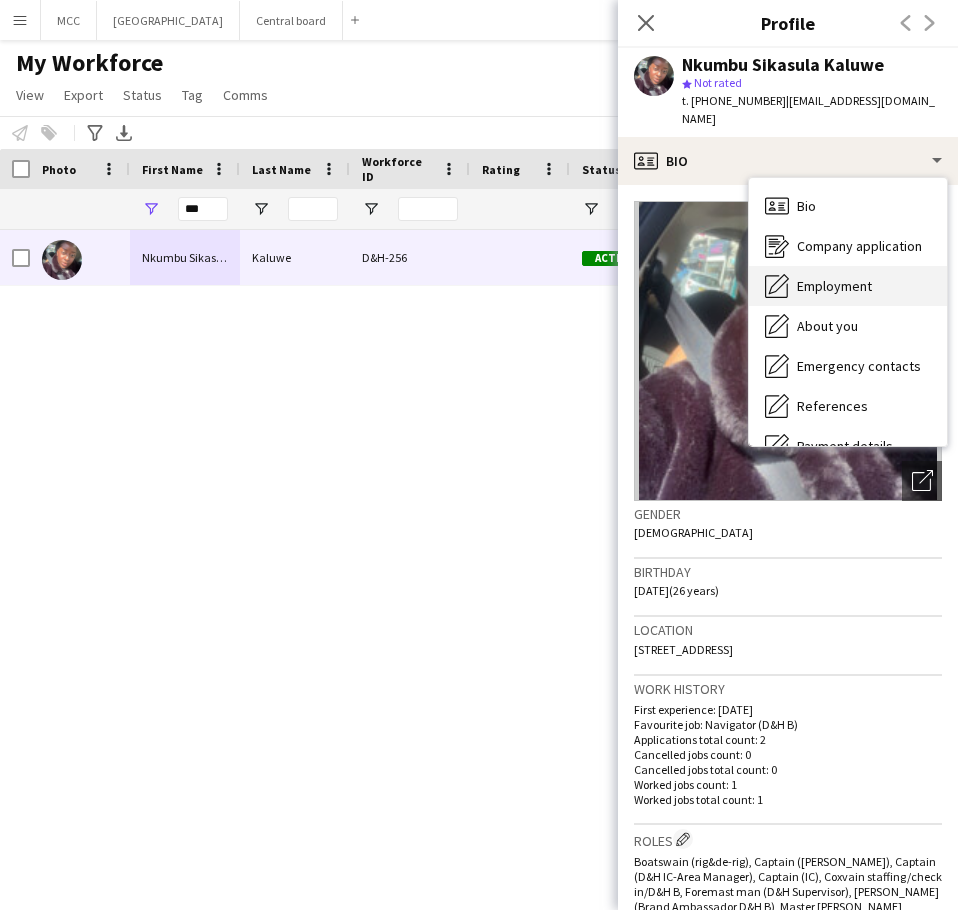 click on "Employment" at bounding box center (834, 286) 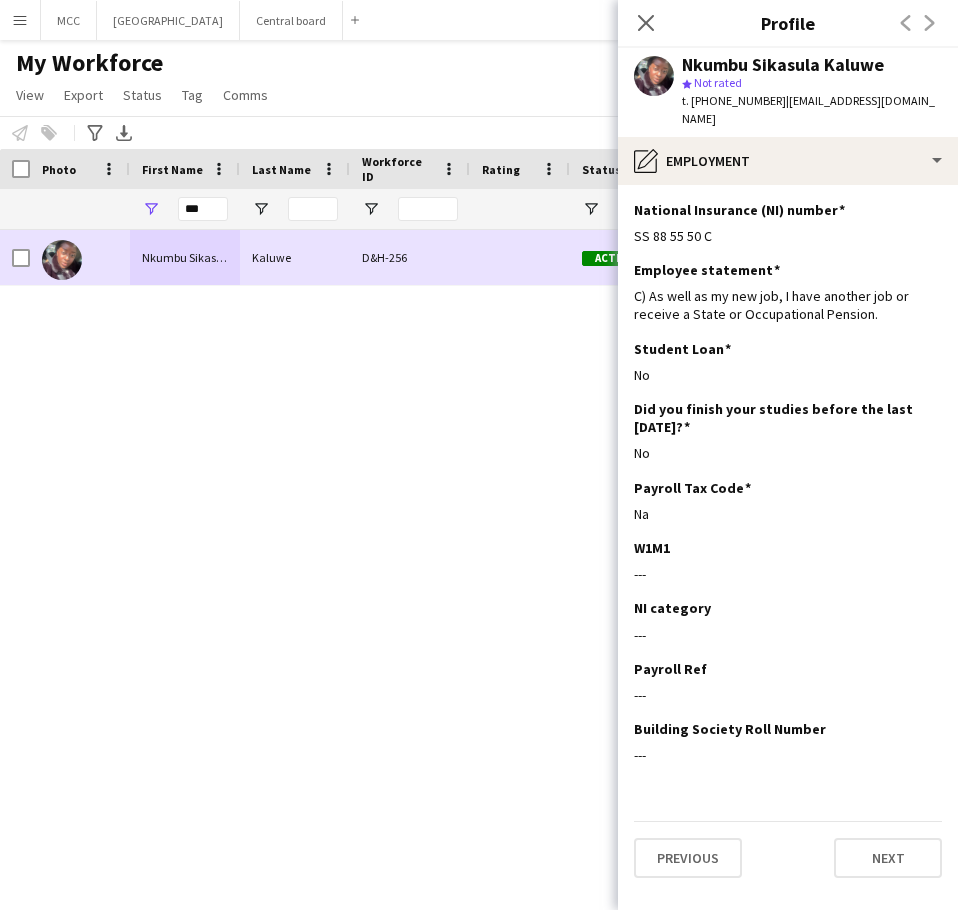 drag, startPoint x: 726, startPoint y: 228, endPoint x: 617, endPoint y: 235, distance: 109.22454 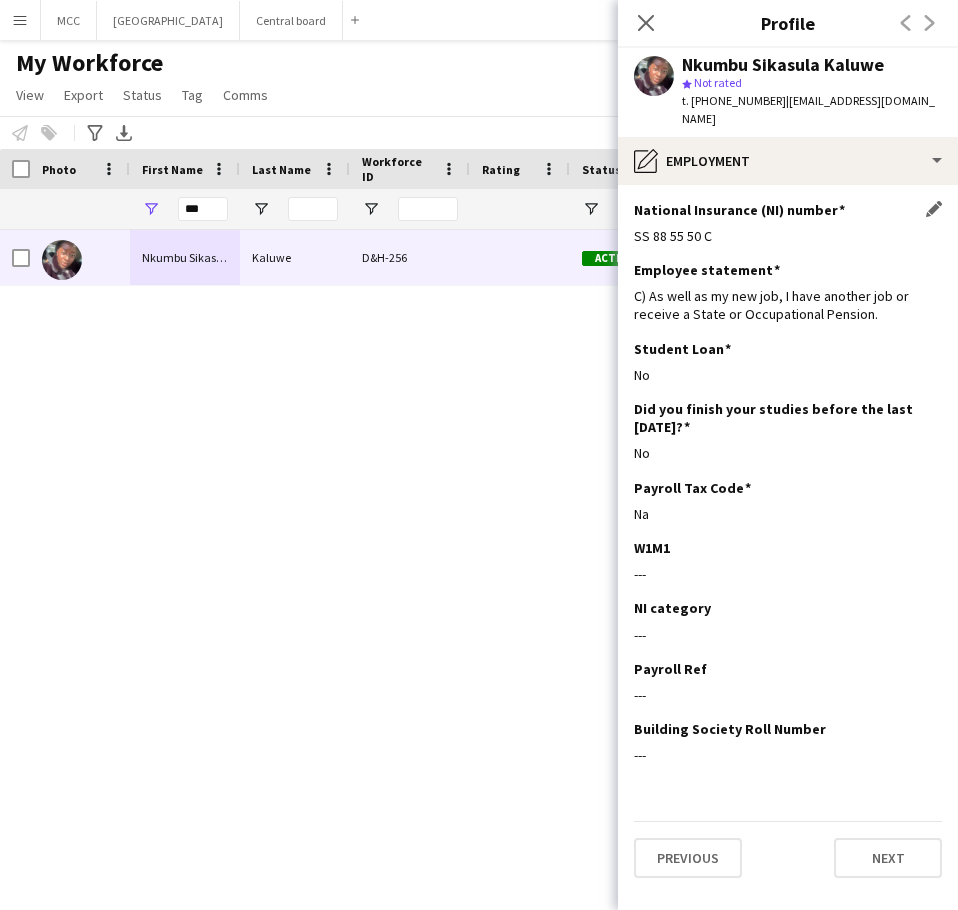 click on "SS 88 55 50 C" 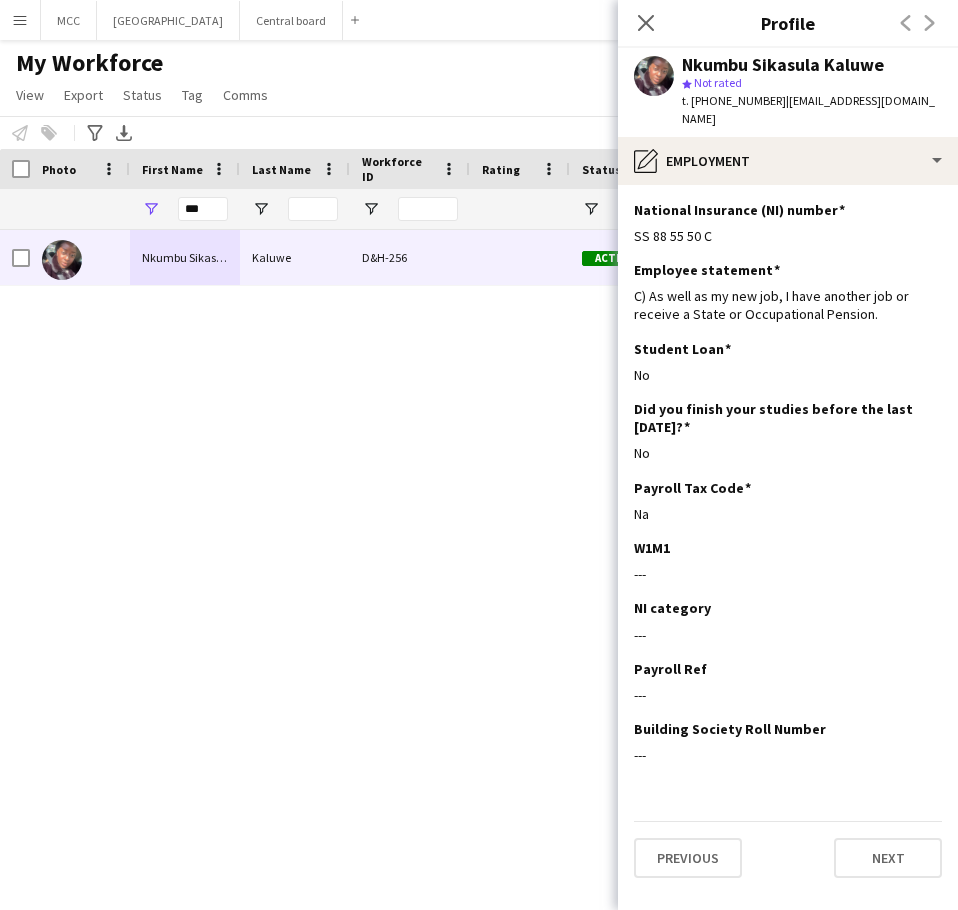 click on "Nkumbu Sikasula Kaluwe D&H-256 Active [GEOGRAPHIC_DATA]  [DATE] 25 days 1" at bounding box center (449, 545) 